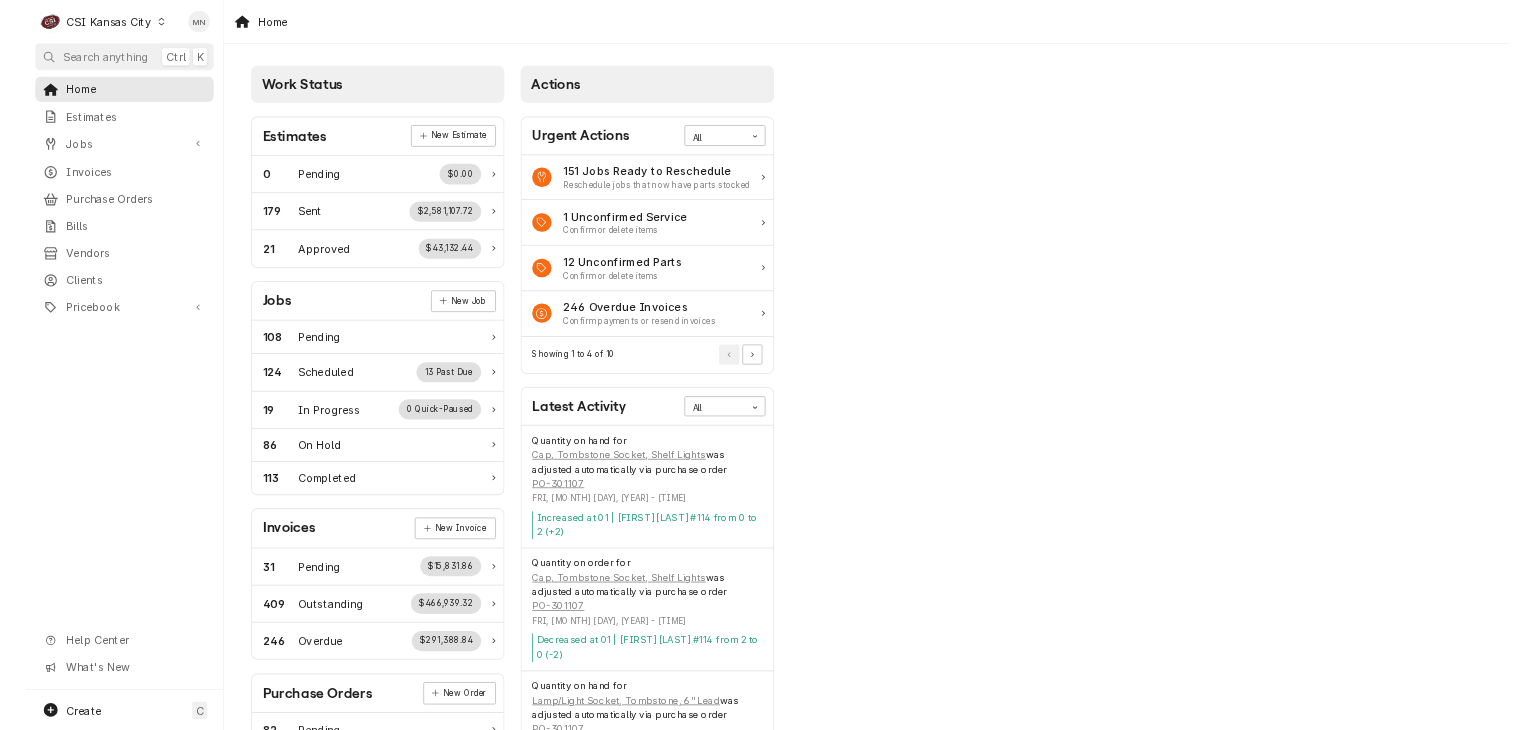 scroll, scrollTop: 0, scrollLeft: 0, axis: both 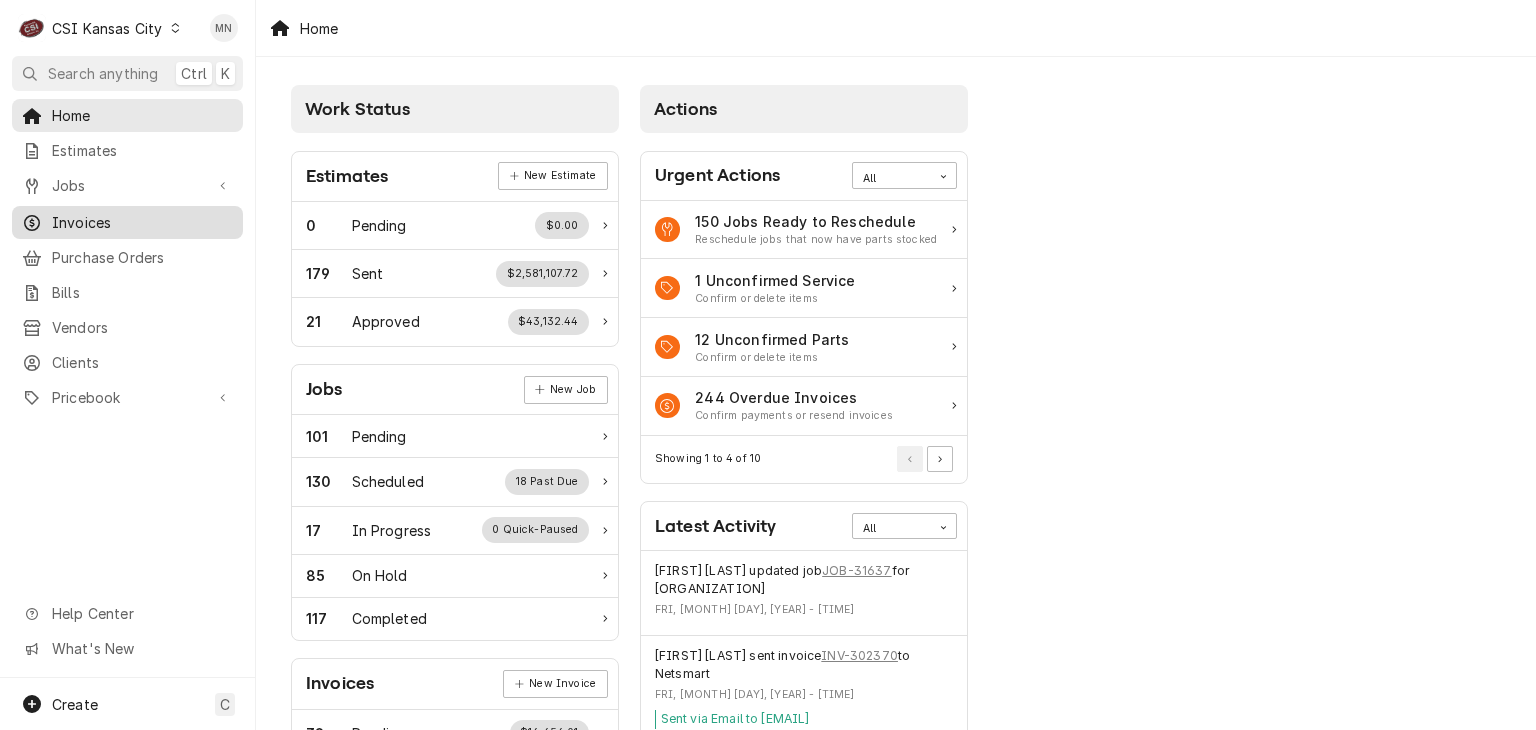 click on "Invoices" at bounding box center (142, 222) 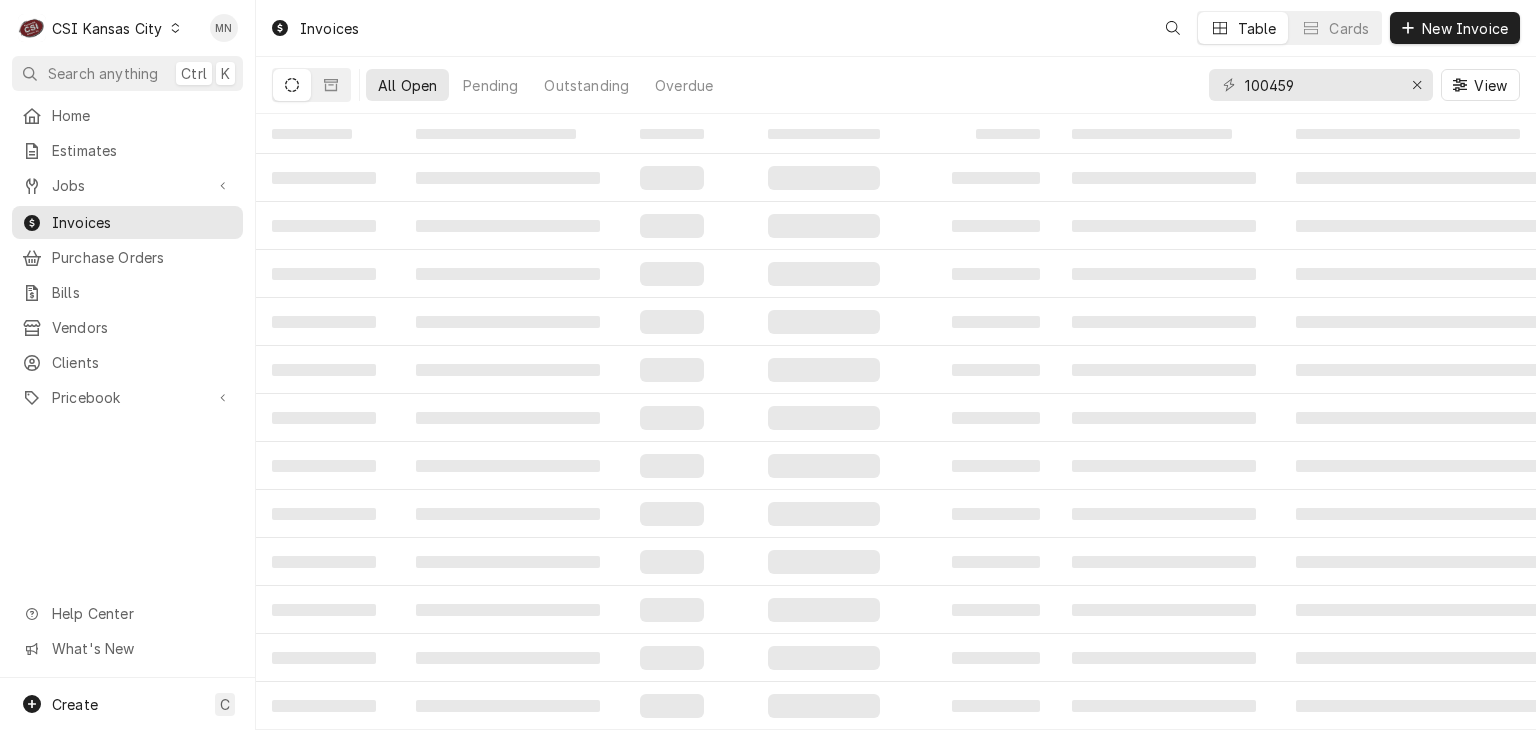 scroll, scrollTop: 0, scrollLeft: 0, axis: both 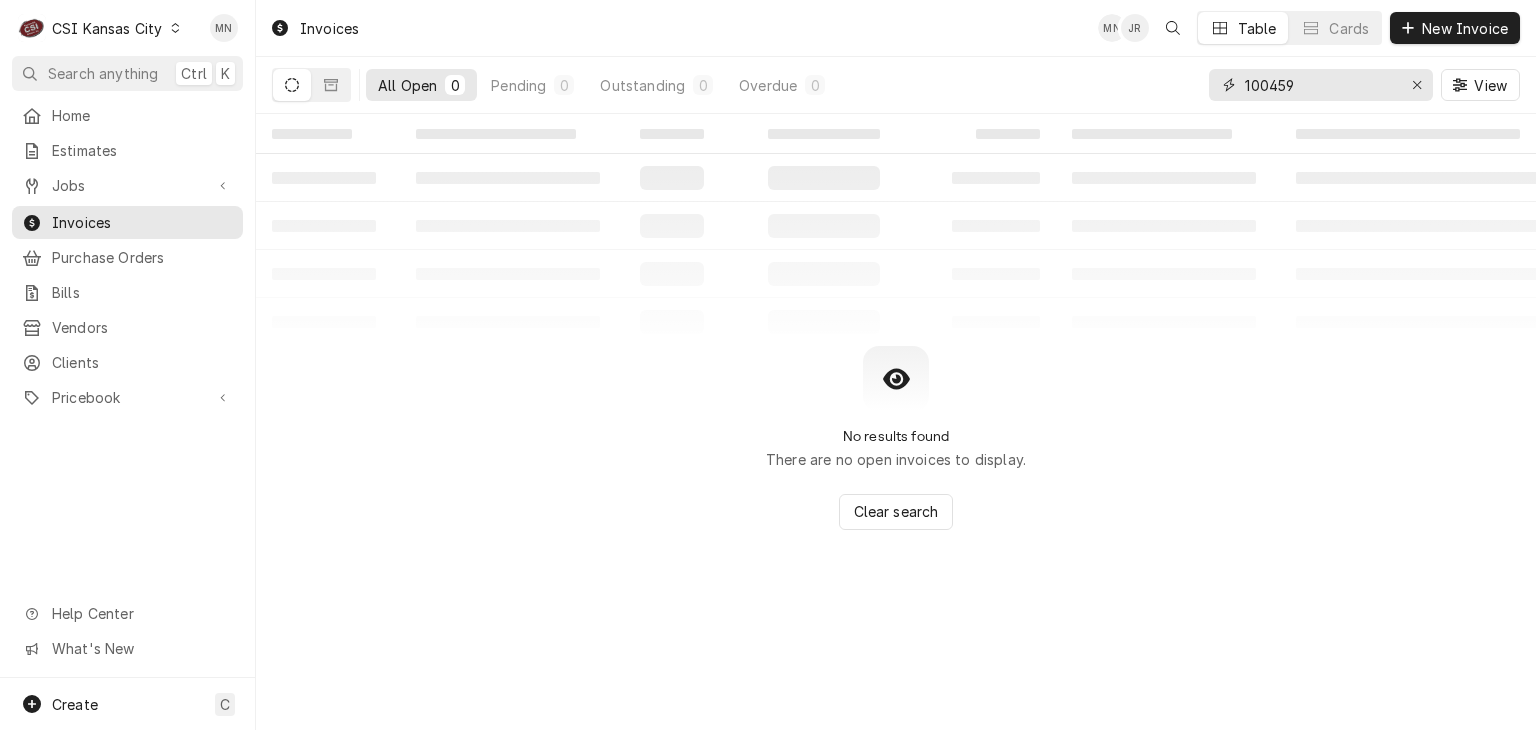 drag, startPoint x: 1335, startPoint y: 90, endPoint x: 998, endPoint y: 71, distance: 337.5352 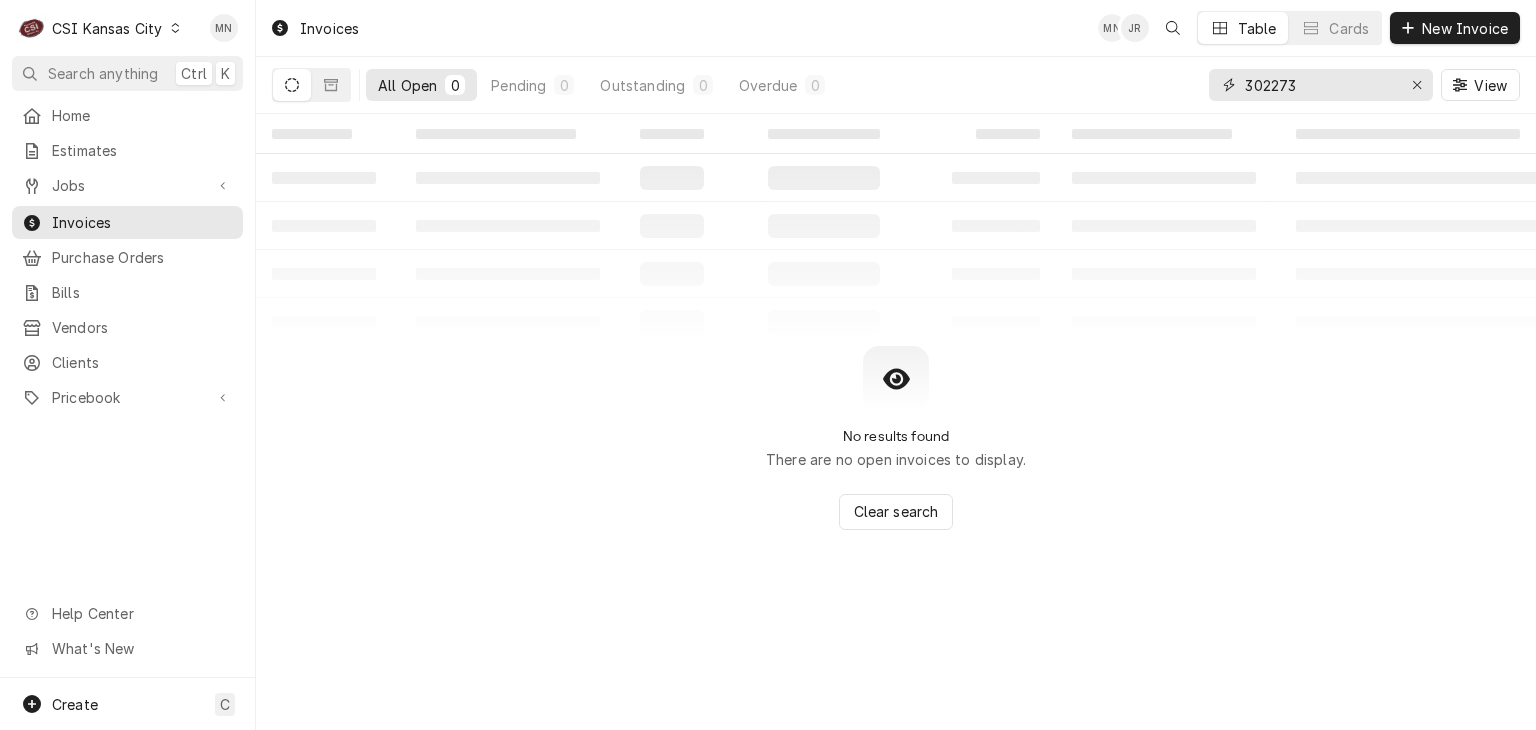 type on "302273" 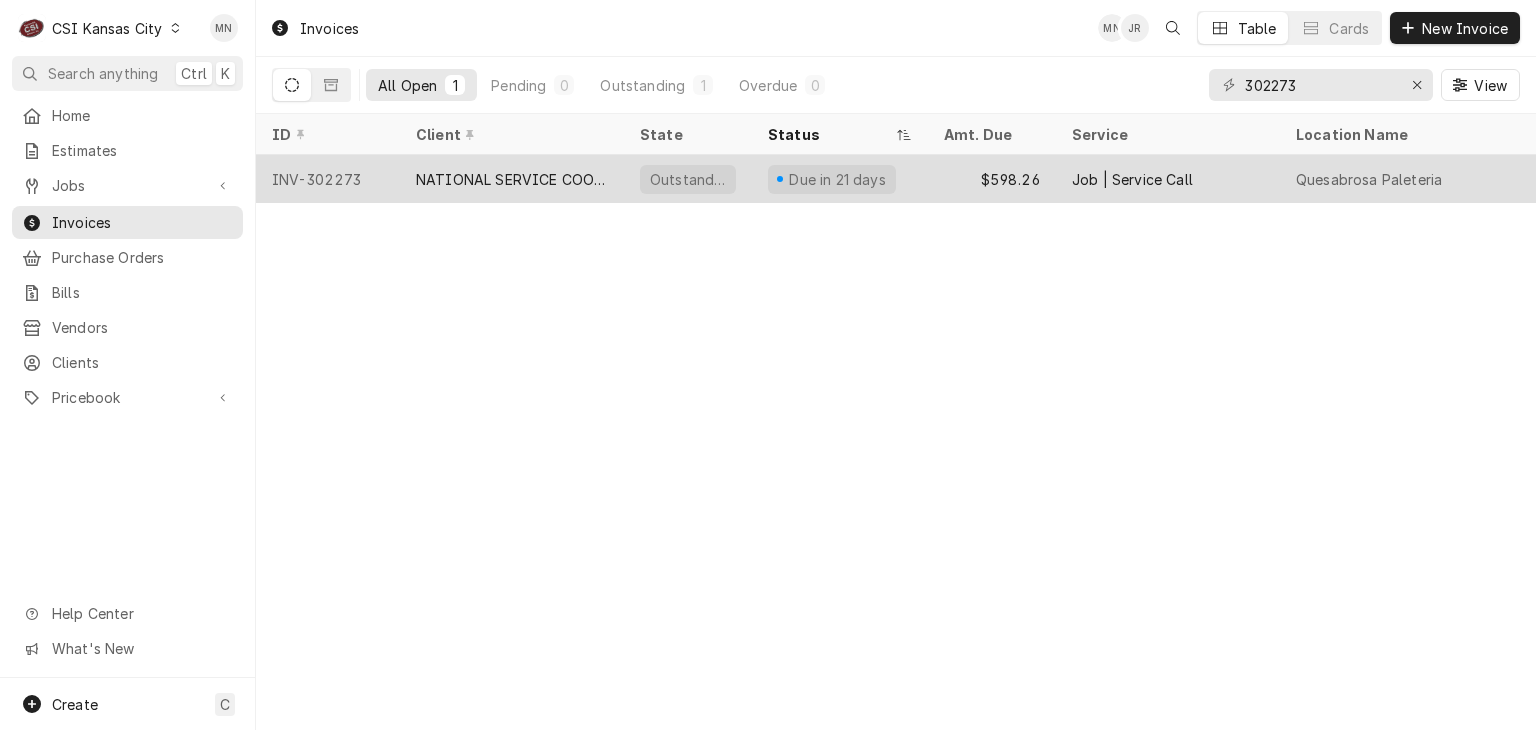 click on "NATIONAL SERVICE COOPERATIVE" at bounding box center [512, 179] 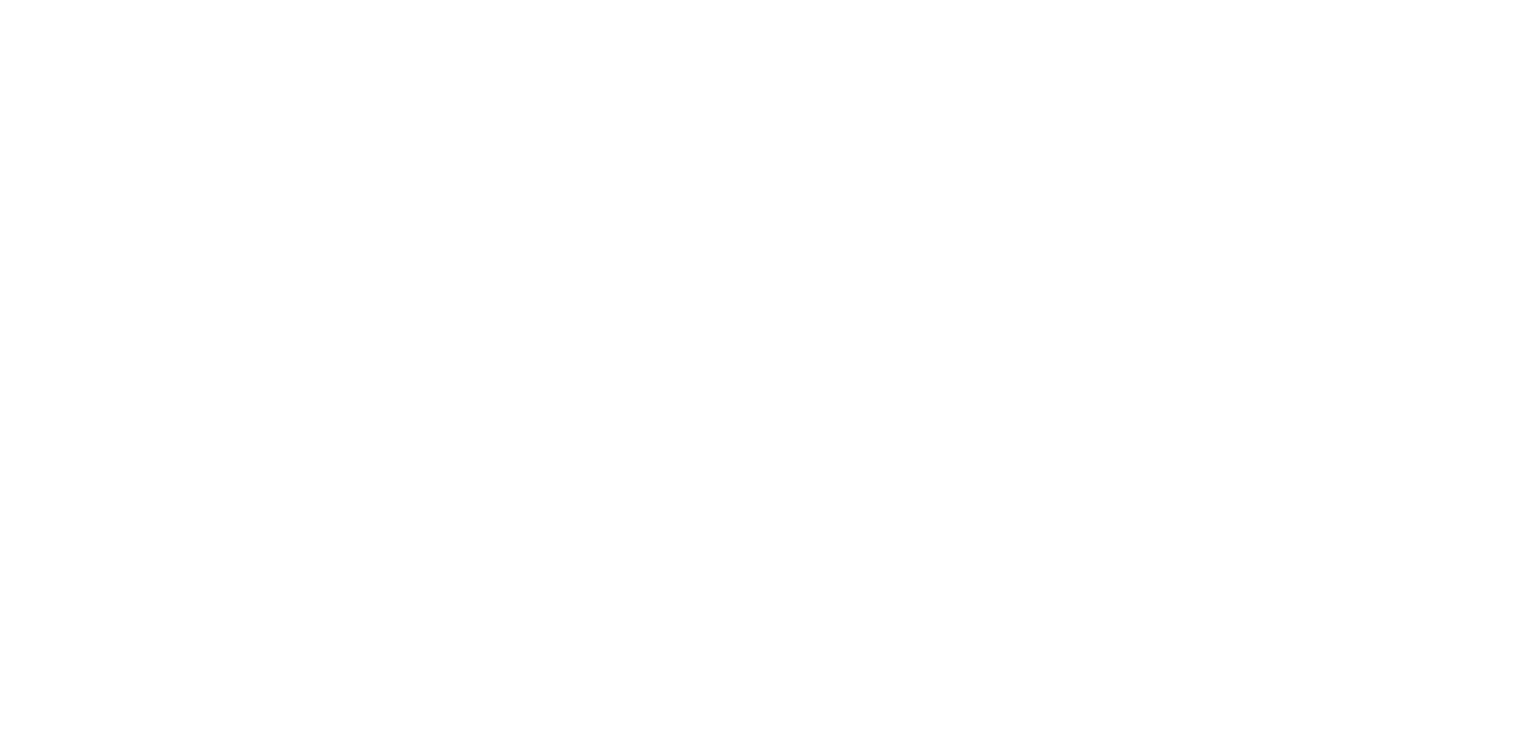 scroll, scrollTop: 0, scrollLeft: 0, axis: both 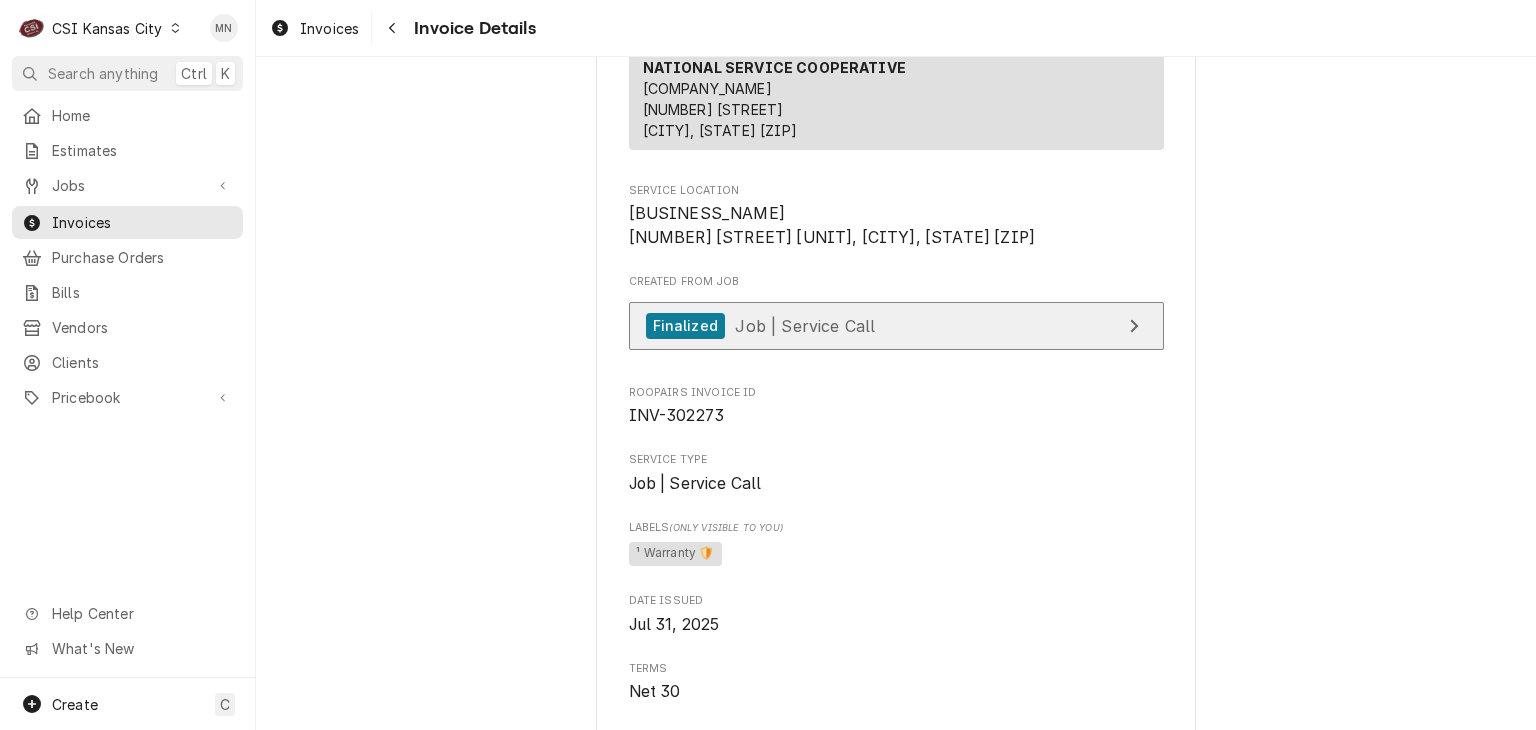 click on "Job | Service Call" at bounding box center [805, 325] 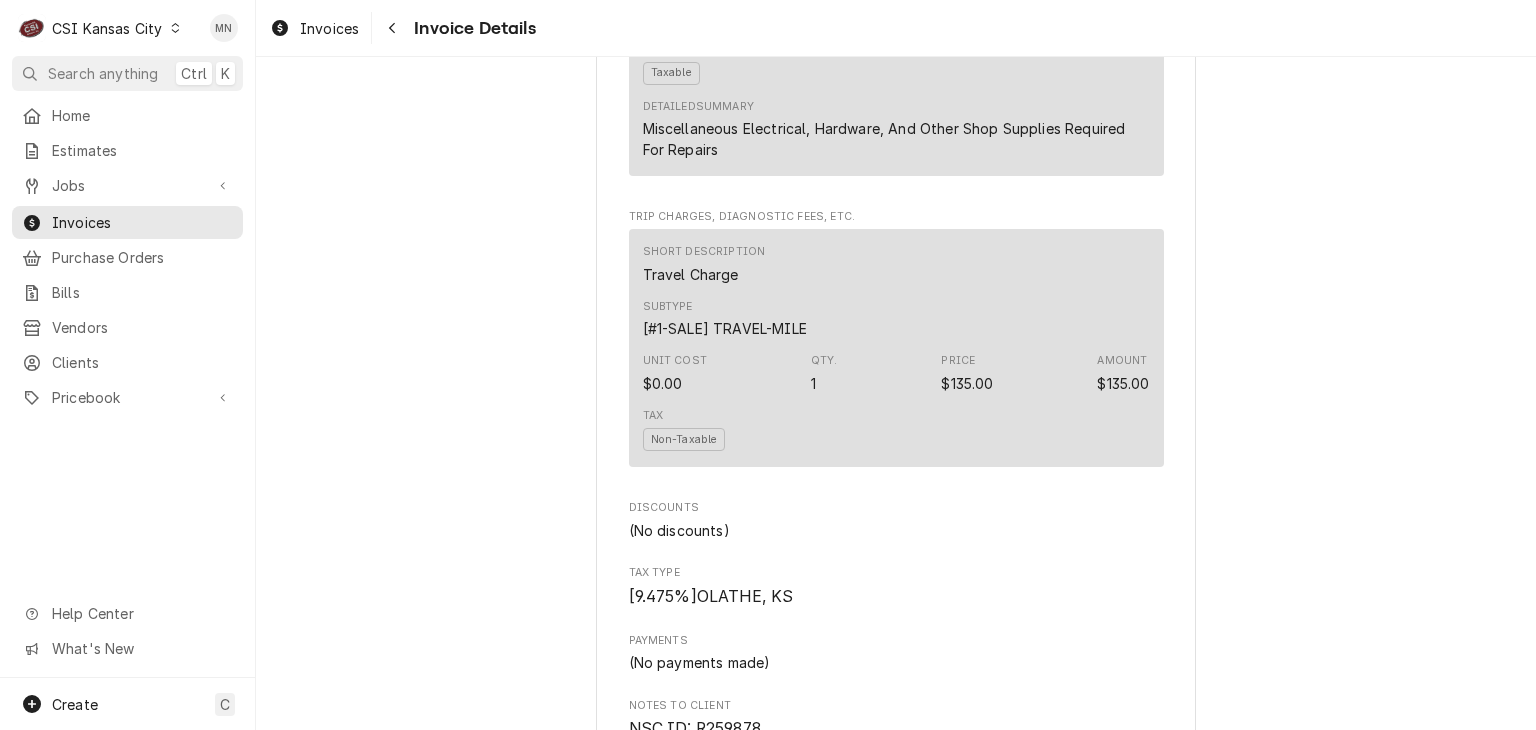 scroll, scrollTop: 2000, scrollLeft: 0, axis: vertical 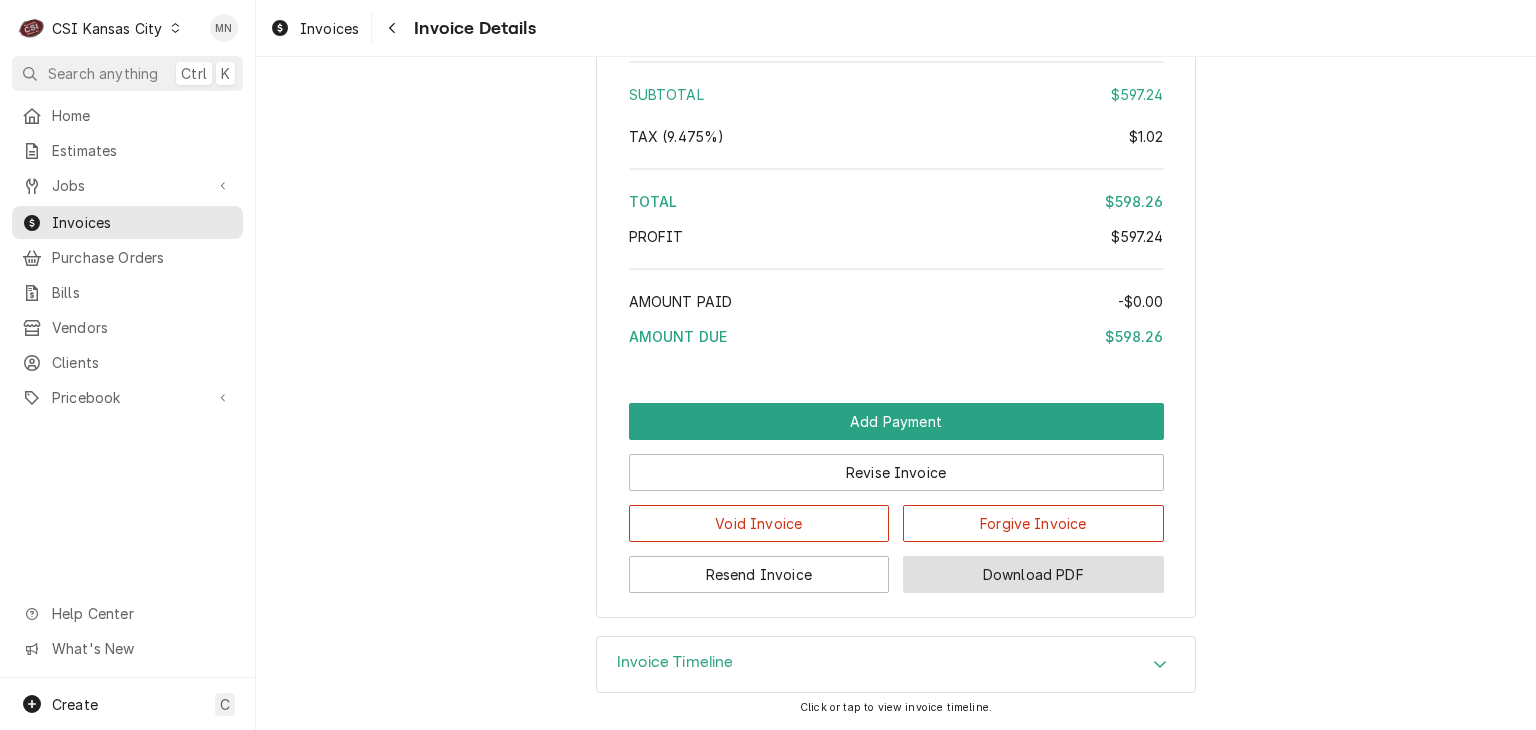 click on "Download PDF" at bounding box center (1033, 574) 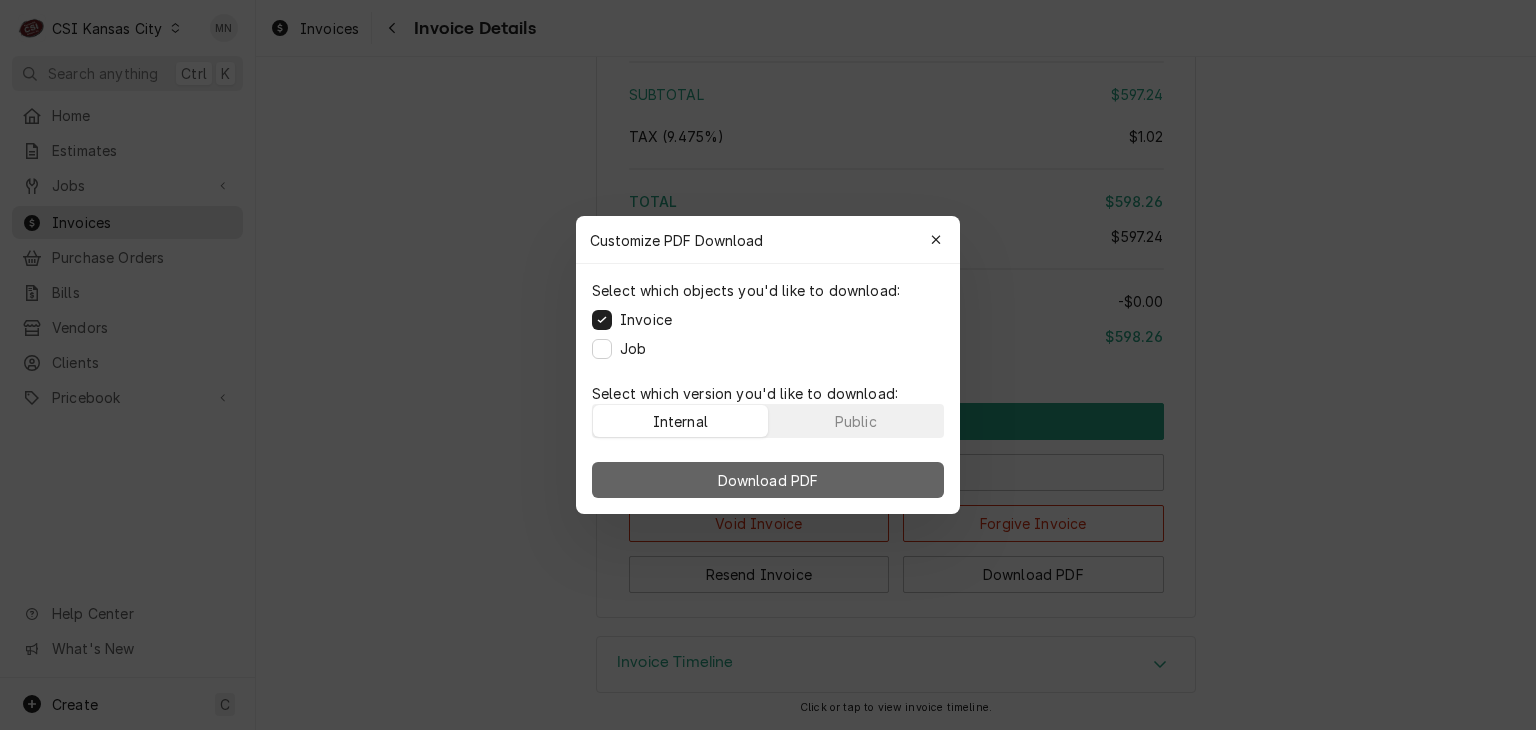 click on "Download PDF" at bounding box center [768, 480] 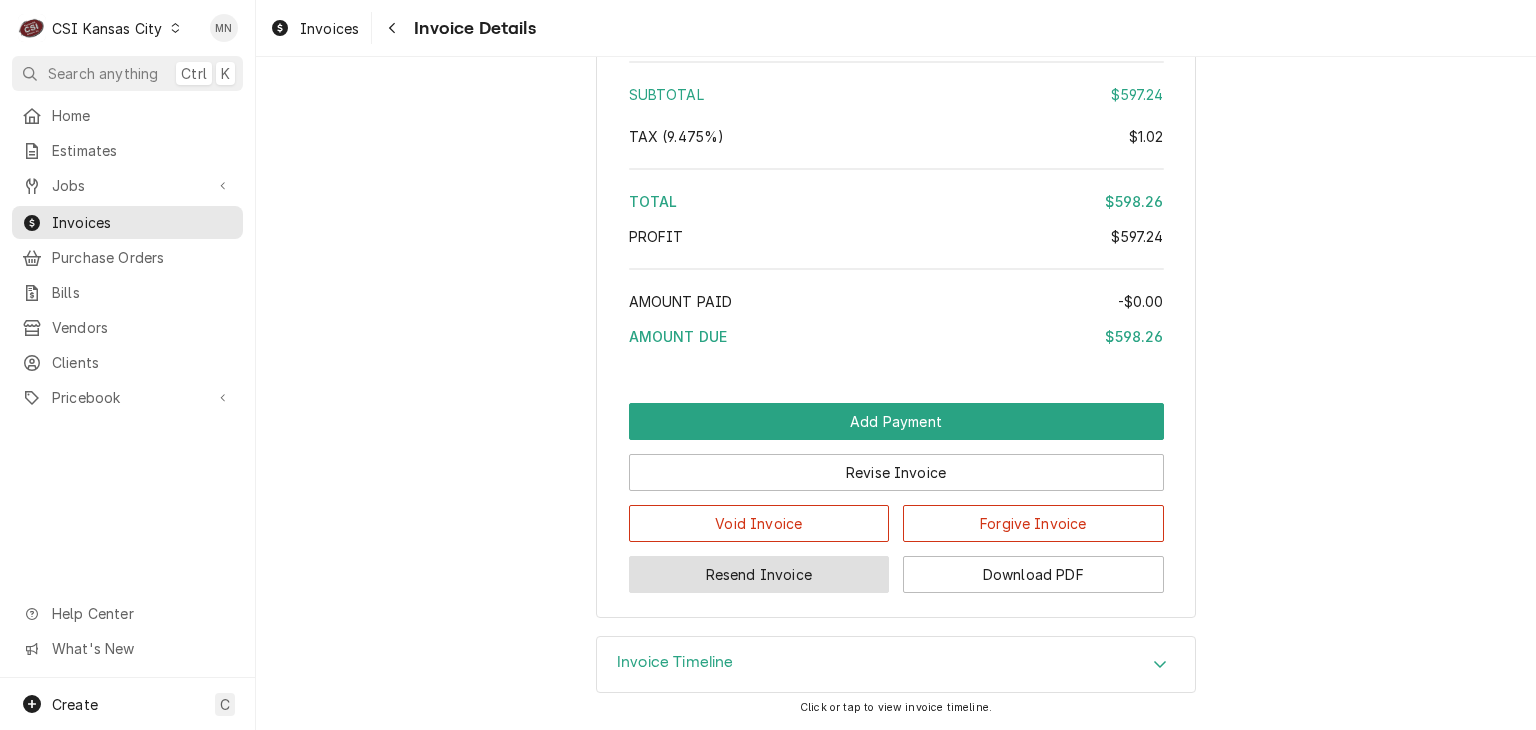 click on "Resend Invoice" at bounding box center (759, 574) 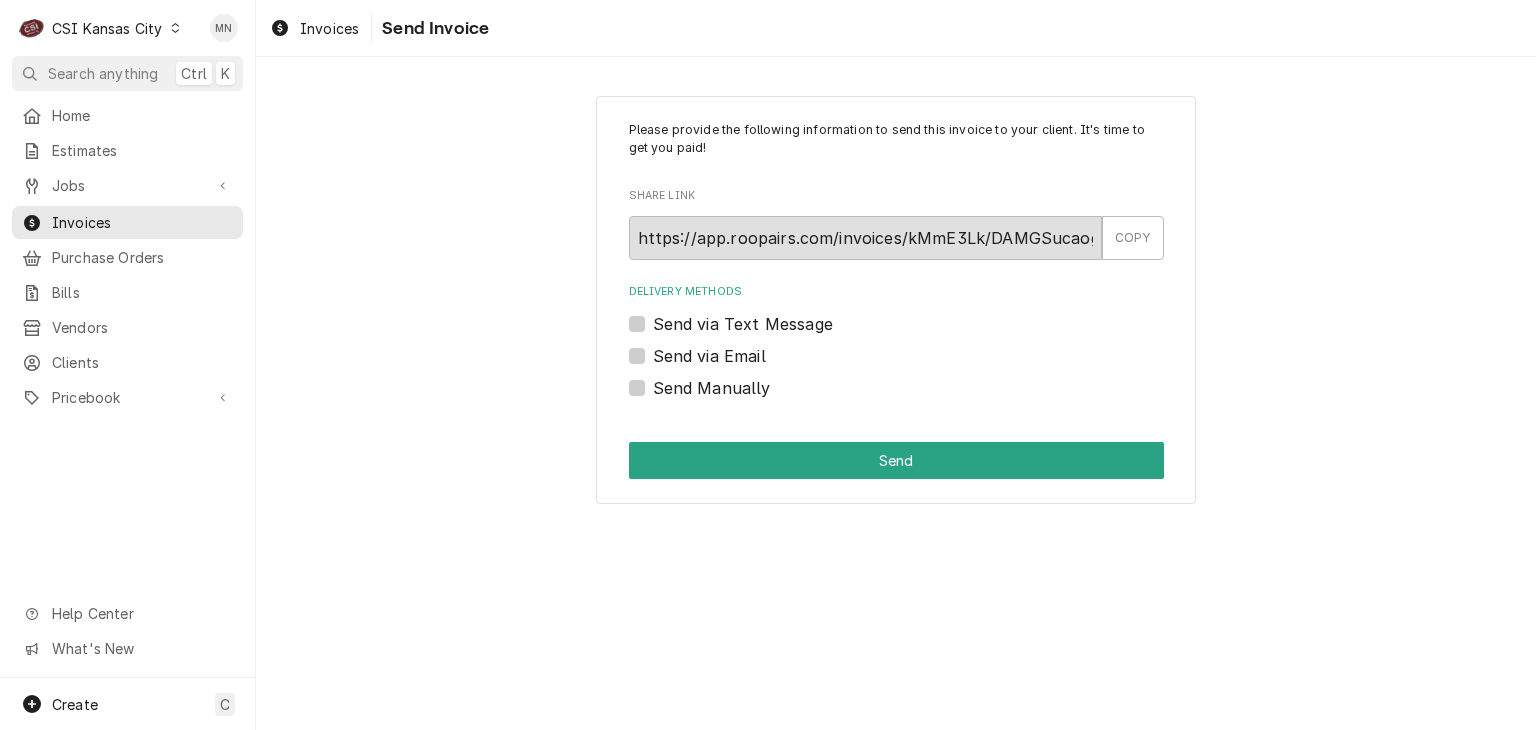 click on "Send Manually" at bounding box center (712, 388) 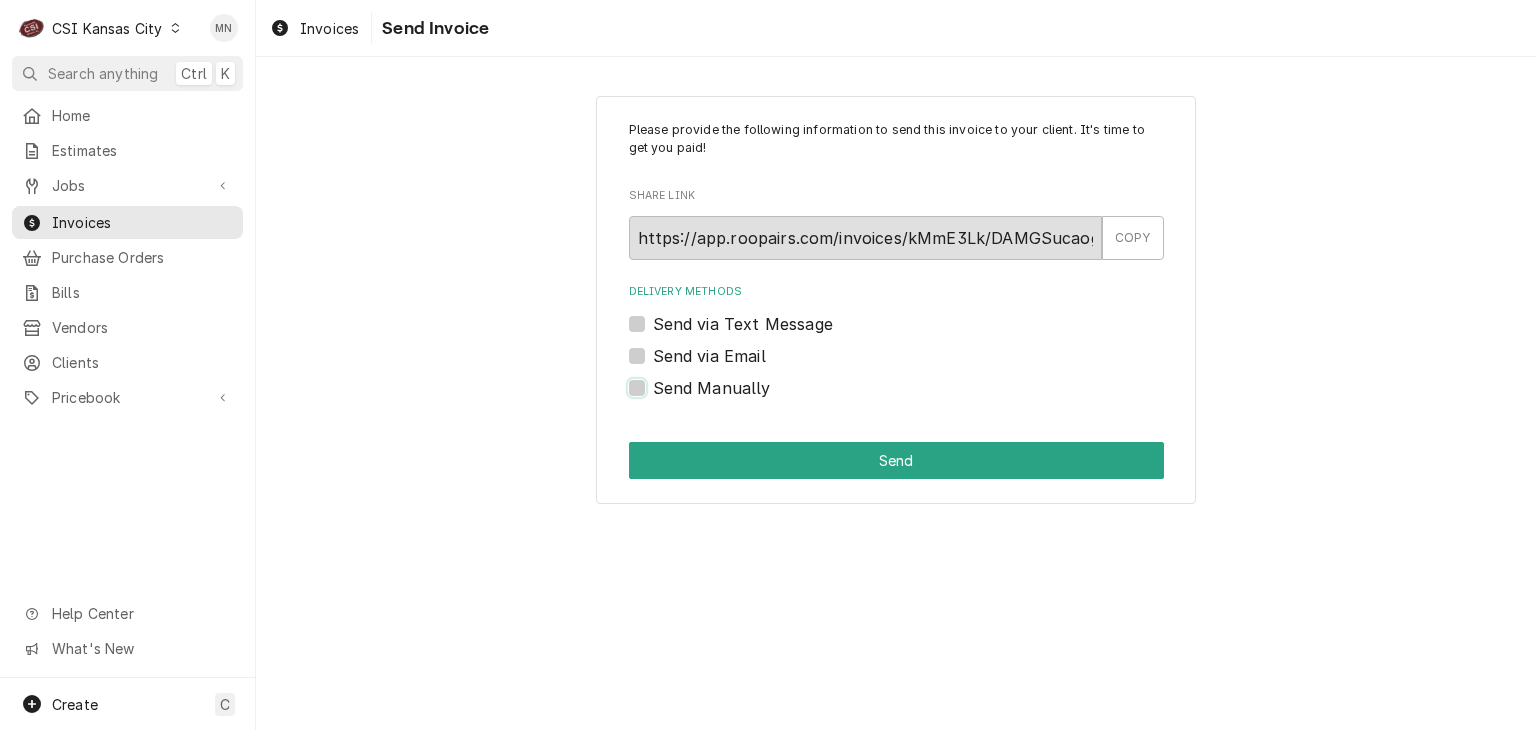 click on "Send Manually" at bounding box center (920, 398) 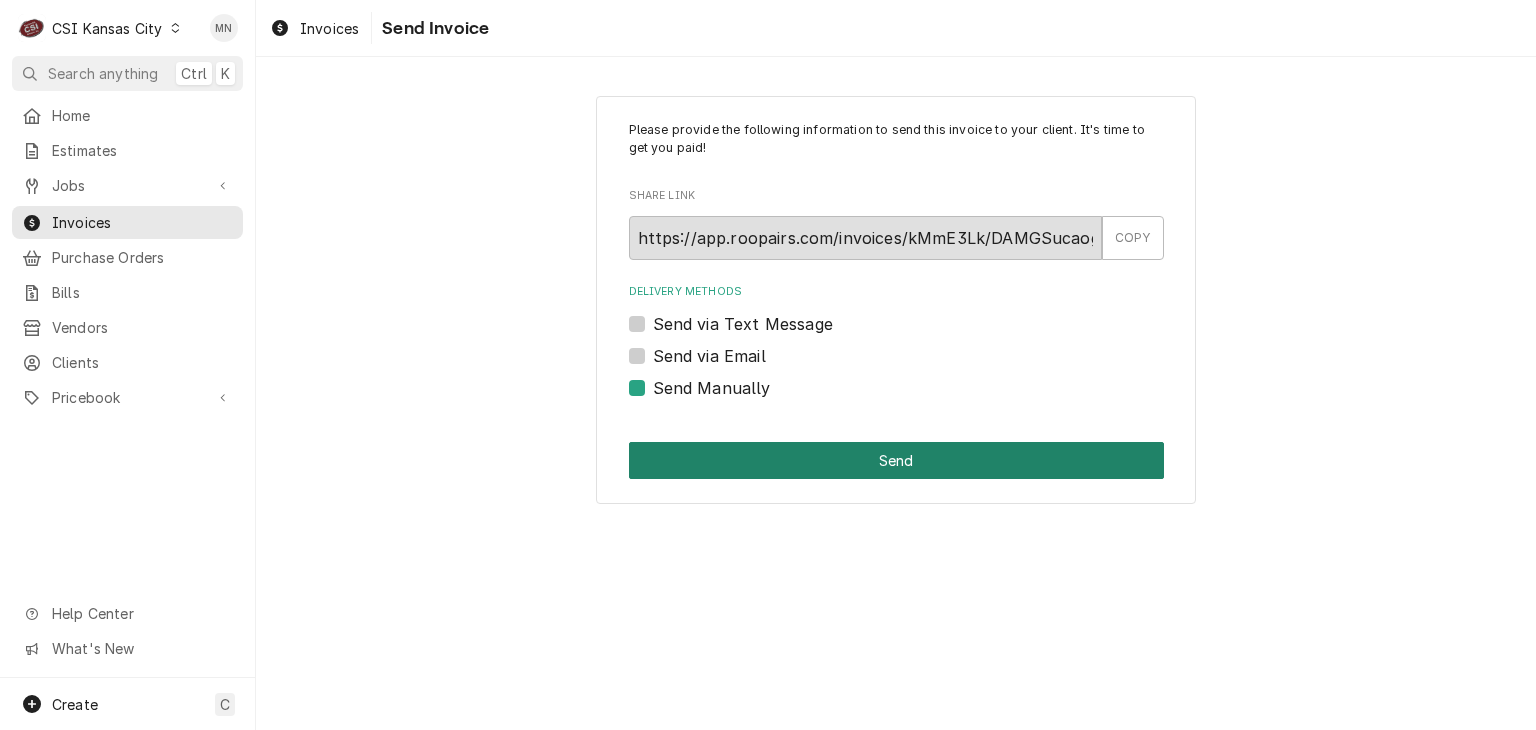 click on "Send" at bounding box center [896, 460] 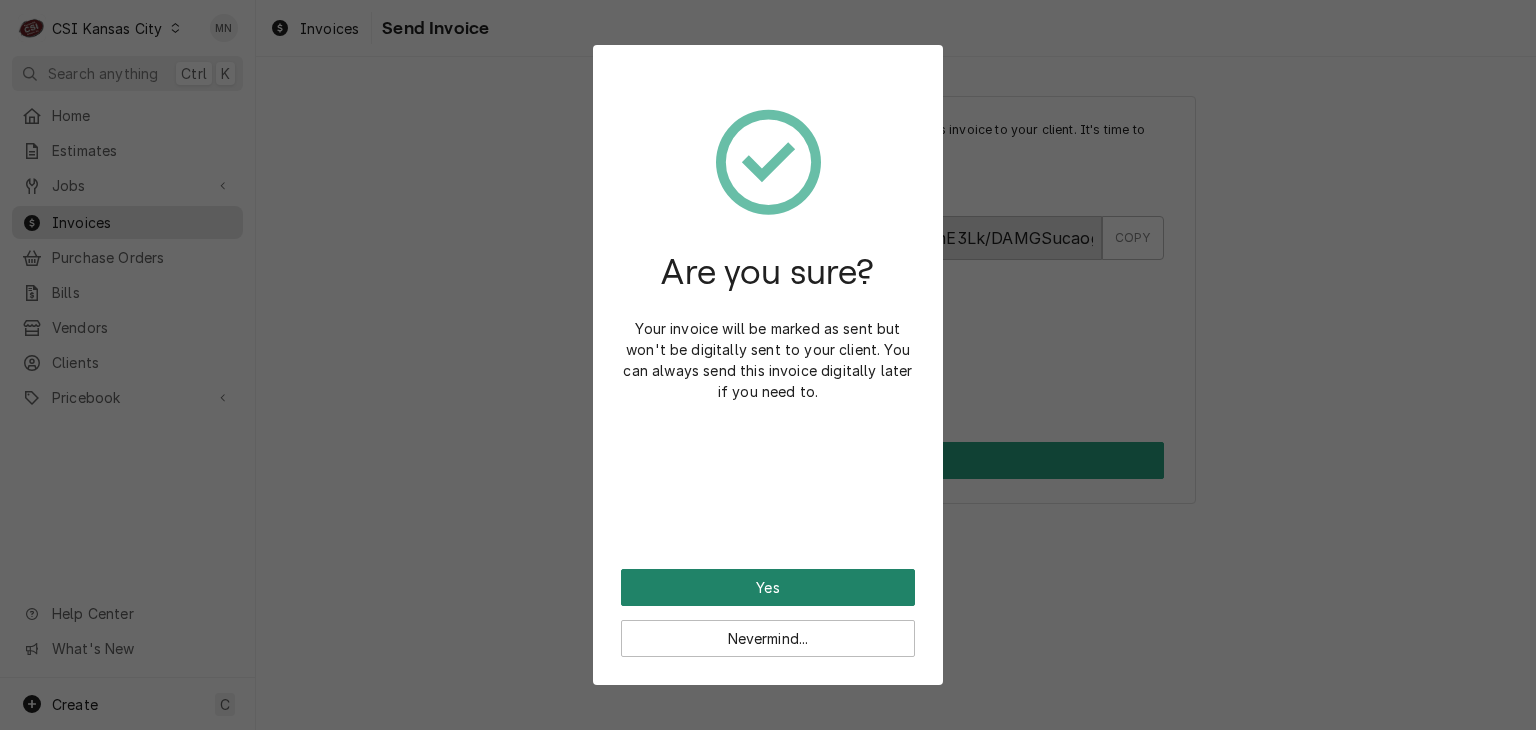 click on "Yes" at bounding box center (768, 587) 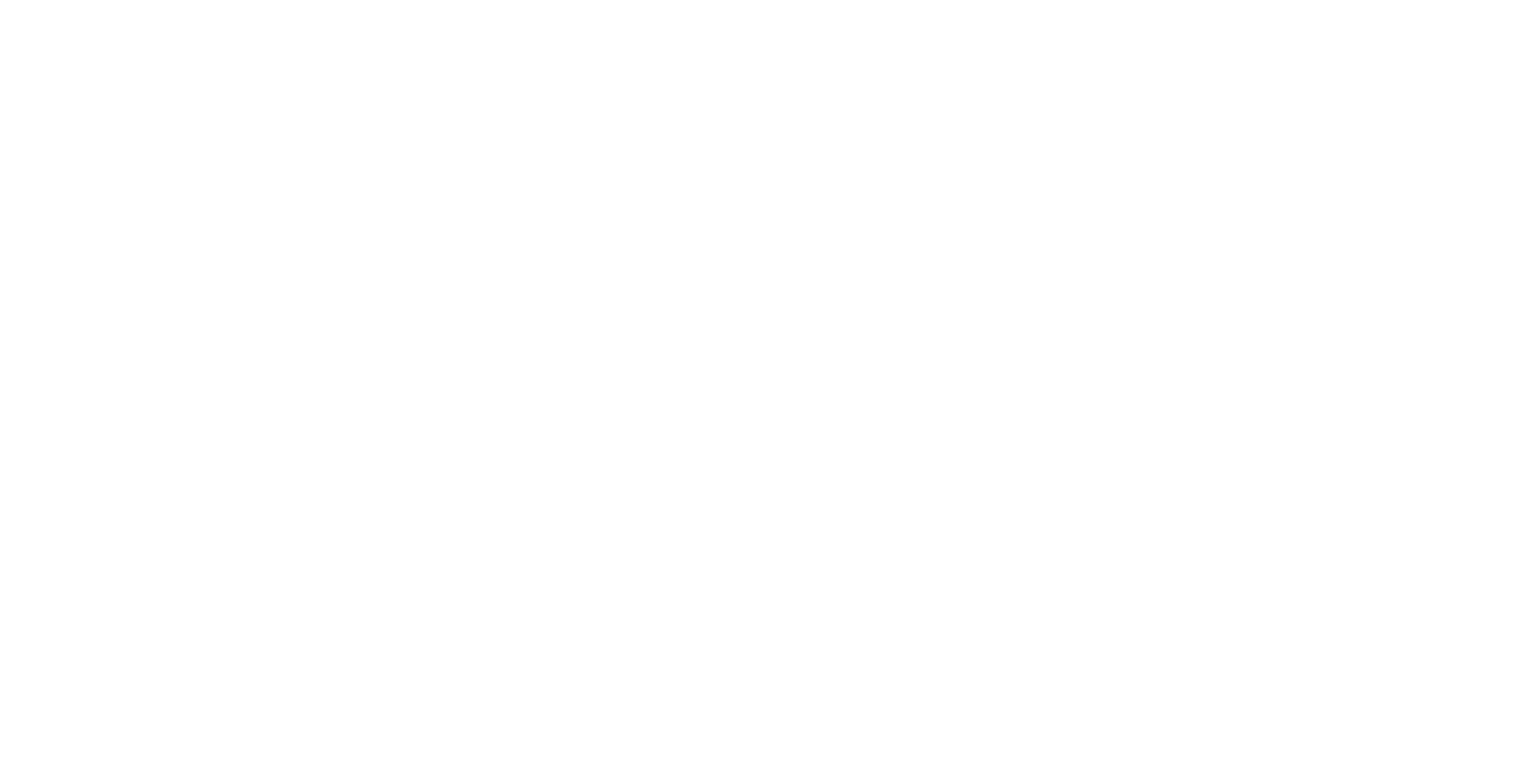 scroll, scrollTop: 0, scrollLeft: 0, axis: both 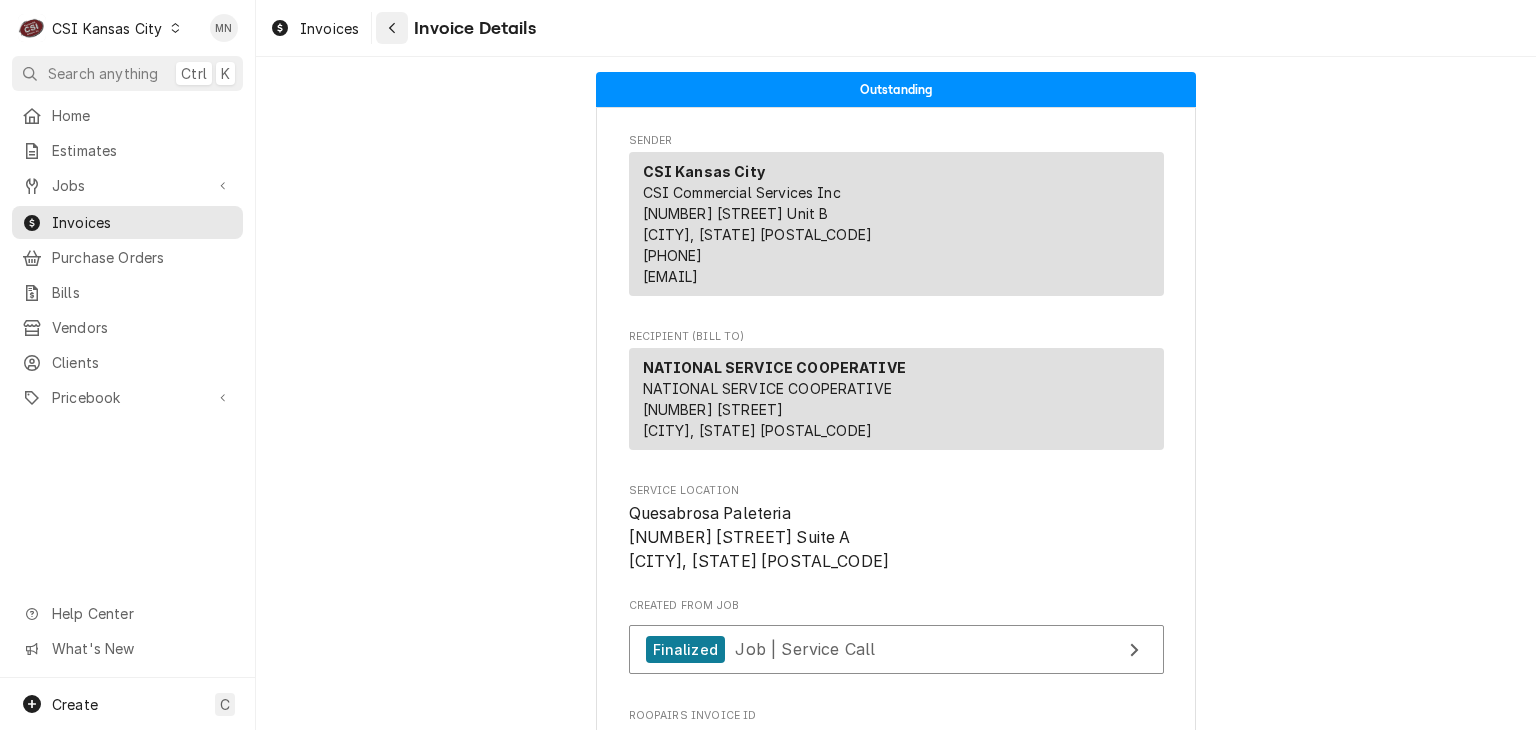 click at bounding box center [392, 28] 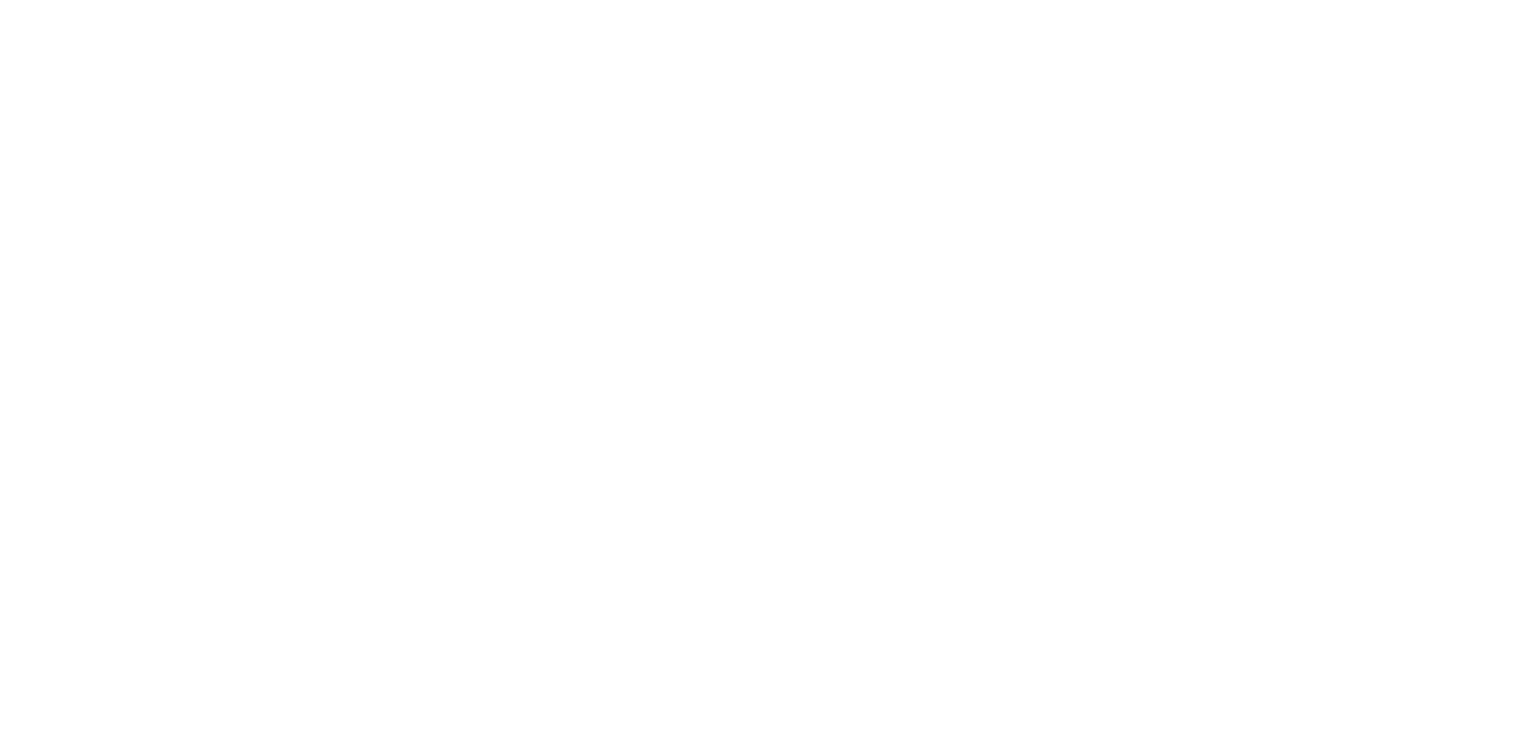 scroll, scrollTop: 0, scrollLeft: 0, axis: both 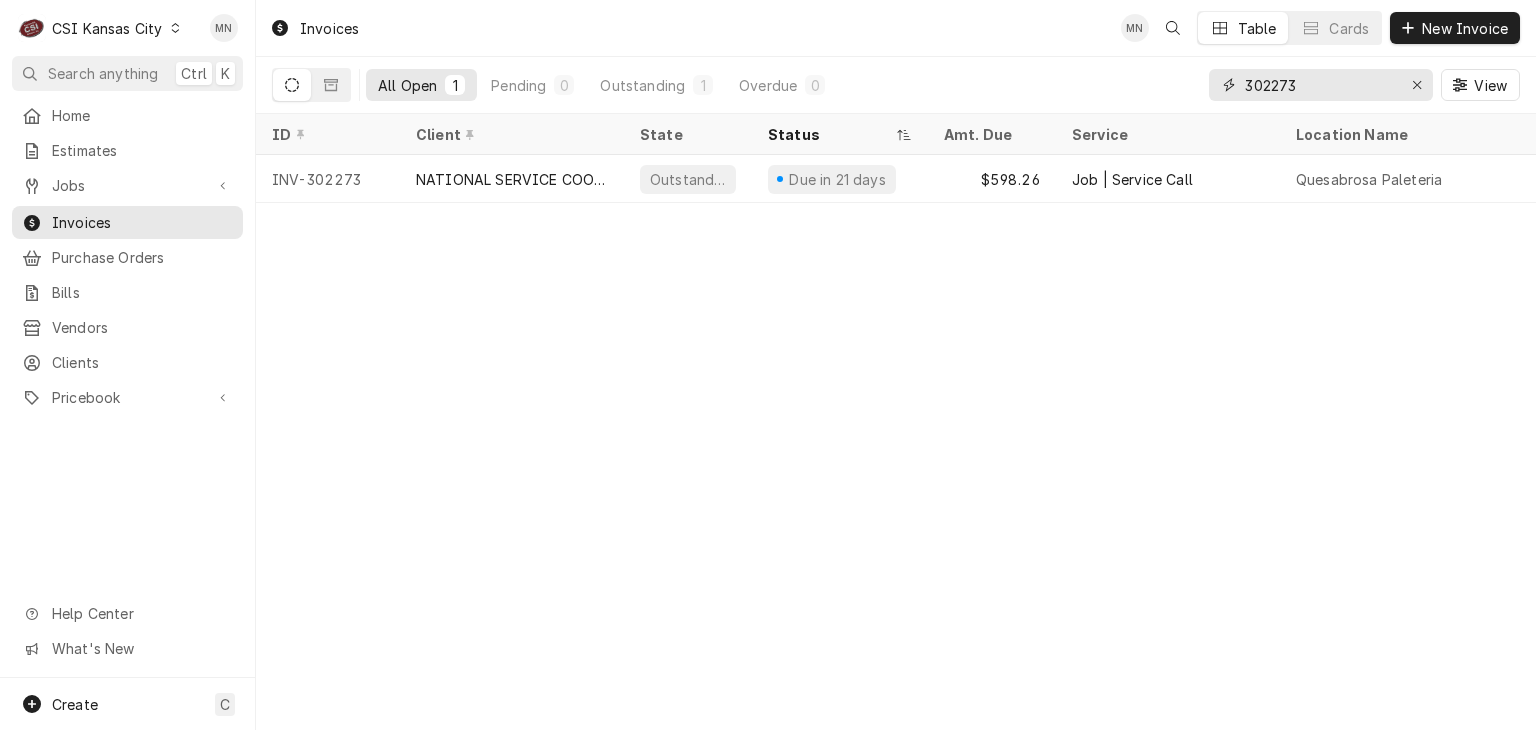 drag, startPoint x: 1317, startPoint y: 89, endPoint x: 1131, endPoint y: 87, distance: 186.01076 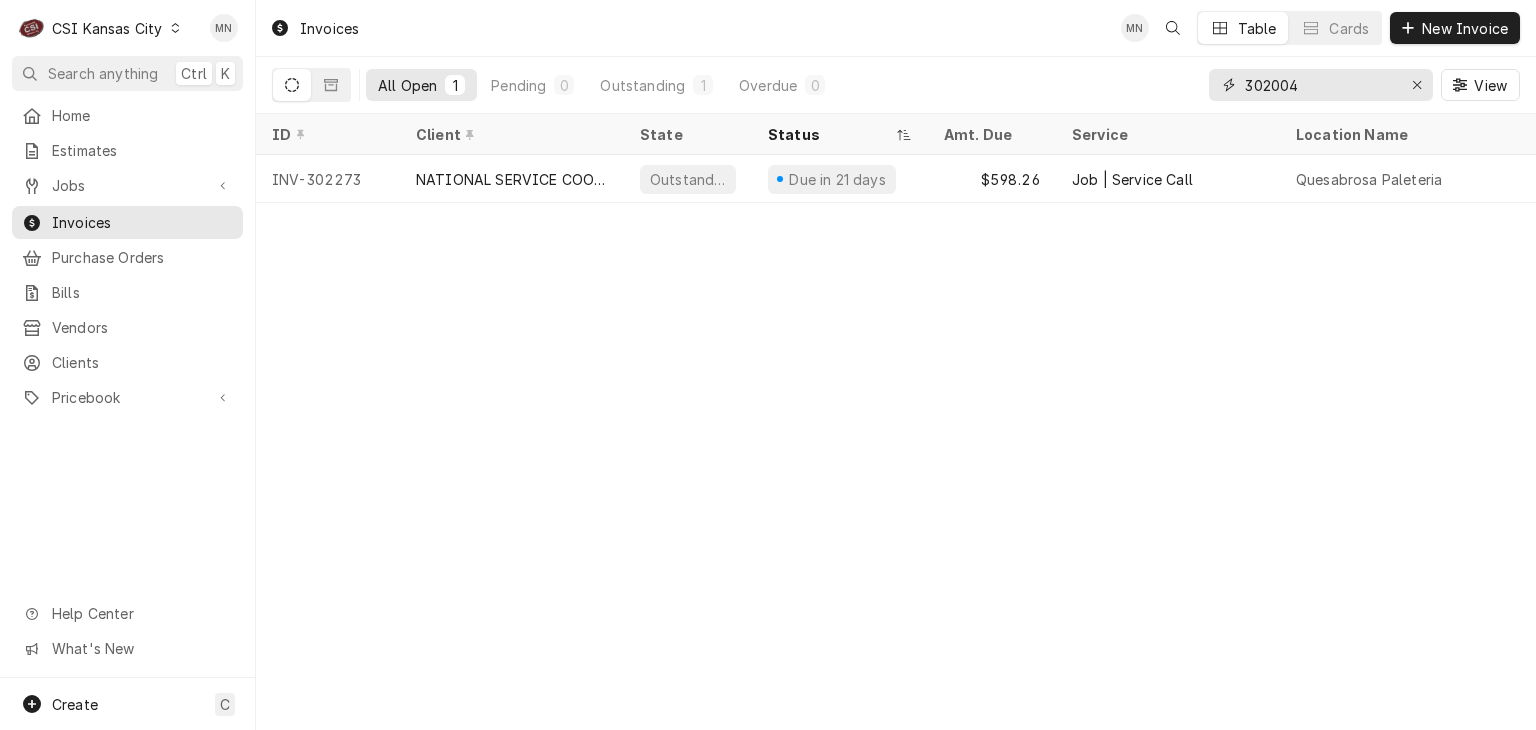 type on "302004" 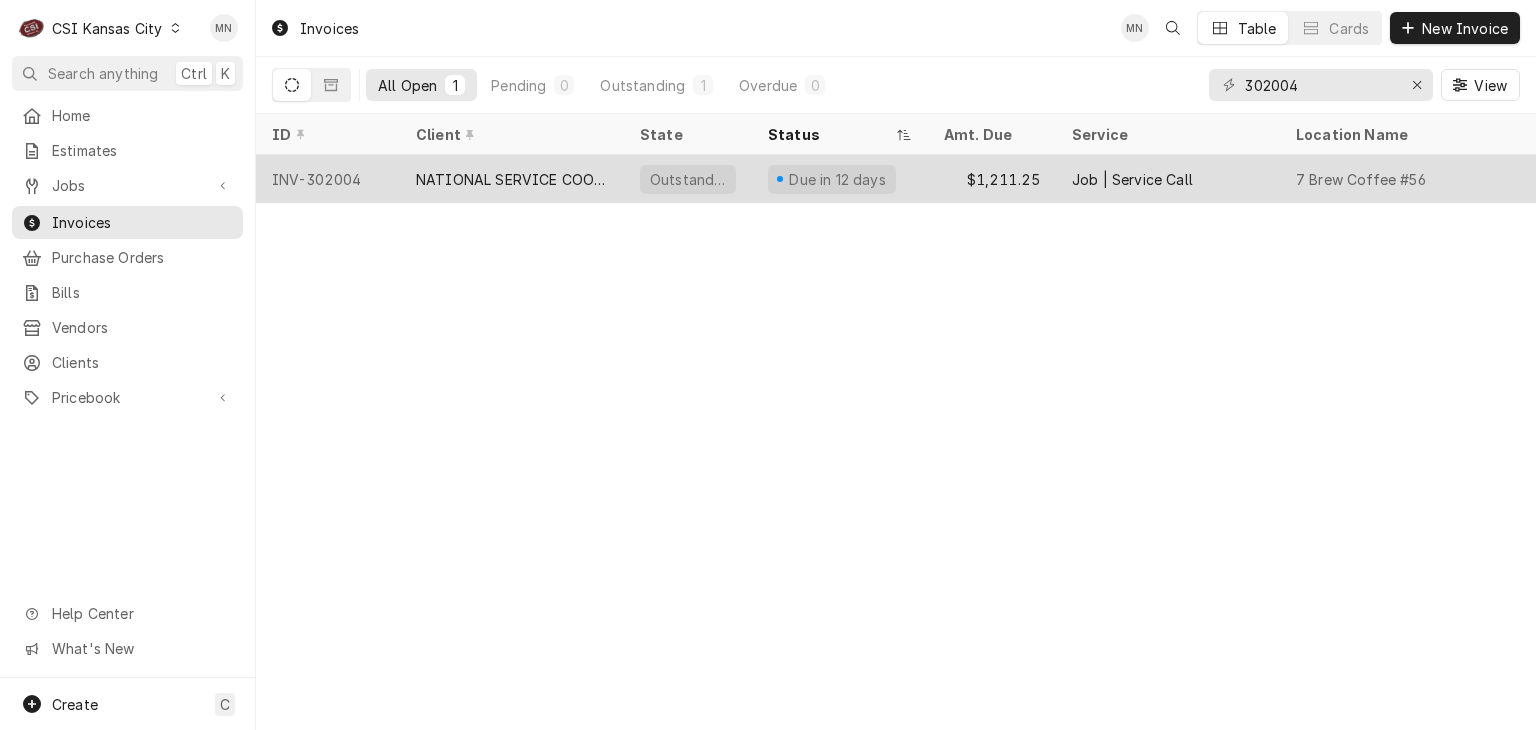 click on "NATIONAL SERVICE COOPERATIVE" at bounding box center (512, 179) 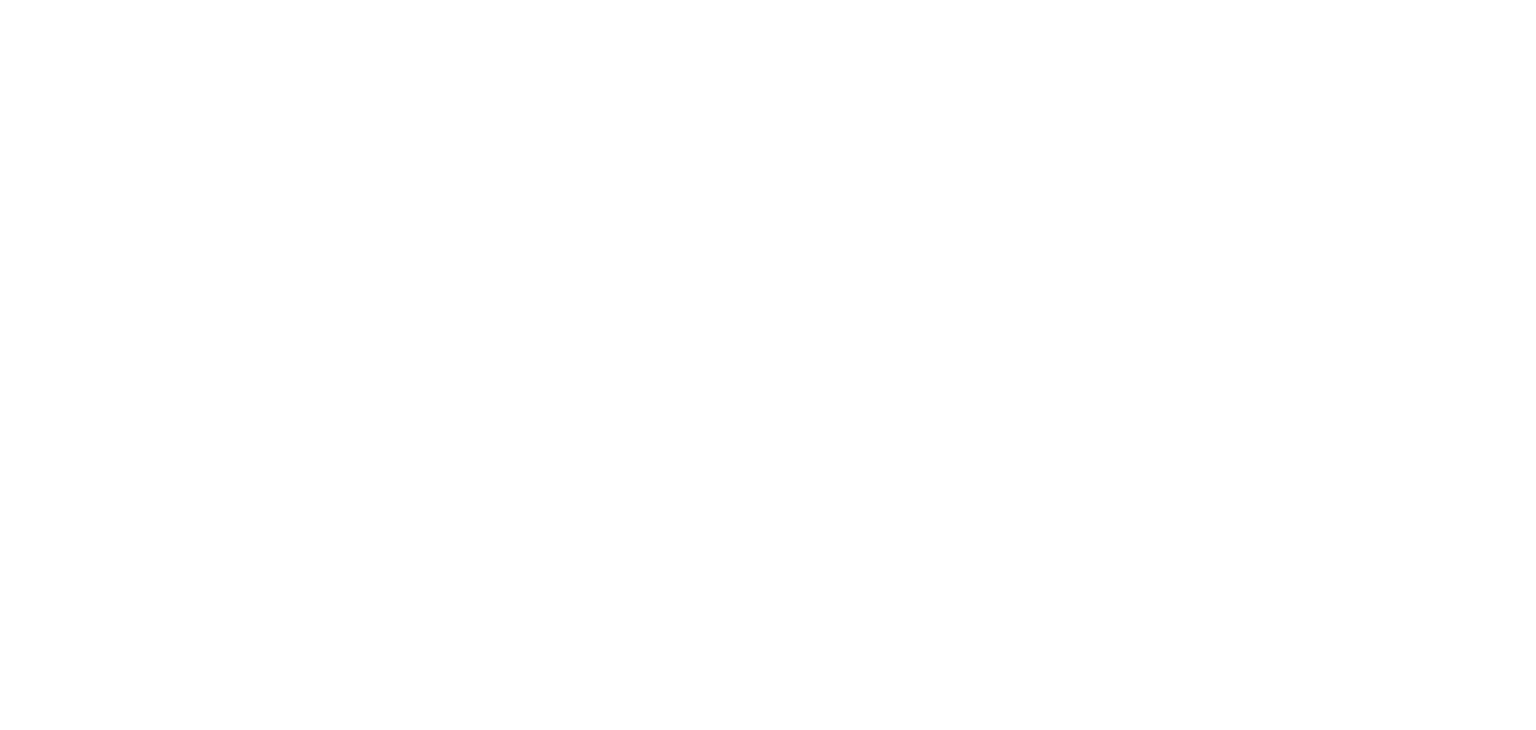 scroll, scrollTop: 0, scrollLeft: 0, axis: both 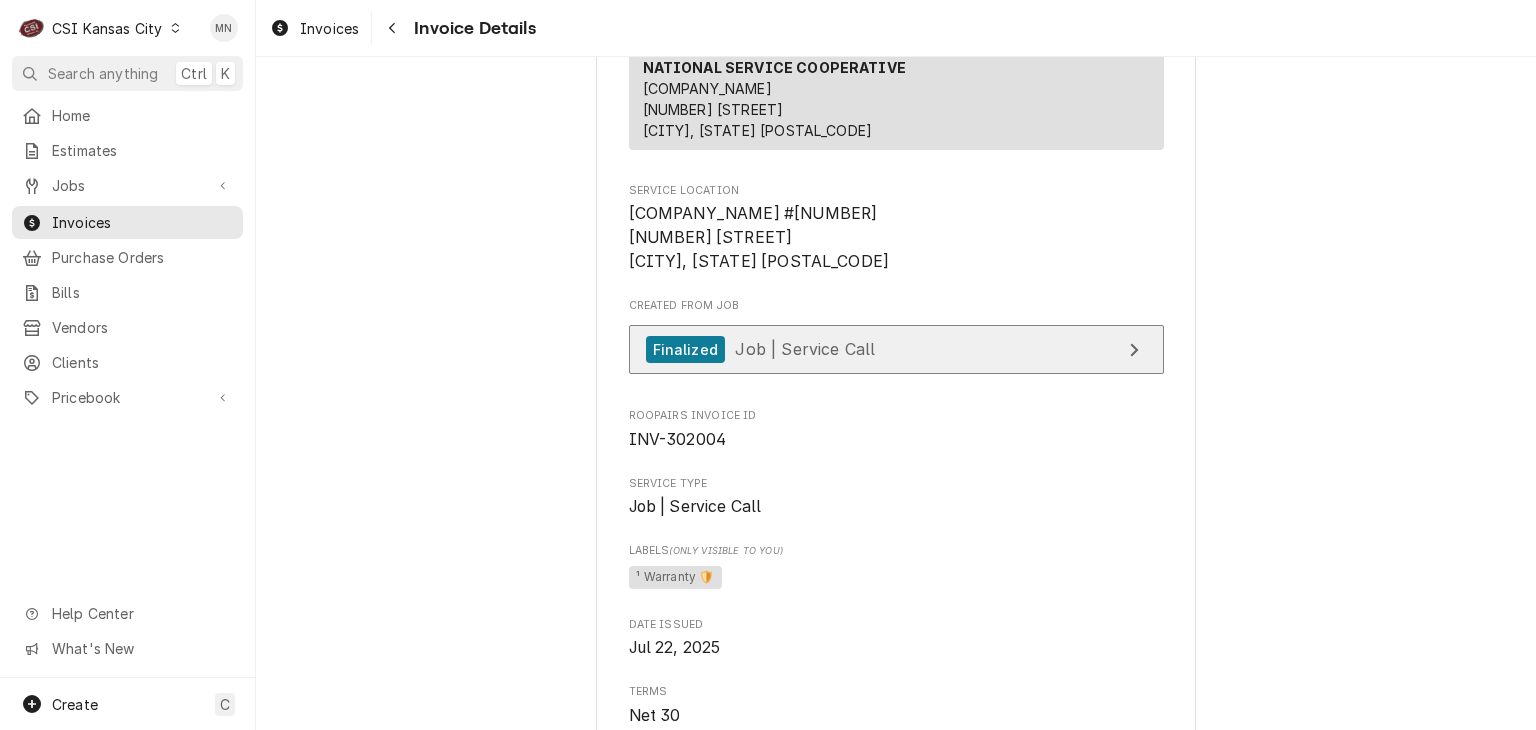 click on "Job | Service Call" at bounding box center (805, 349) 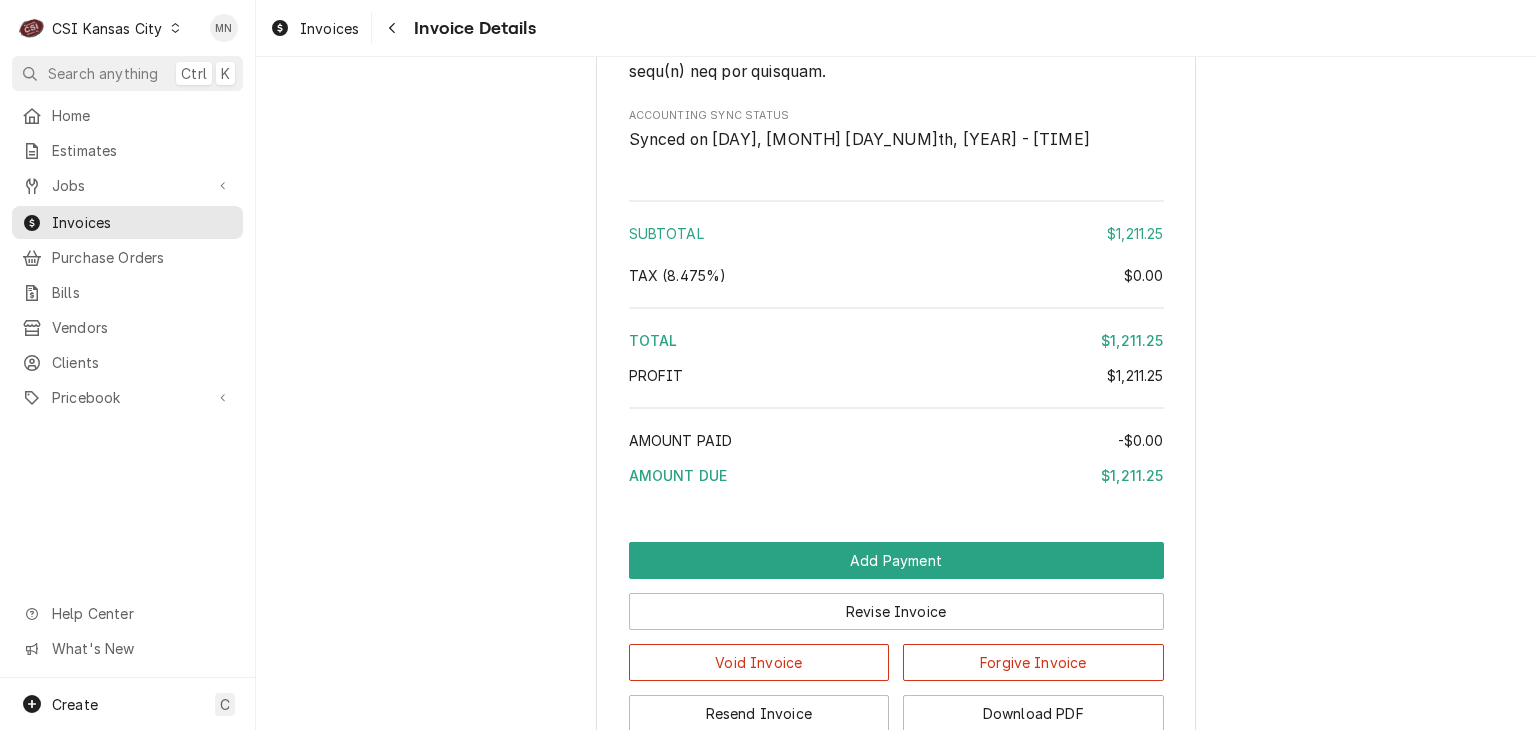 scroll, scrollTop: 3633, scrollLeft: 0, axis: vertical 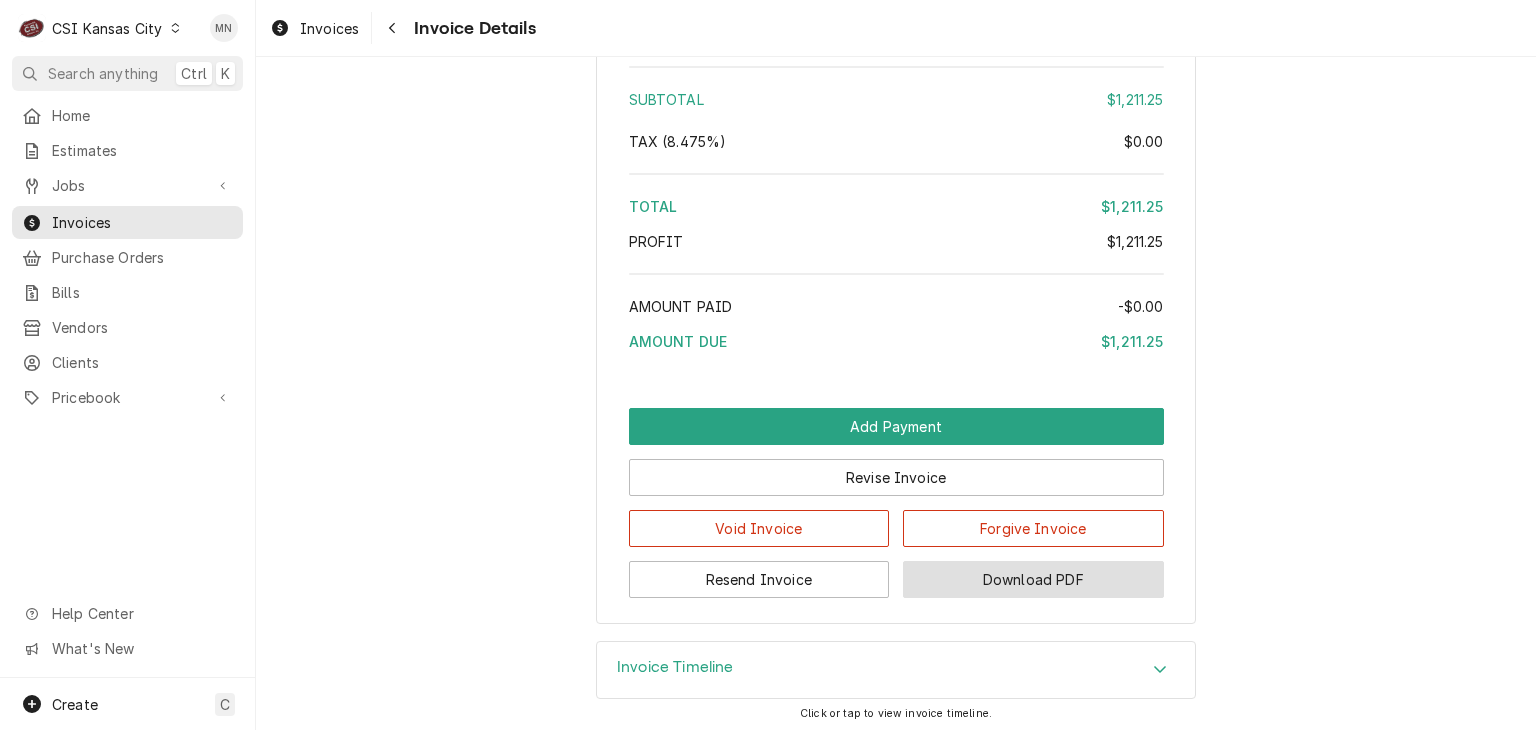 click on "Download PDF" at bounding box center (1033, 579) 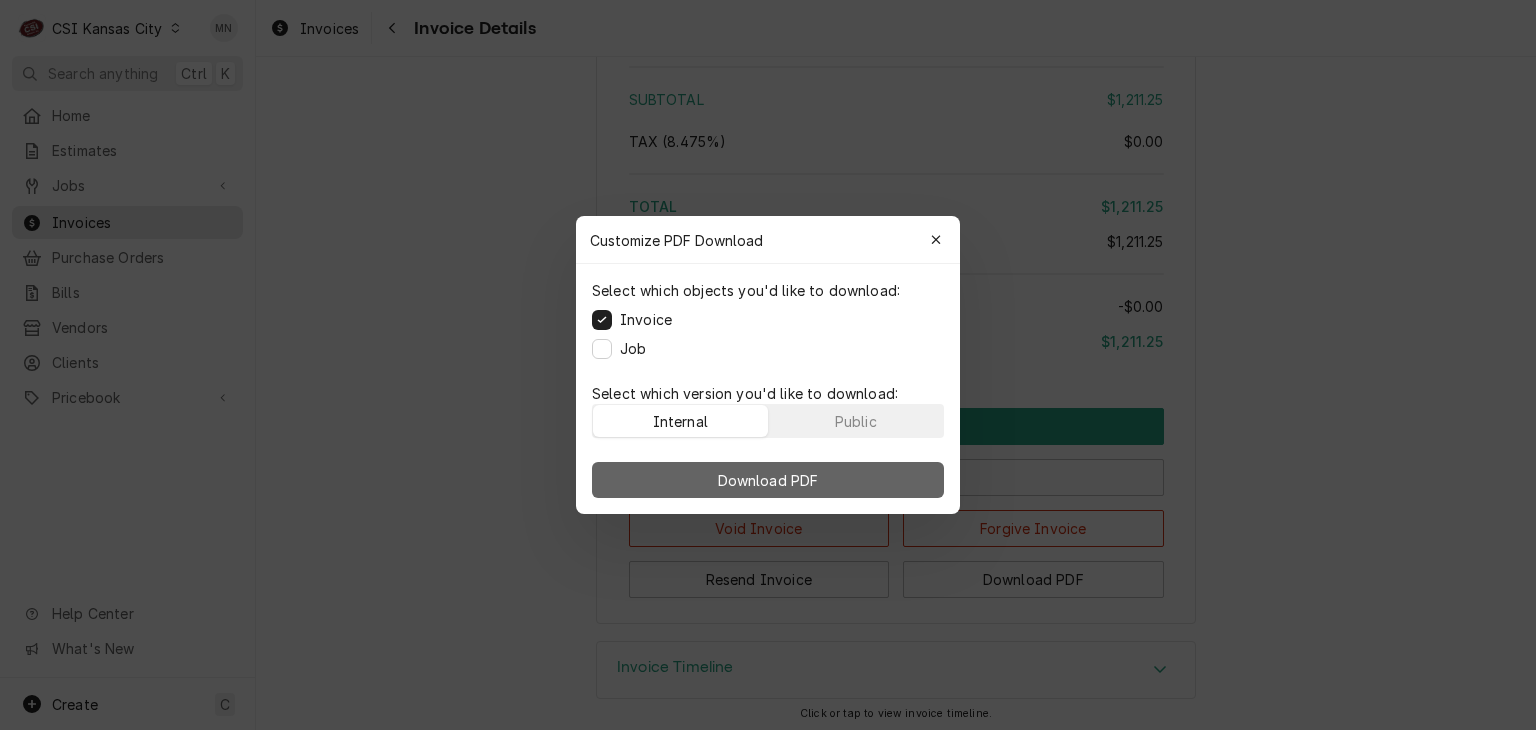 click on "Download PDF" at bounding box center [768, 480] 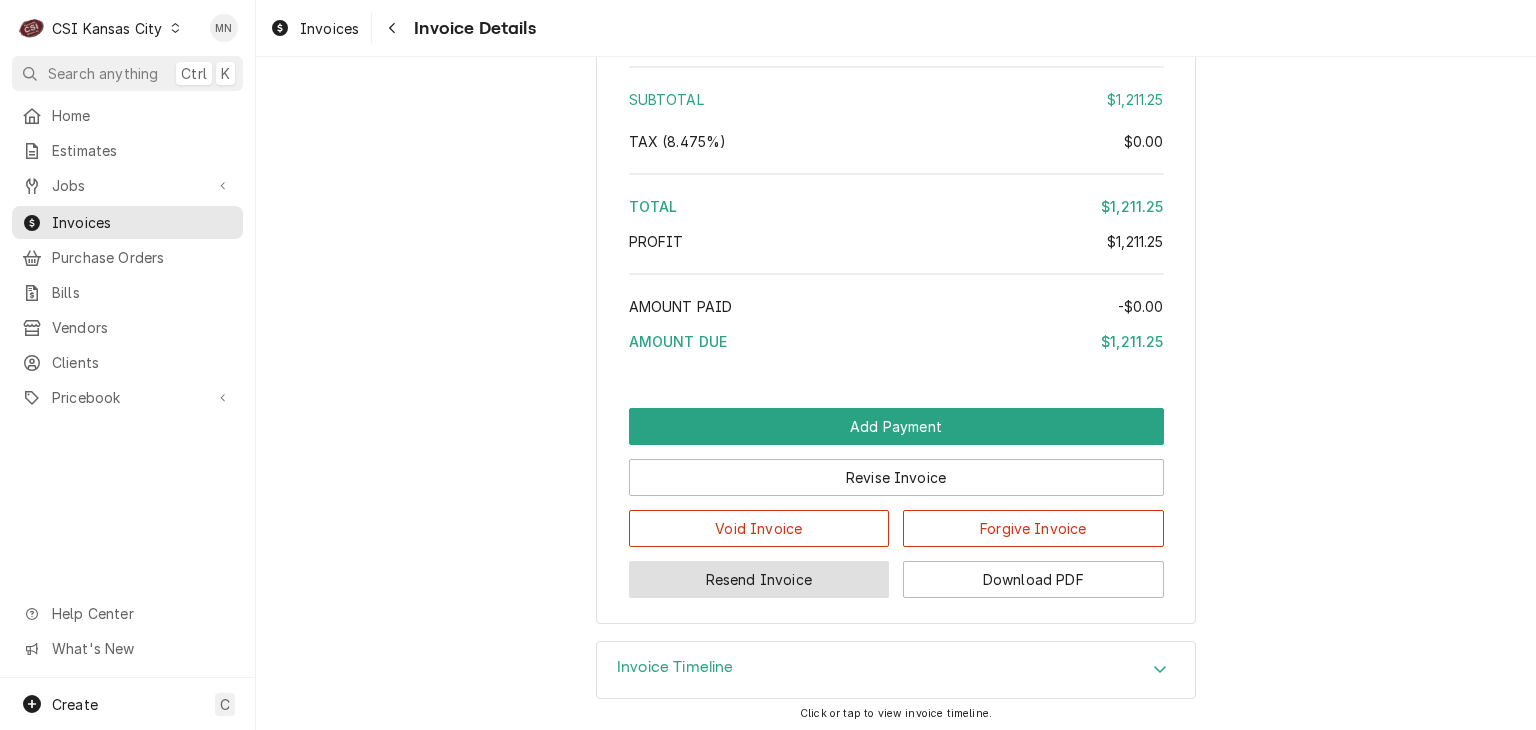 click on "Resend Invoice" at bounding box center (759, 579) 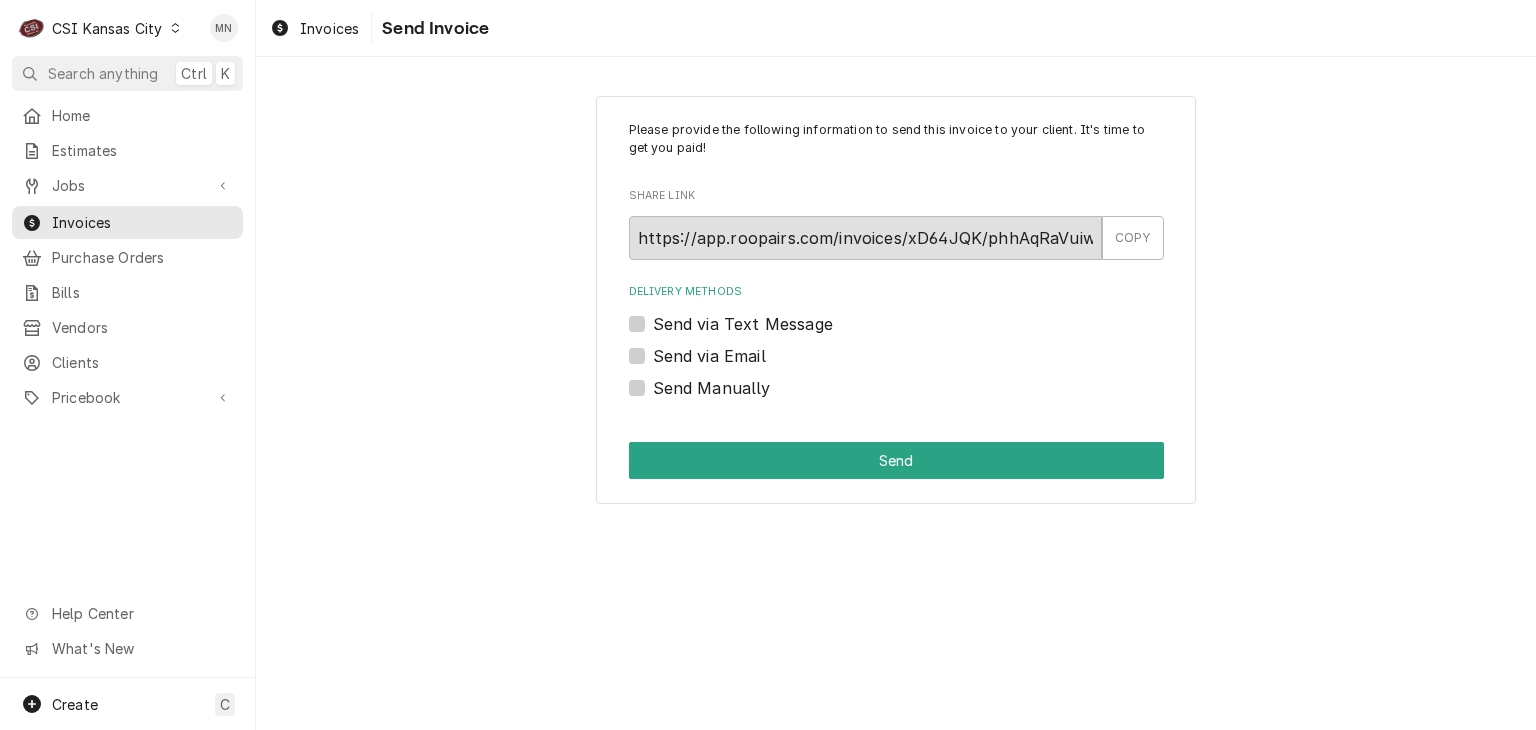 scroll, scrollTop: 0, scrollLeft: 0, axis: both 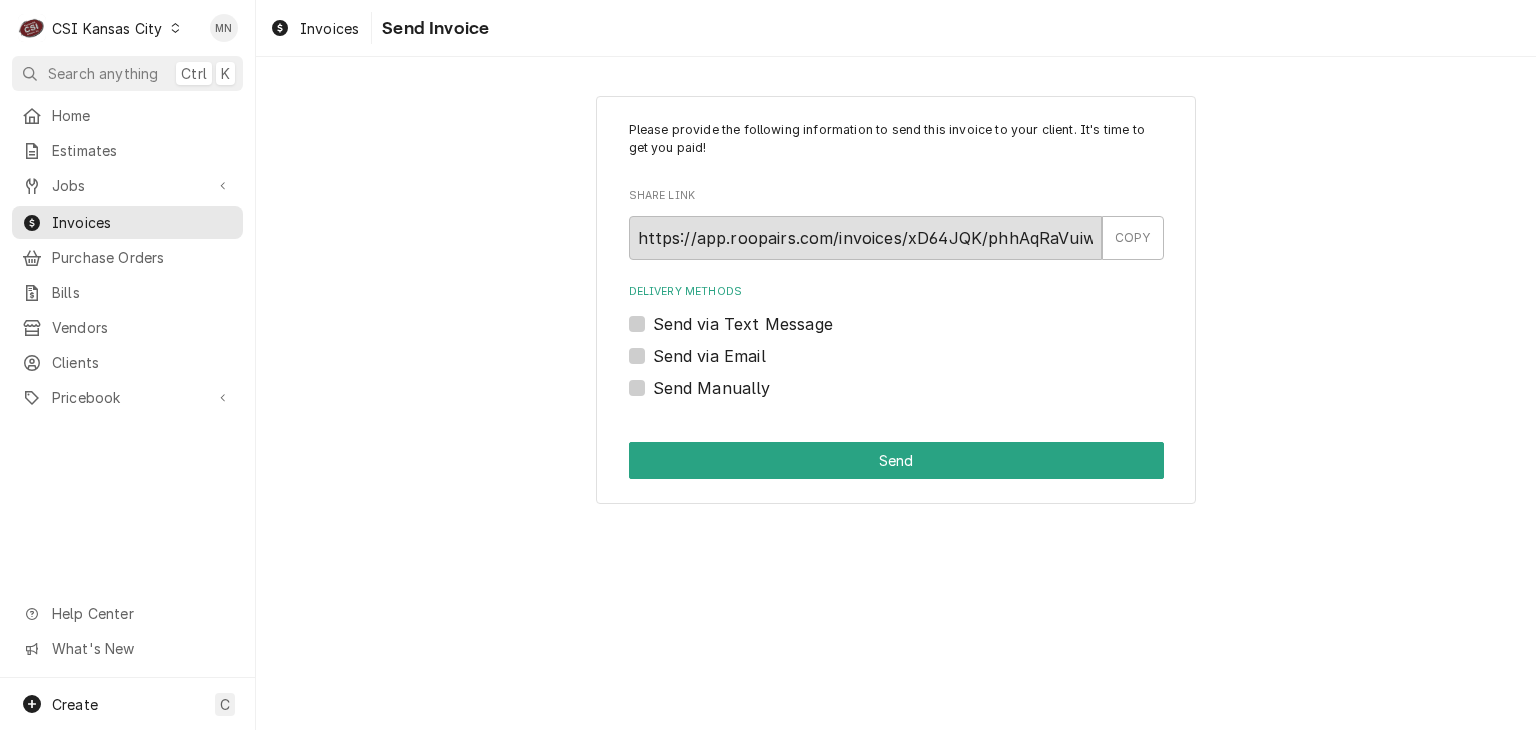 click on "Send Manually" at bounding box center (712, 388) 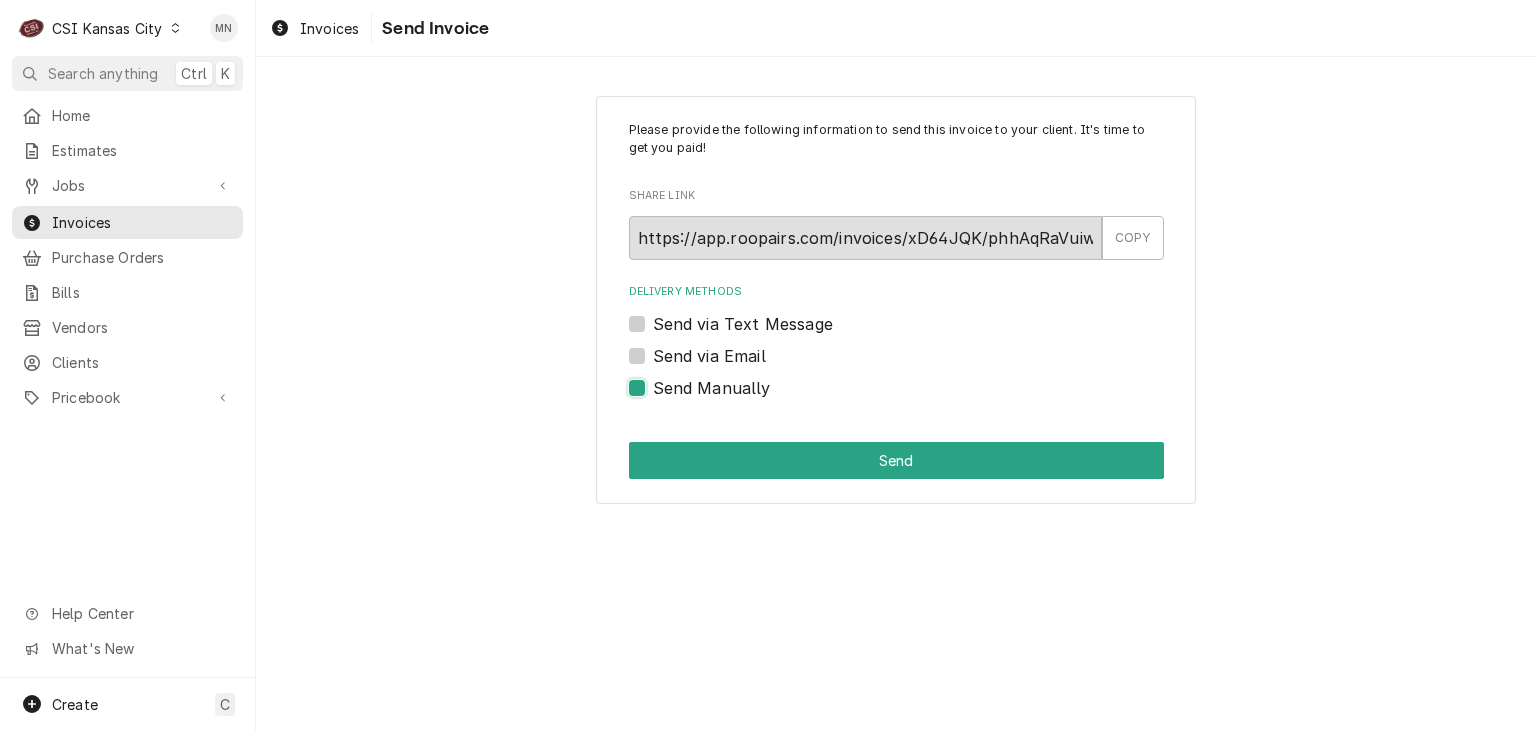 checkbox on "true" 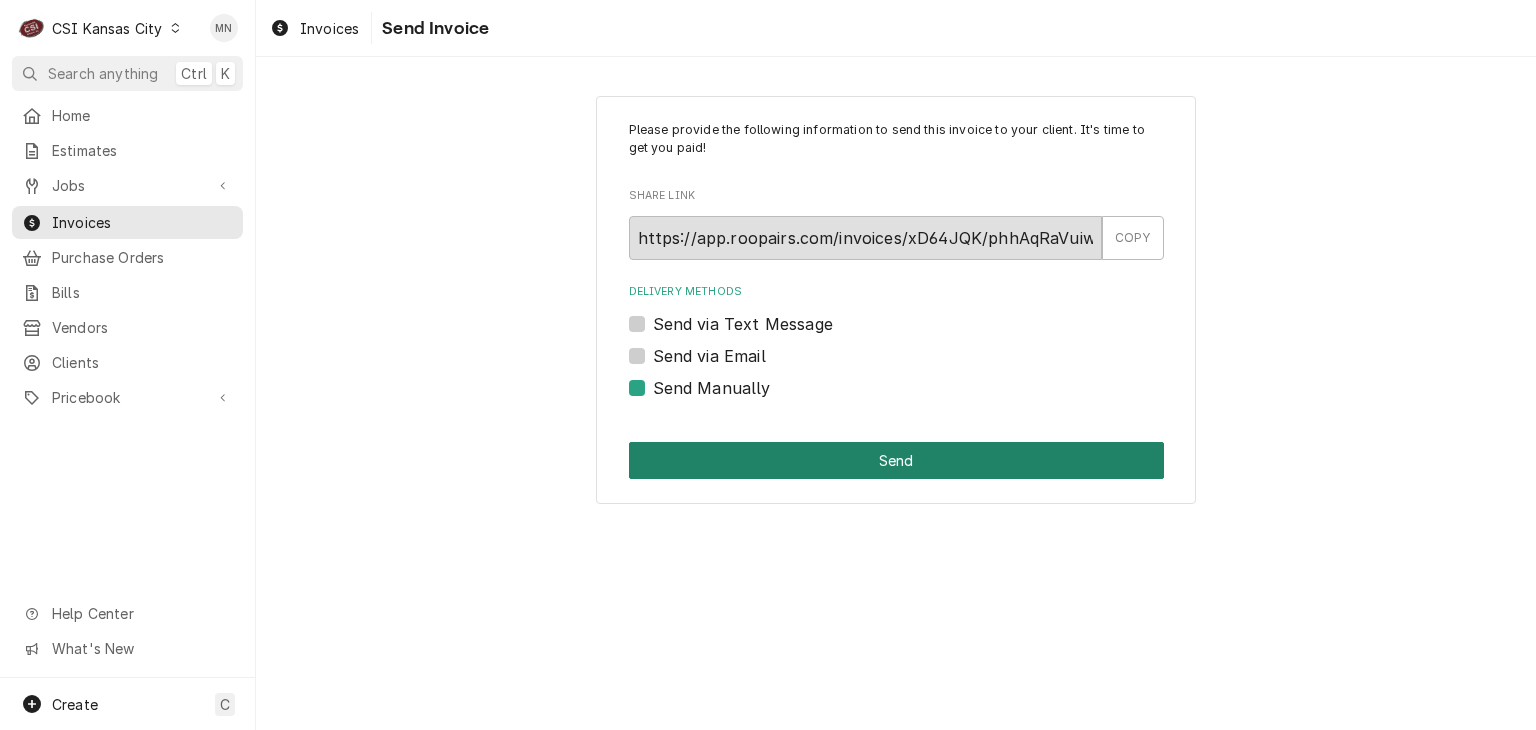 click on "Send" at bounding box center [896, 460] 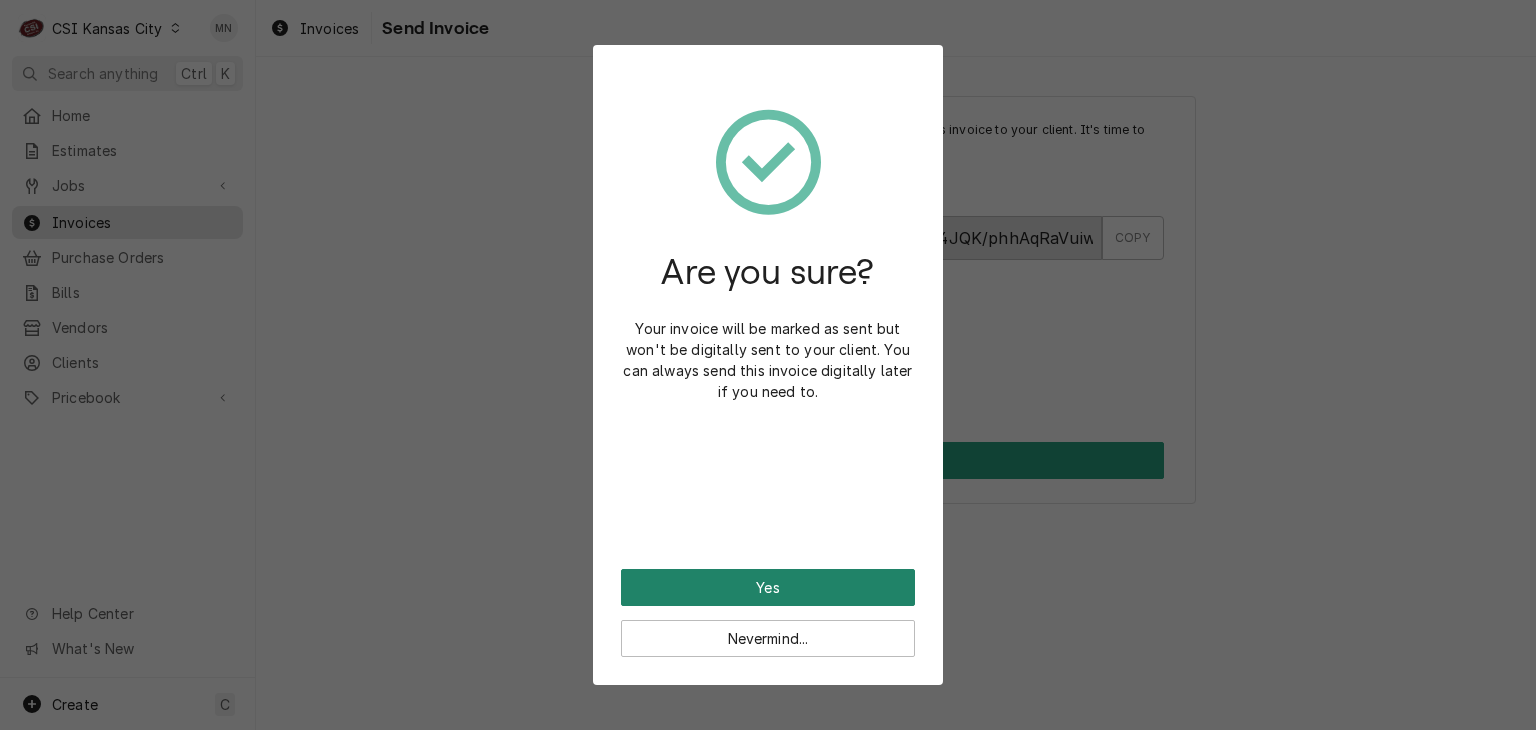 click on "Yes" at bounding box center [768, 587] 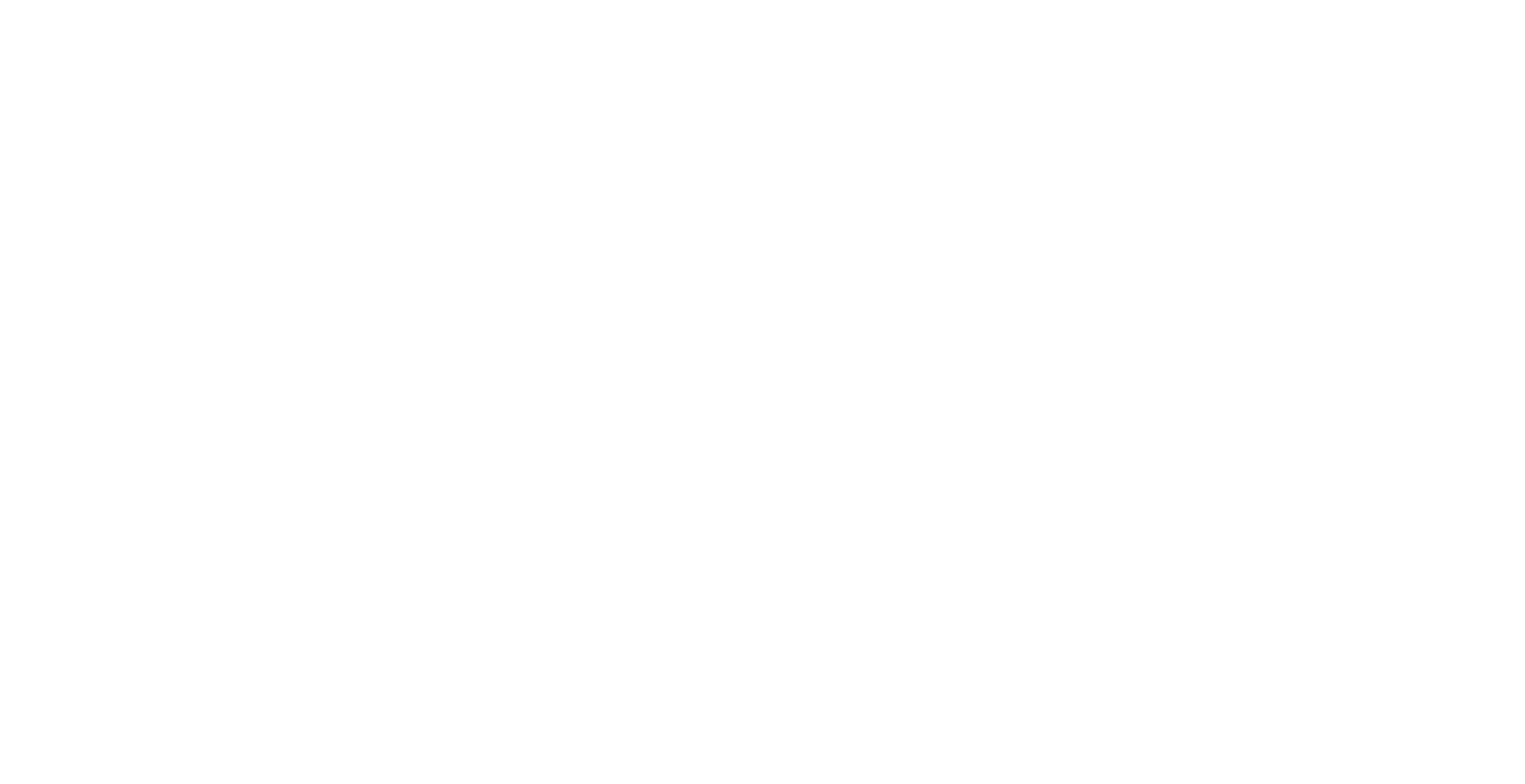scroll, scrollTop: 0, scrollLeft: 0, axis: both 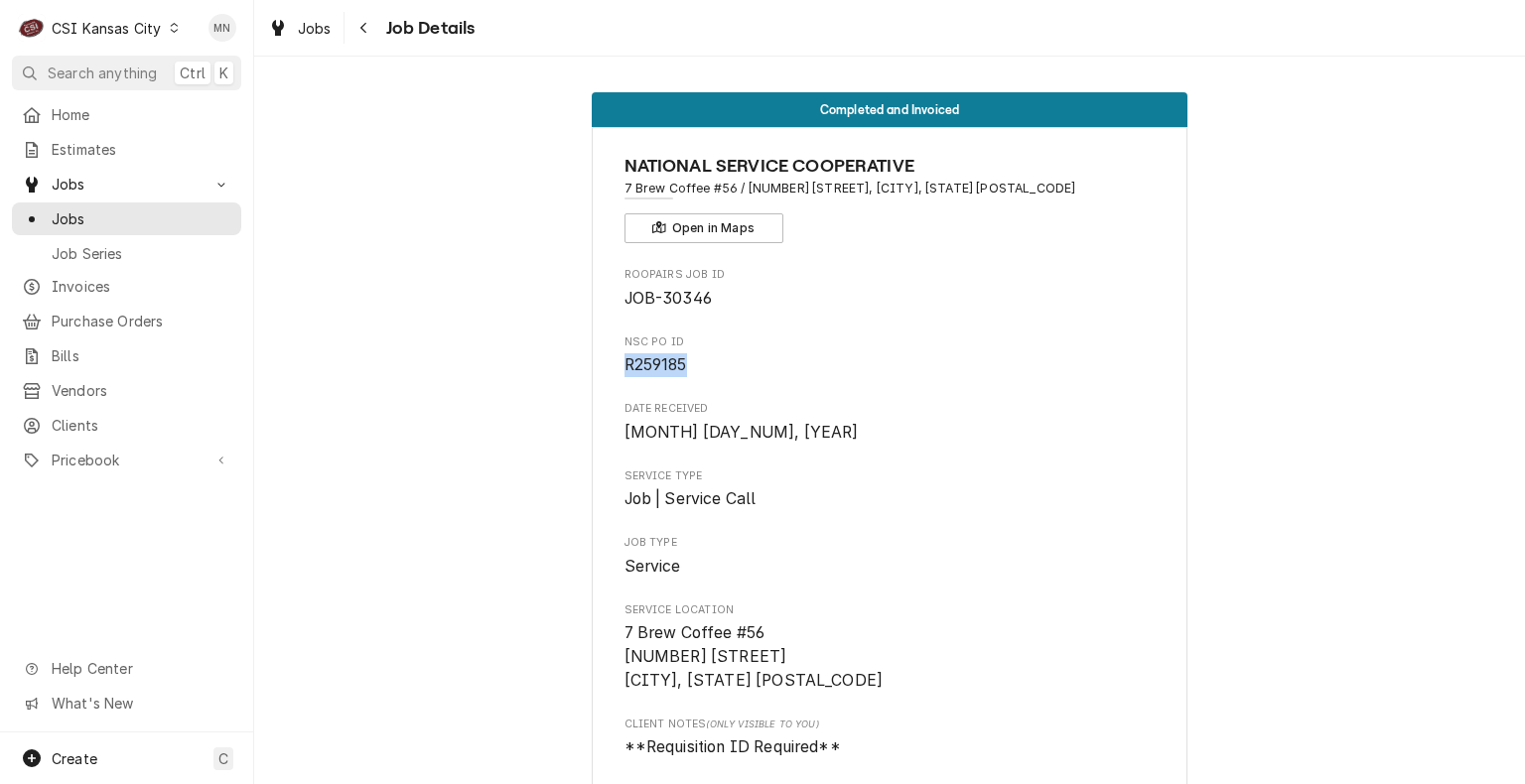 drag, startPoint x: 684, startPoint y: 364, endPoint x: 614, endPoint y: 367, distance: 70.064256 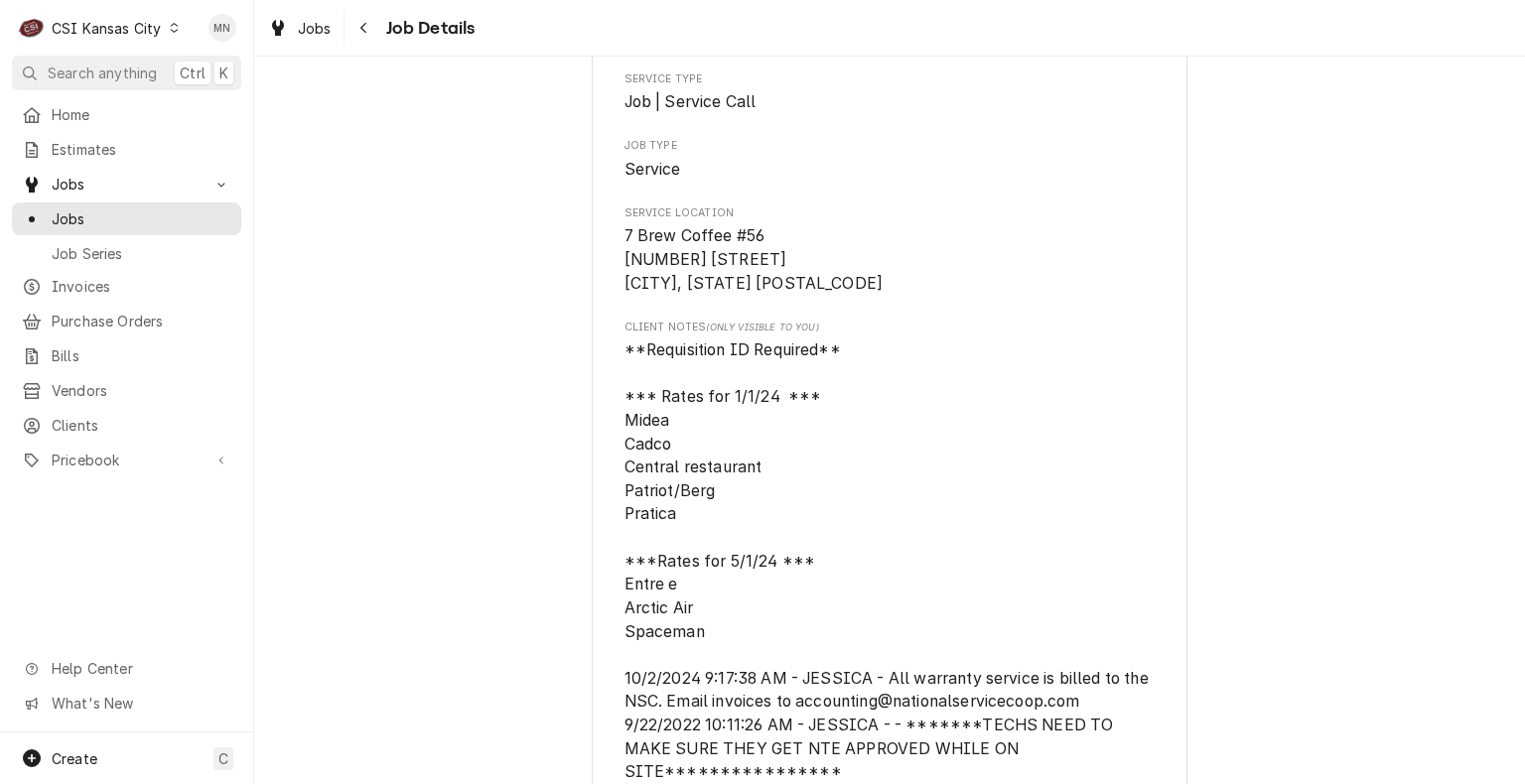 scroll, scrollTop: 595, scrollLeft: 0, axis: vertical 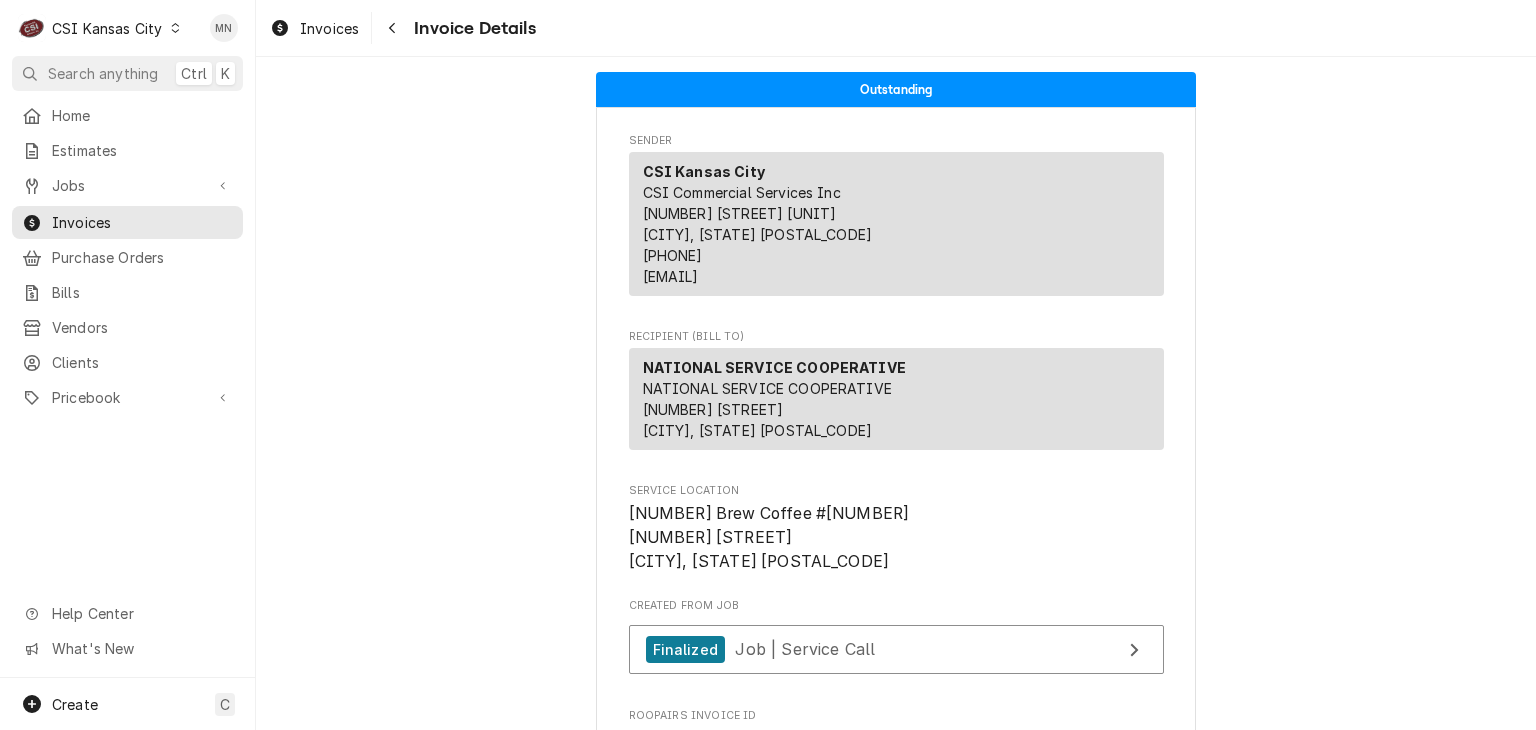 click on "CSI Kansas City" at bounding box center (107, 28) 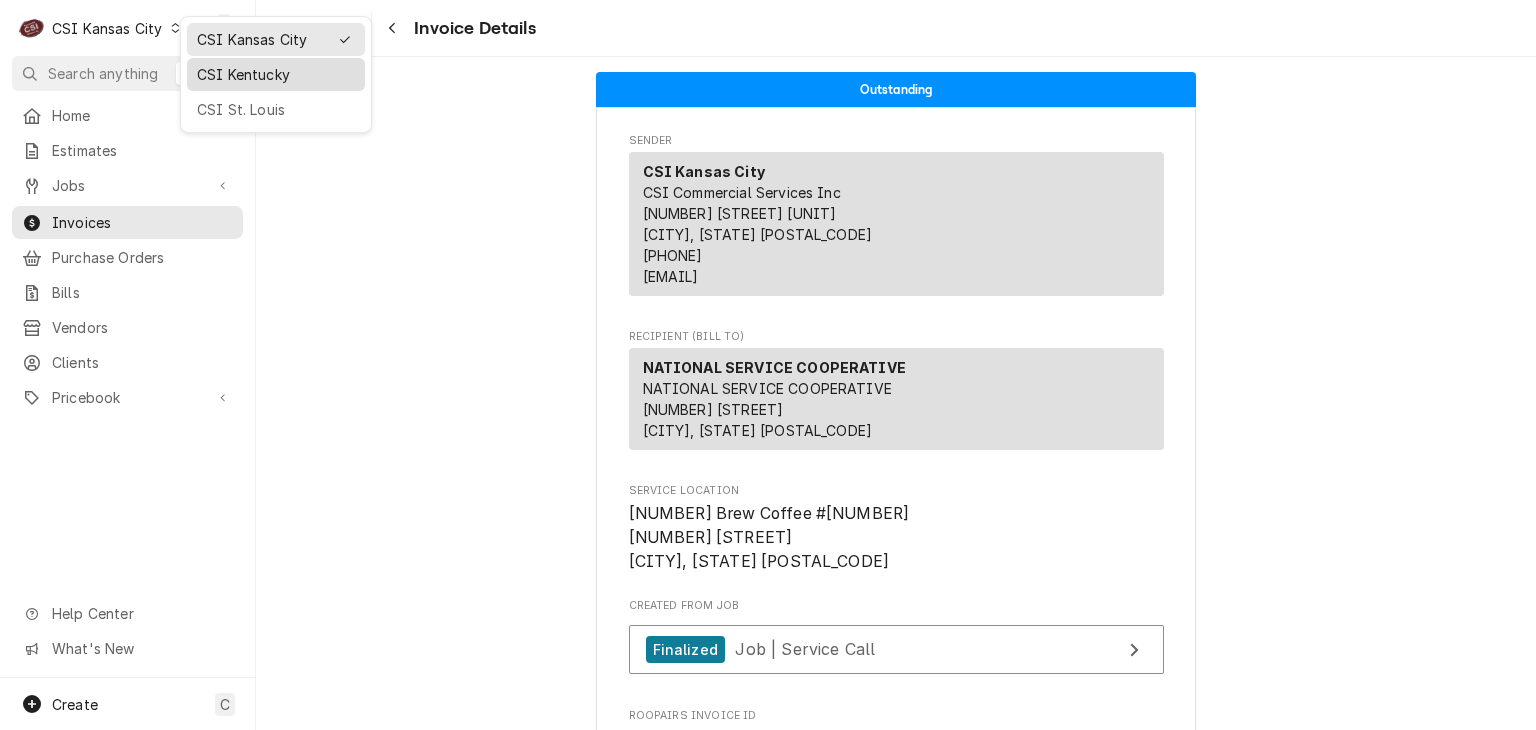 click on "CSI Kentucky" at bounding box center [276, 74] 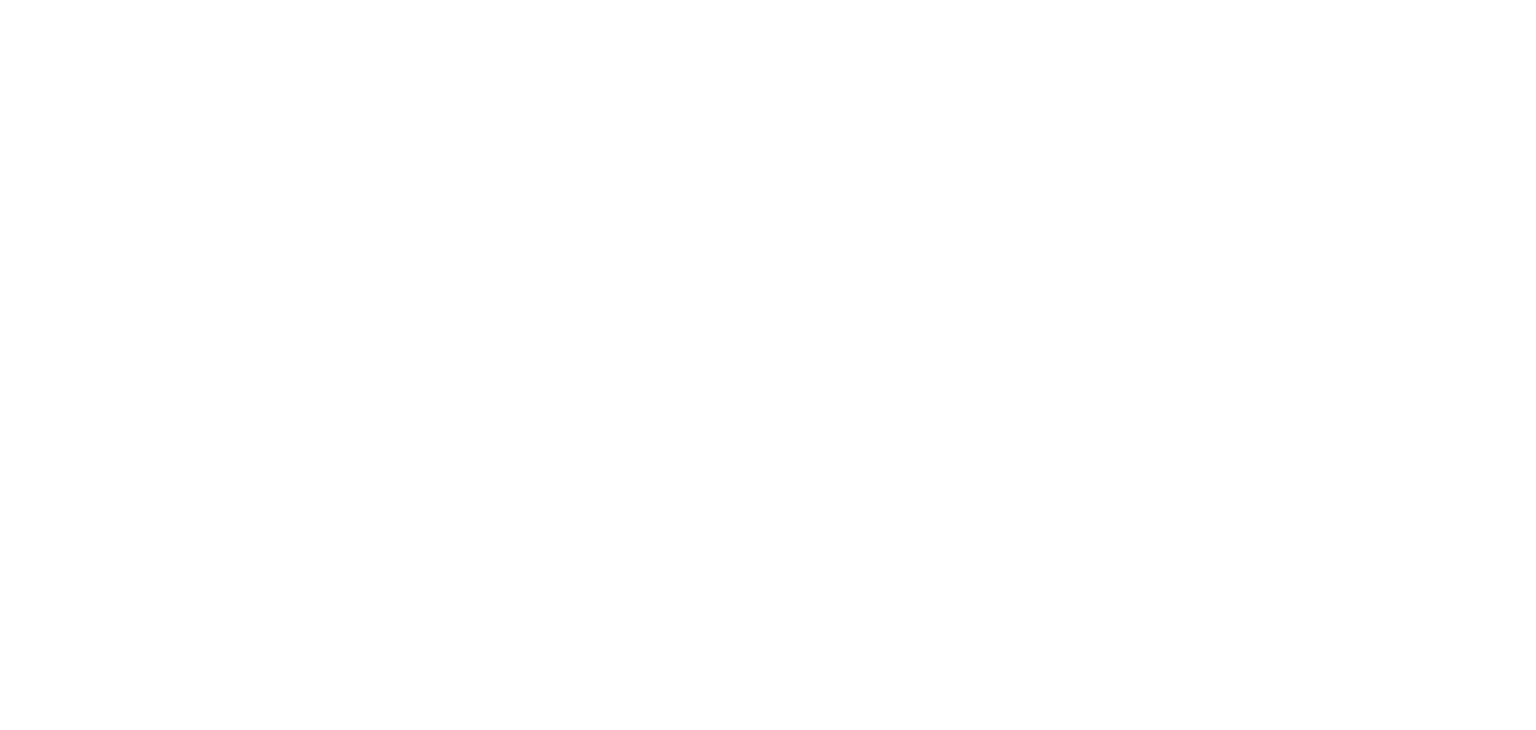 scroll, scrollTop: 0, scrollLeft: 0, axis: both 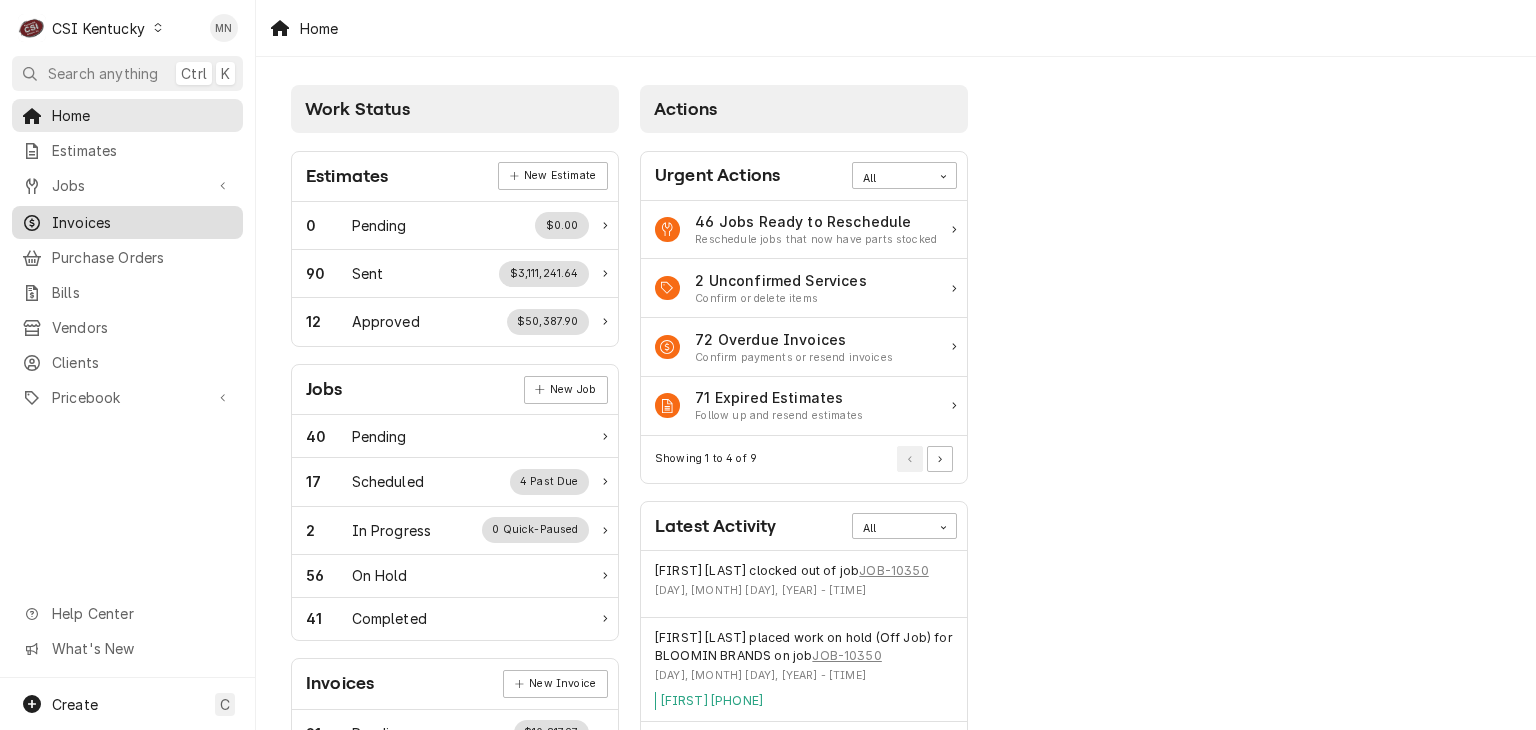 click on "Invoices" at bounding box center (142, 222) 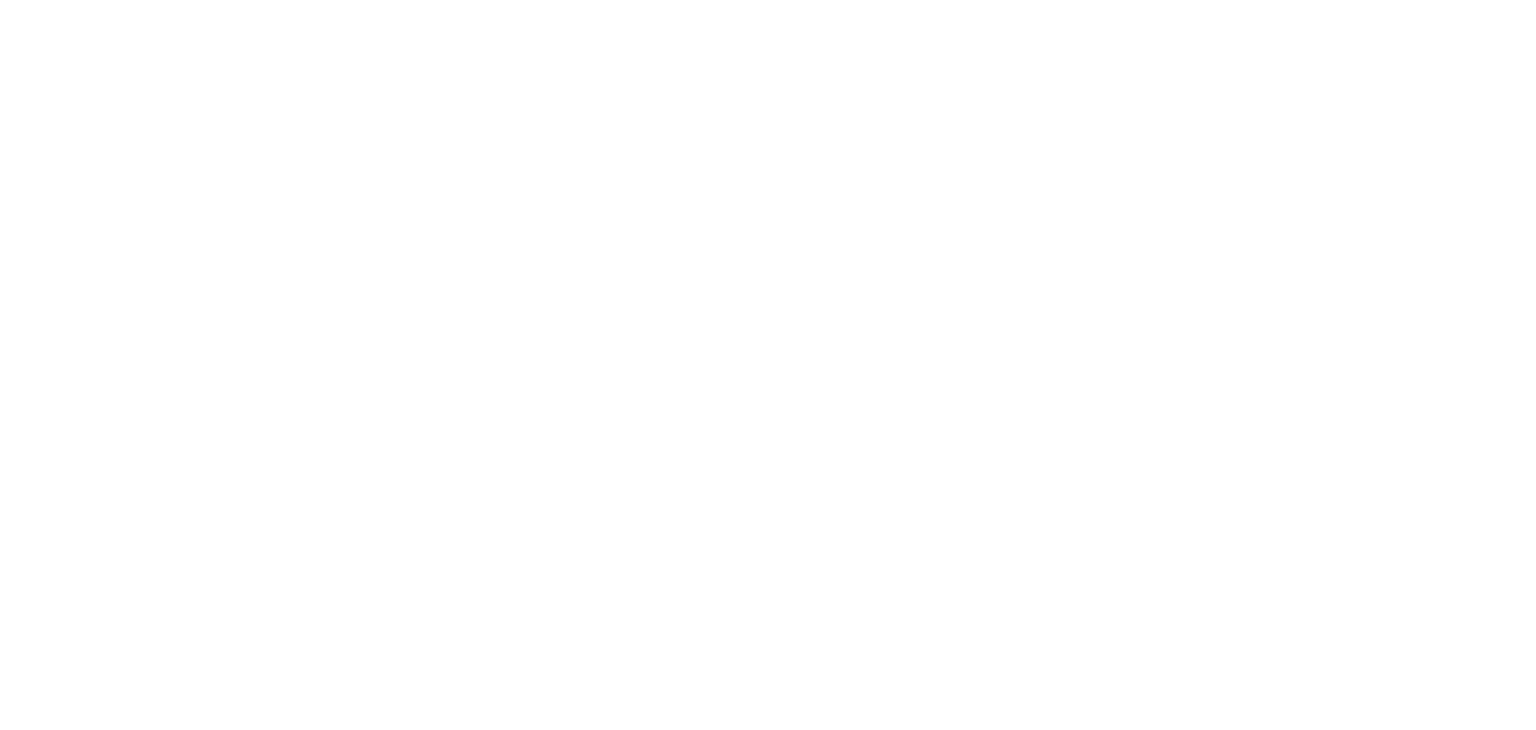 scroll, scrollTop: 0, scrollLeft: 0, axis: both 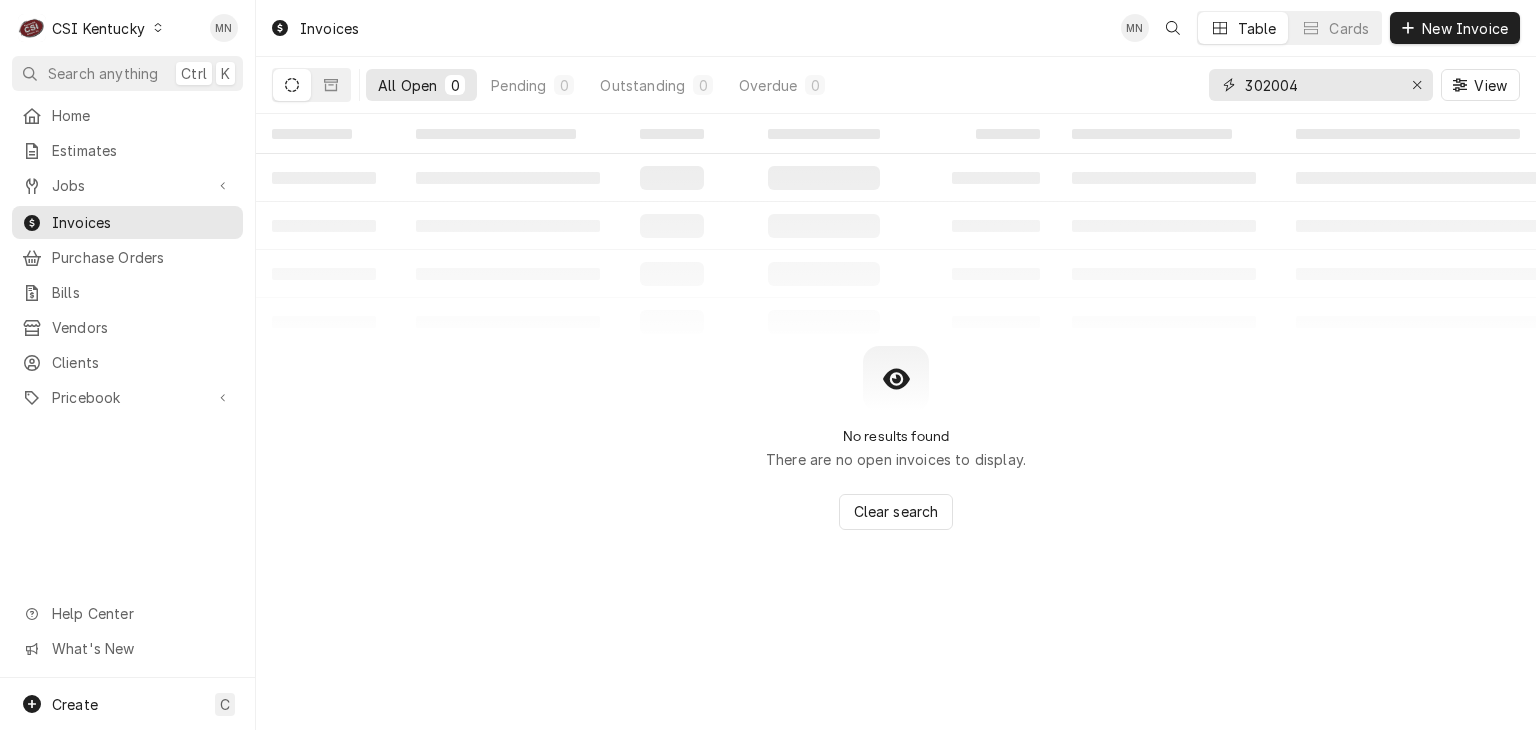 drag, startPoint x: 1296, startPoint y: 82, endPoint x: 1170, endPoint y: 81, distance: 126.00397 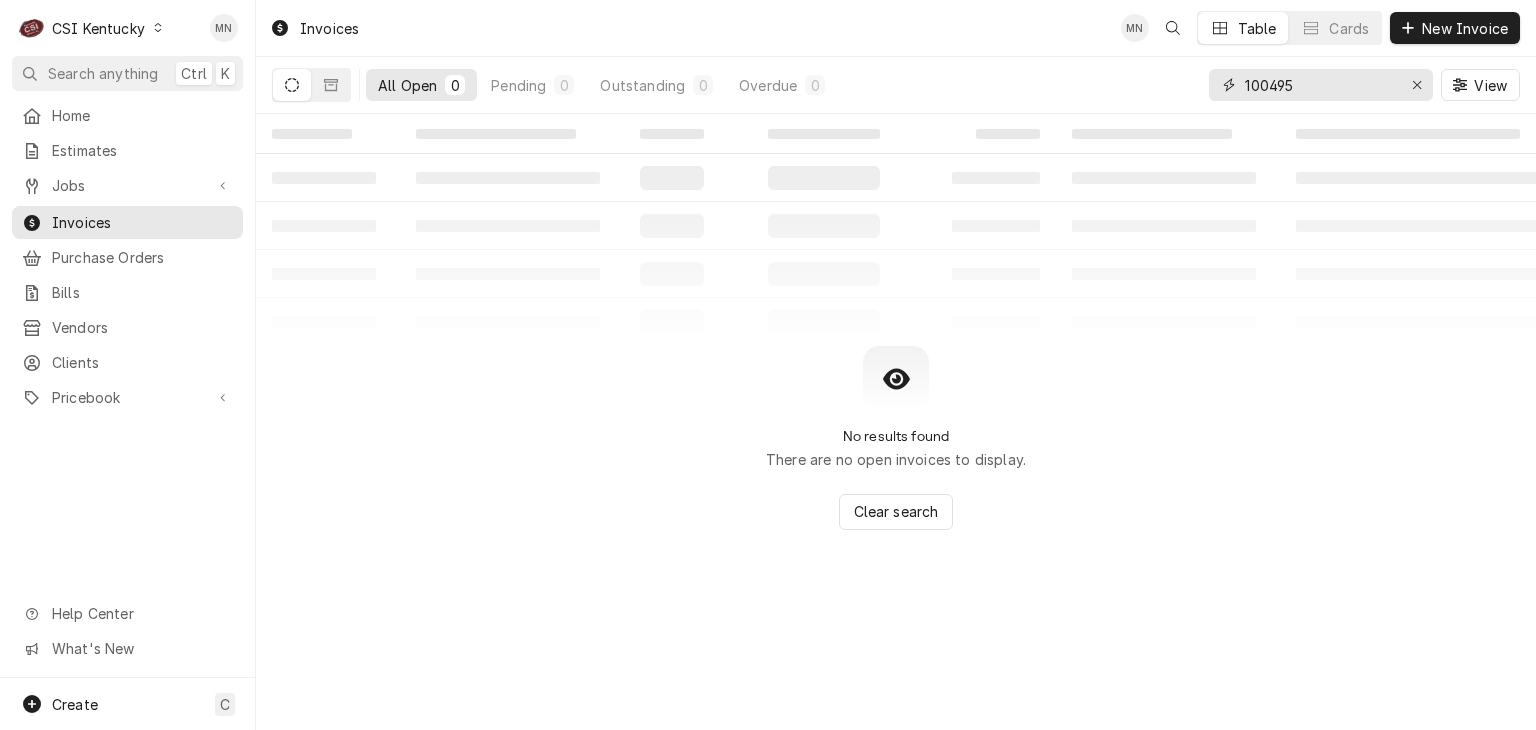 type on "100495" 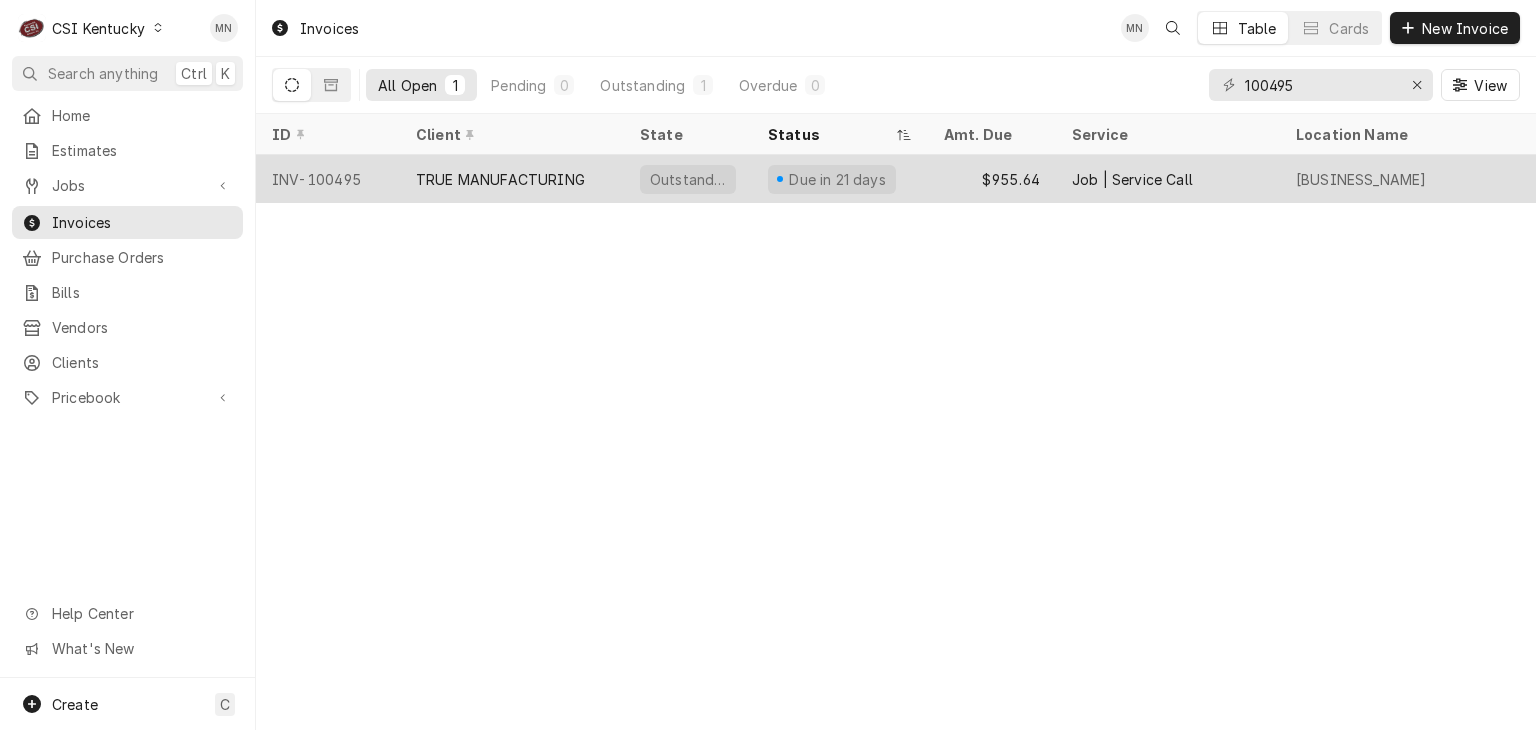 click on "TRUE MANUFACTURING" at bounding box center [512, 179] 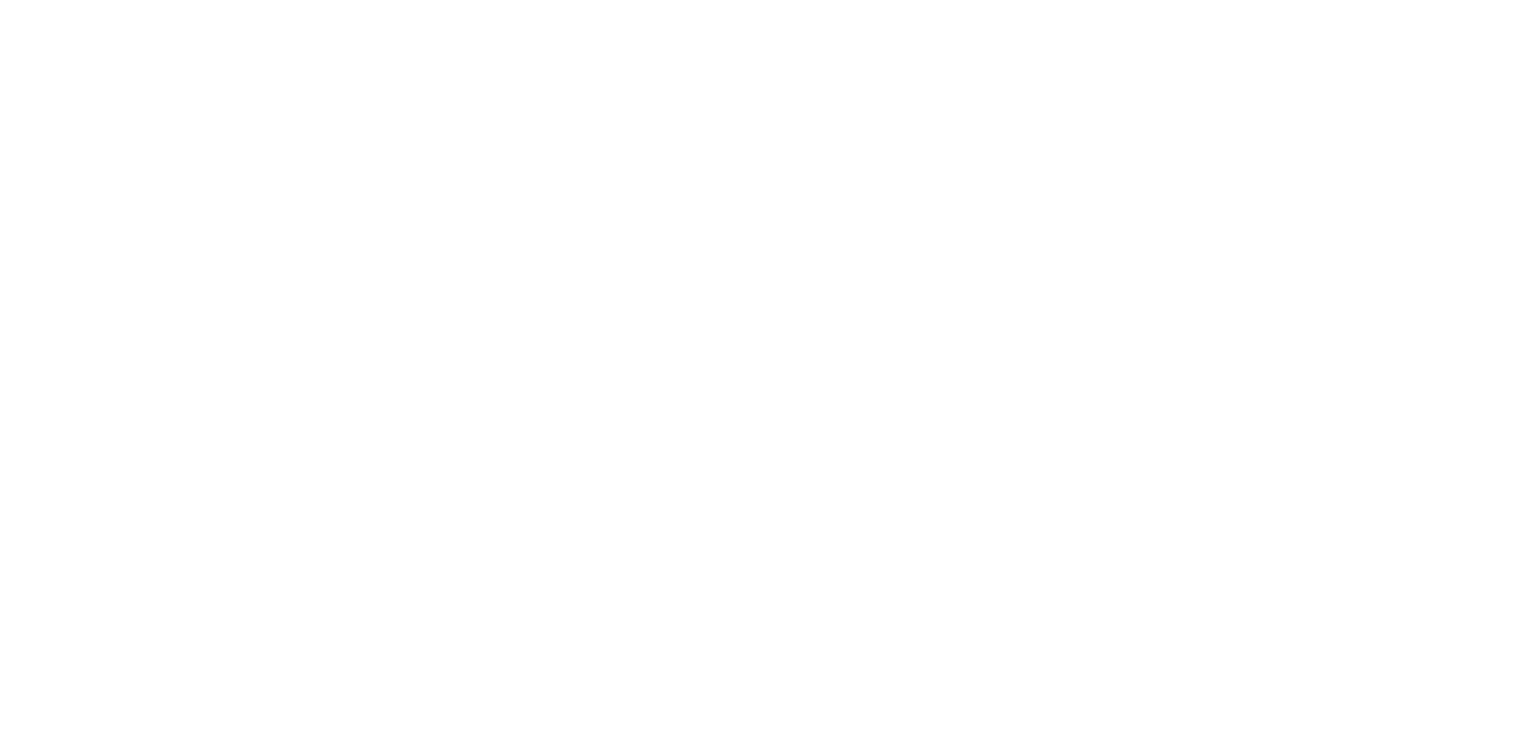 scroll, scrollTop: 0, scrollLeft: 0, axis: both 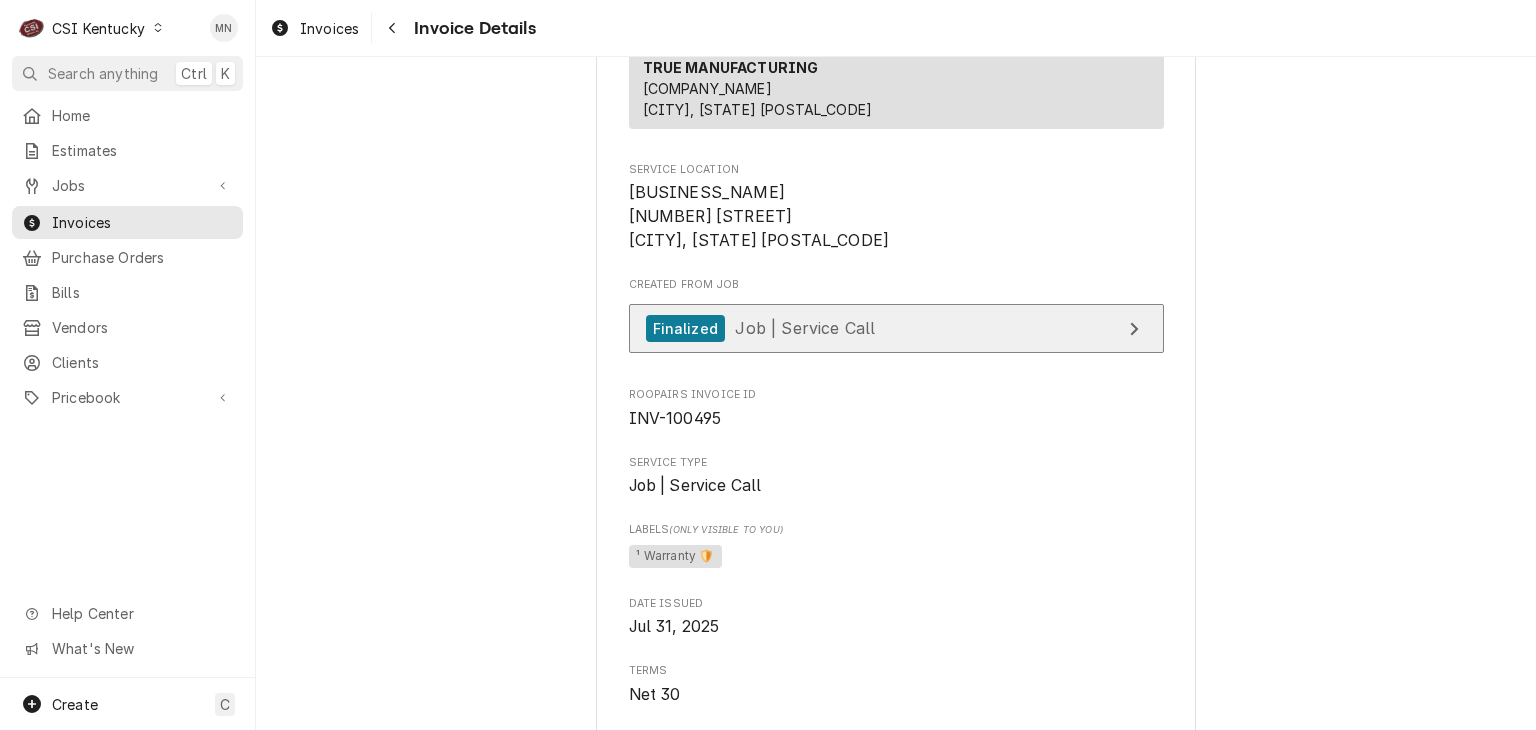 click on "Finalized Job | Service Call" at bounding box center [896, 328] 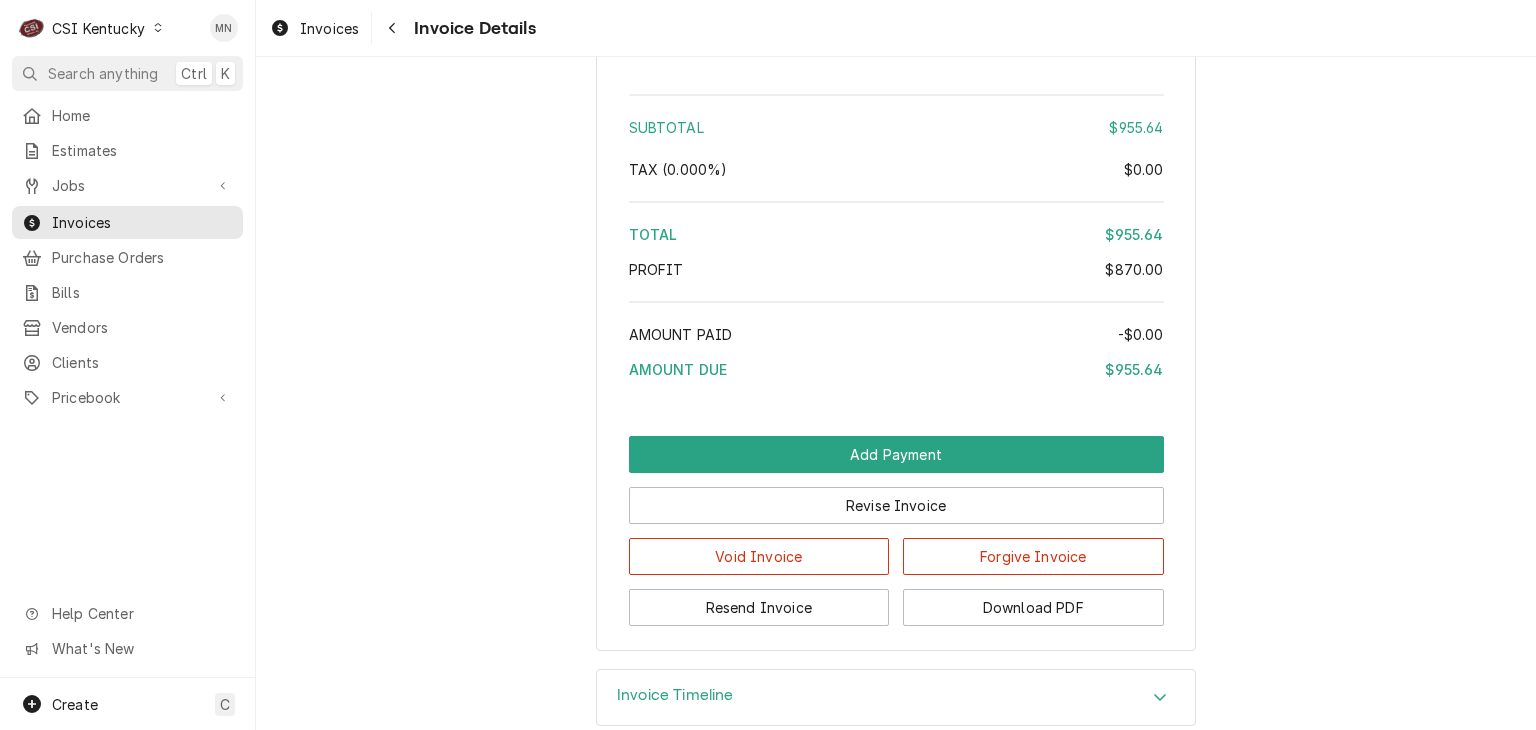 scroll, scrollTop: 4404, scrollLeft: 0, axis: vertical 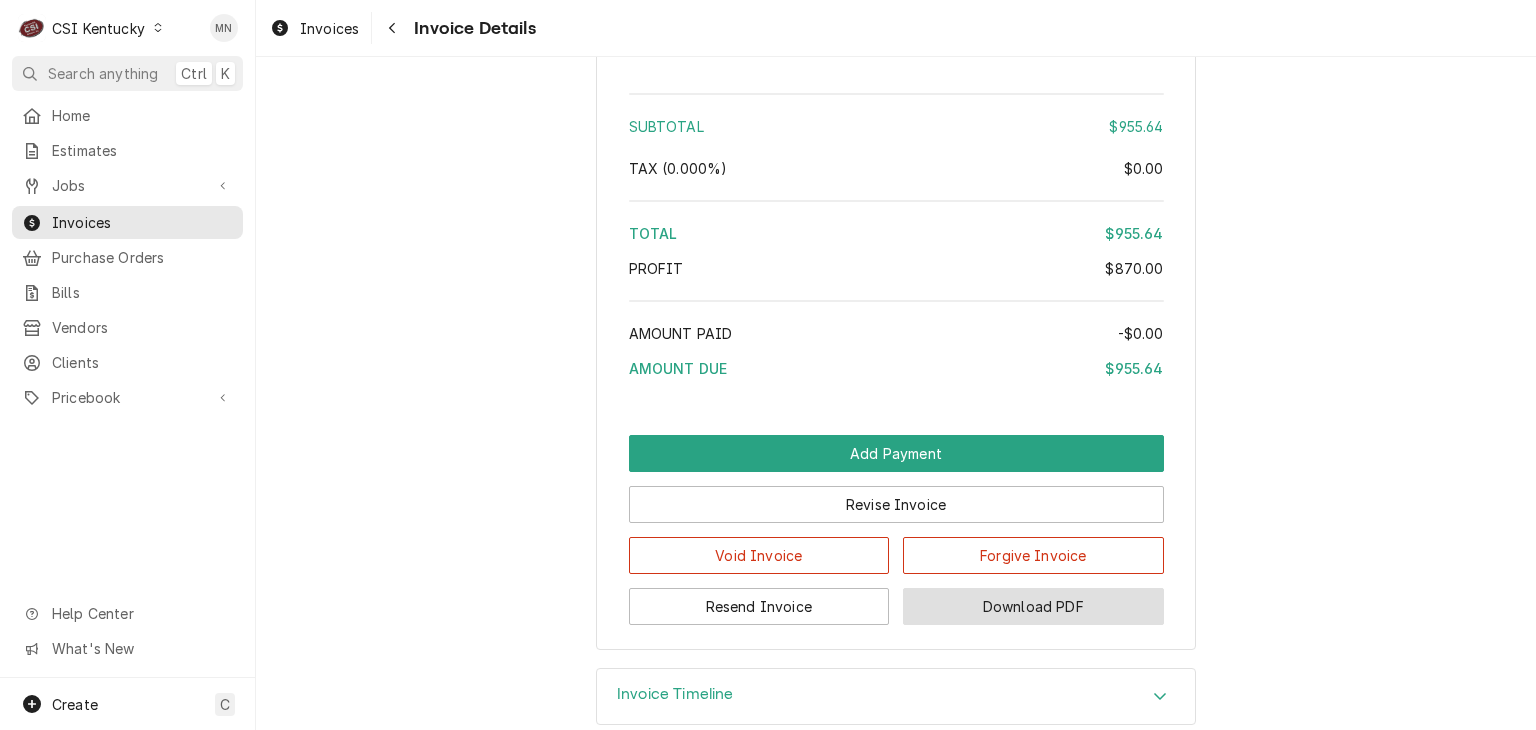 click on "Download PDF" at bounding box center (1033, 606) 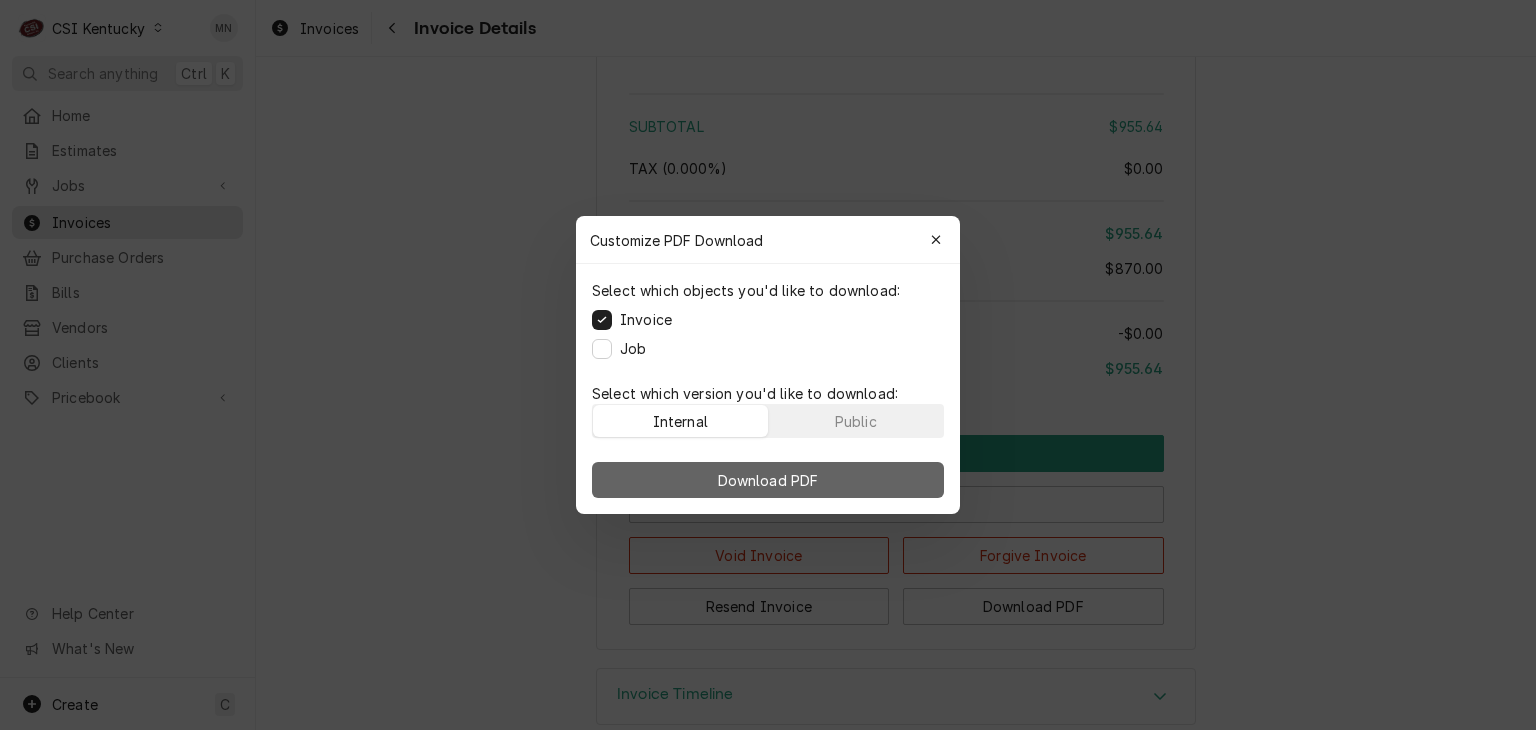 click on "Download PDF" at bounding box center (768, 480) 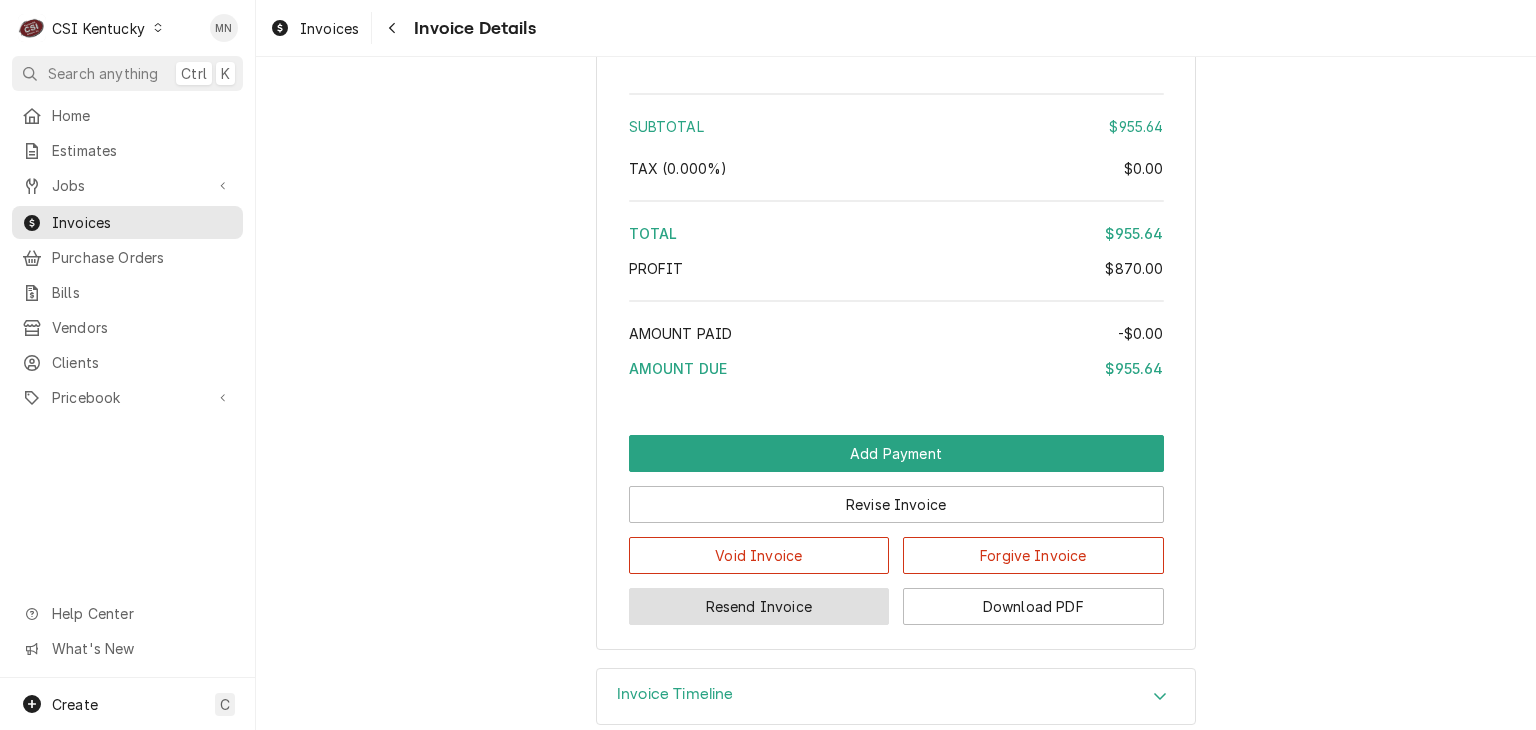 click on "Resend Invoice" at bounding box center (759, 606) 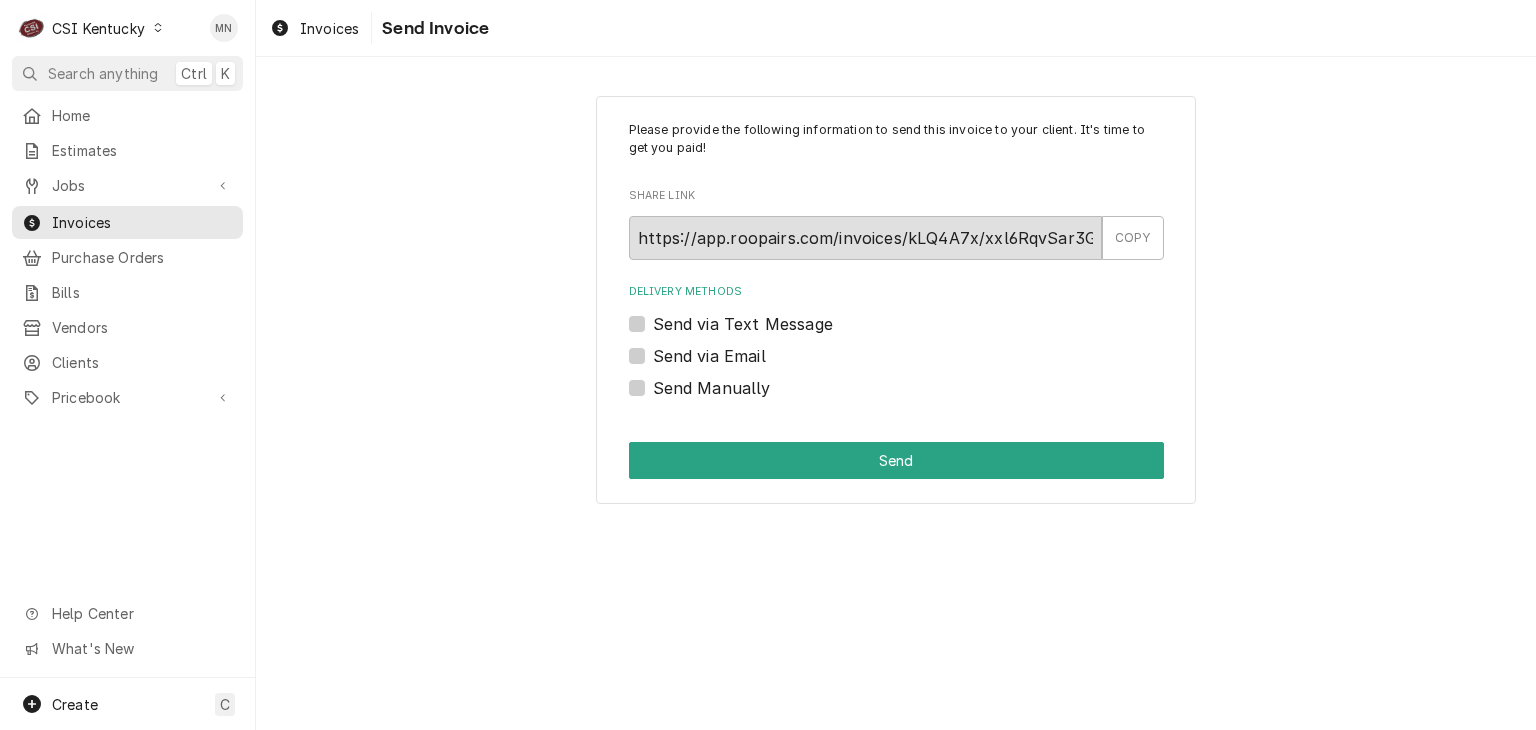 scroll, scrollTop: 0, scrollLeft: 0, axis: both 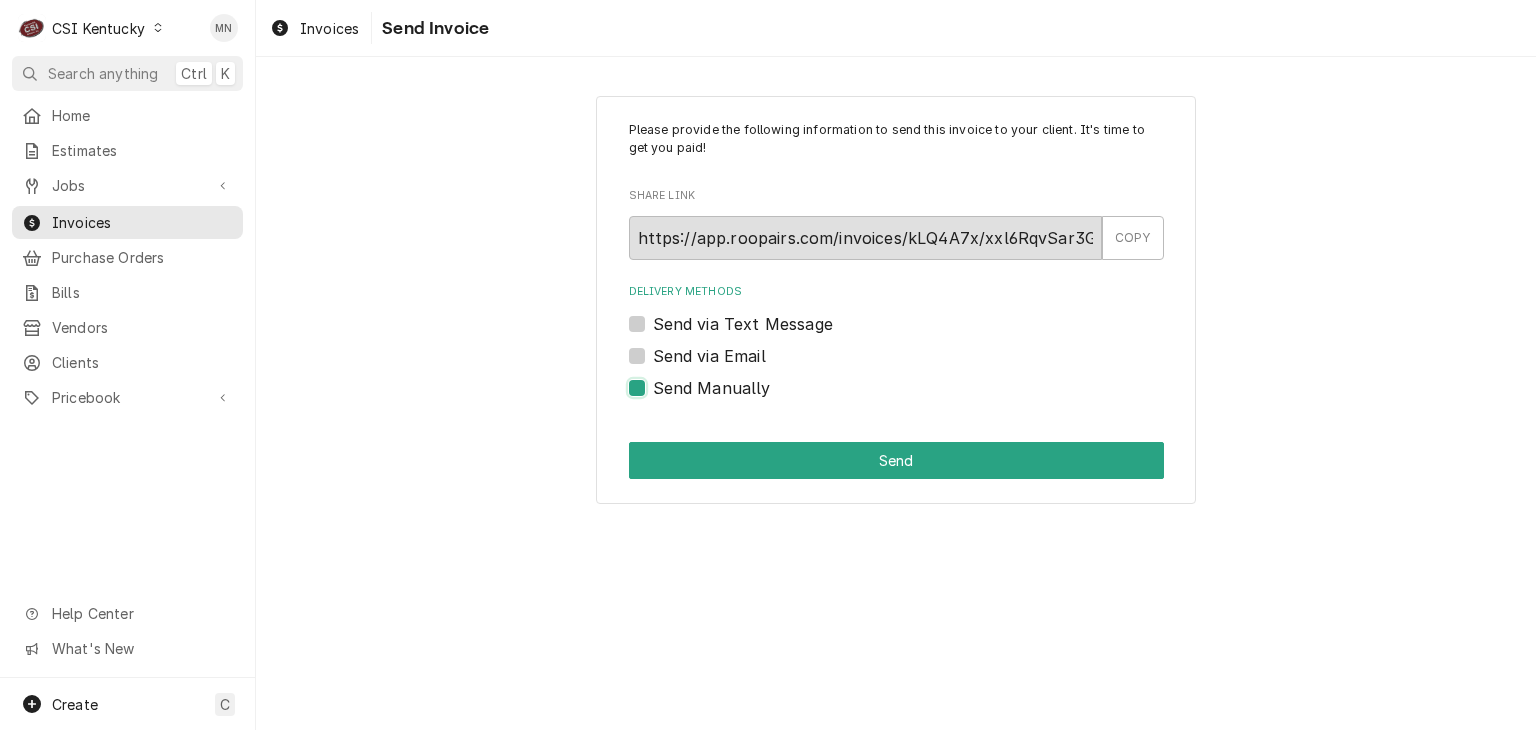 checkbox on "true" 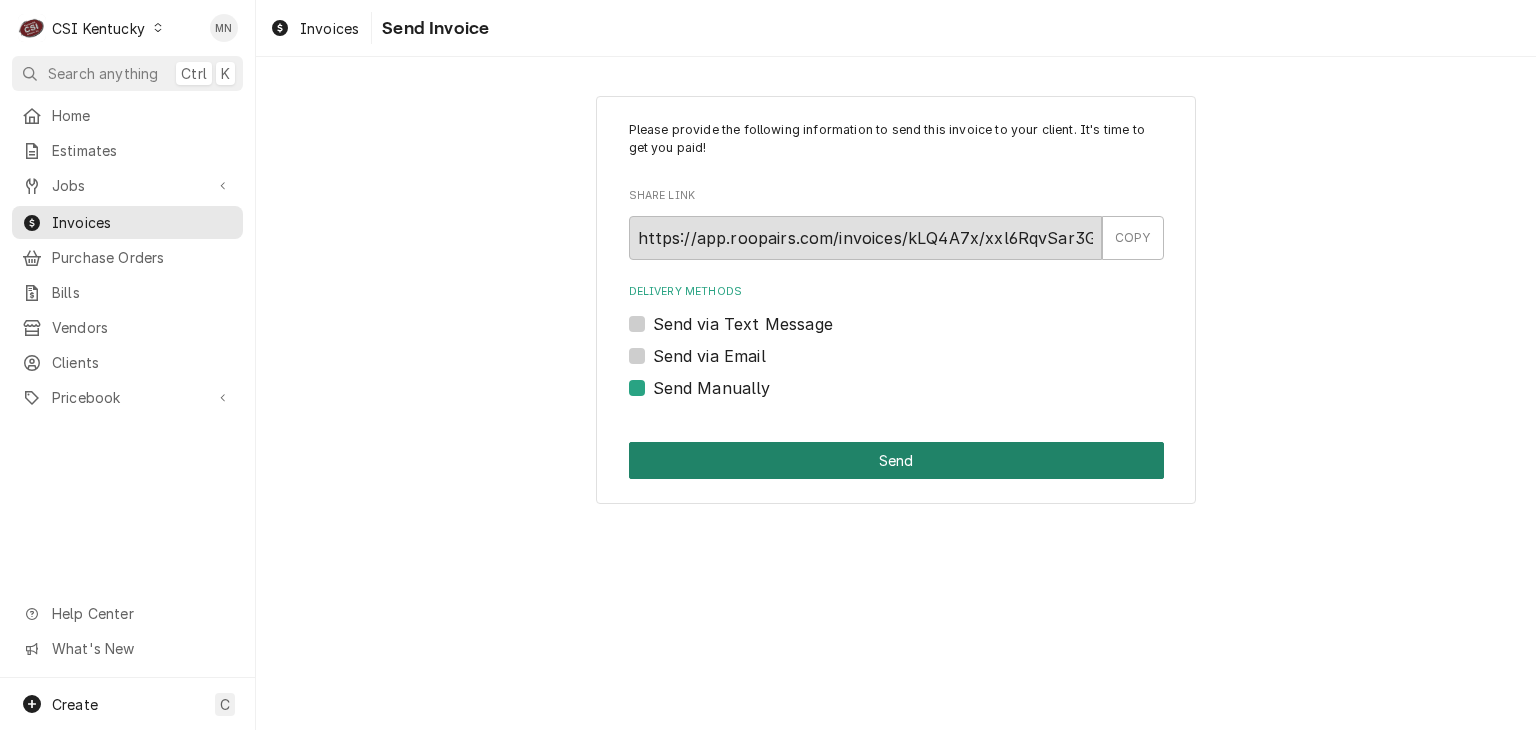 click on "Send" at bounding box center (896, 460) 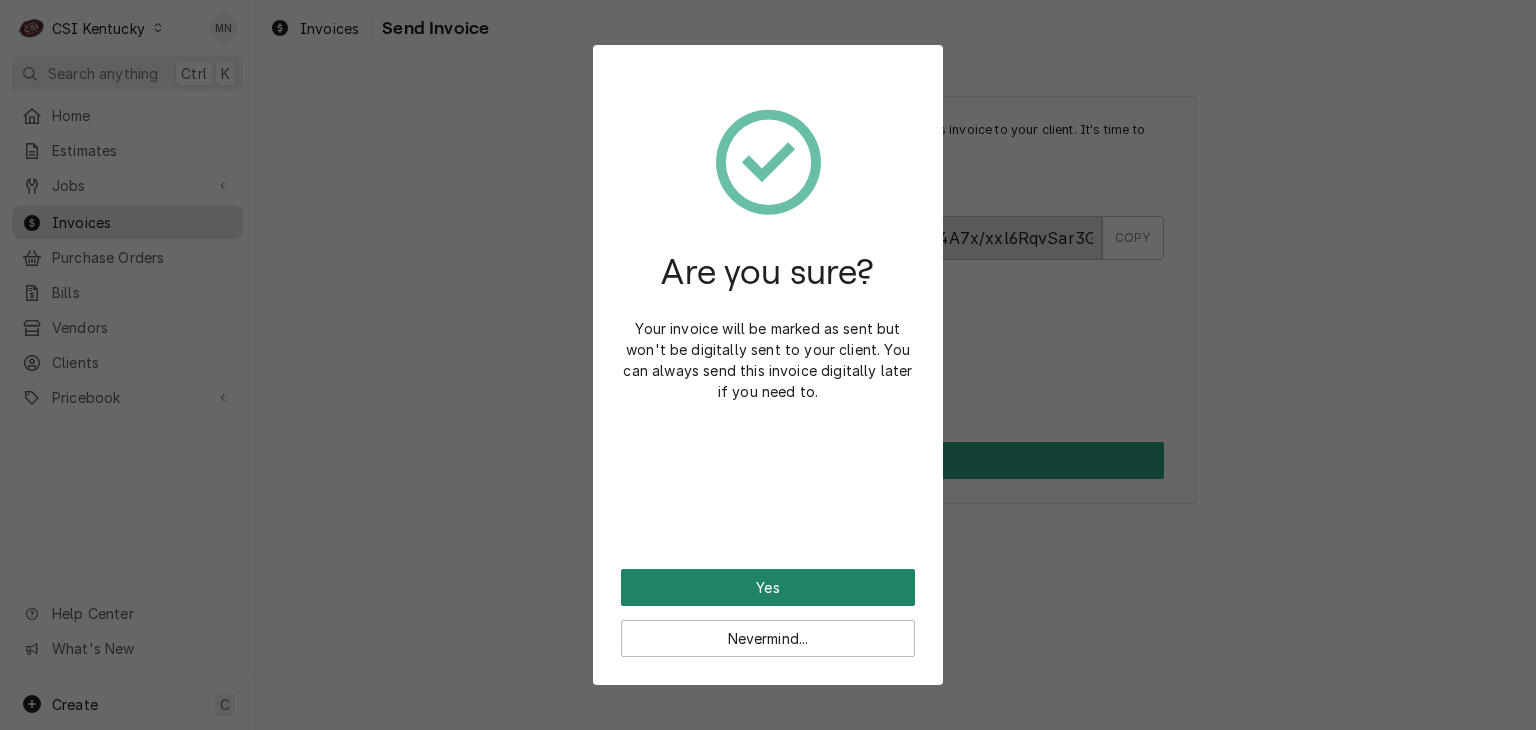click on "Yes" at bounding box center (768, 587) 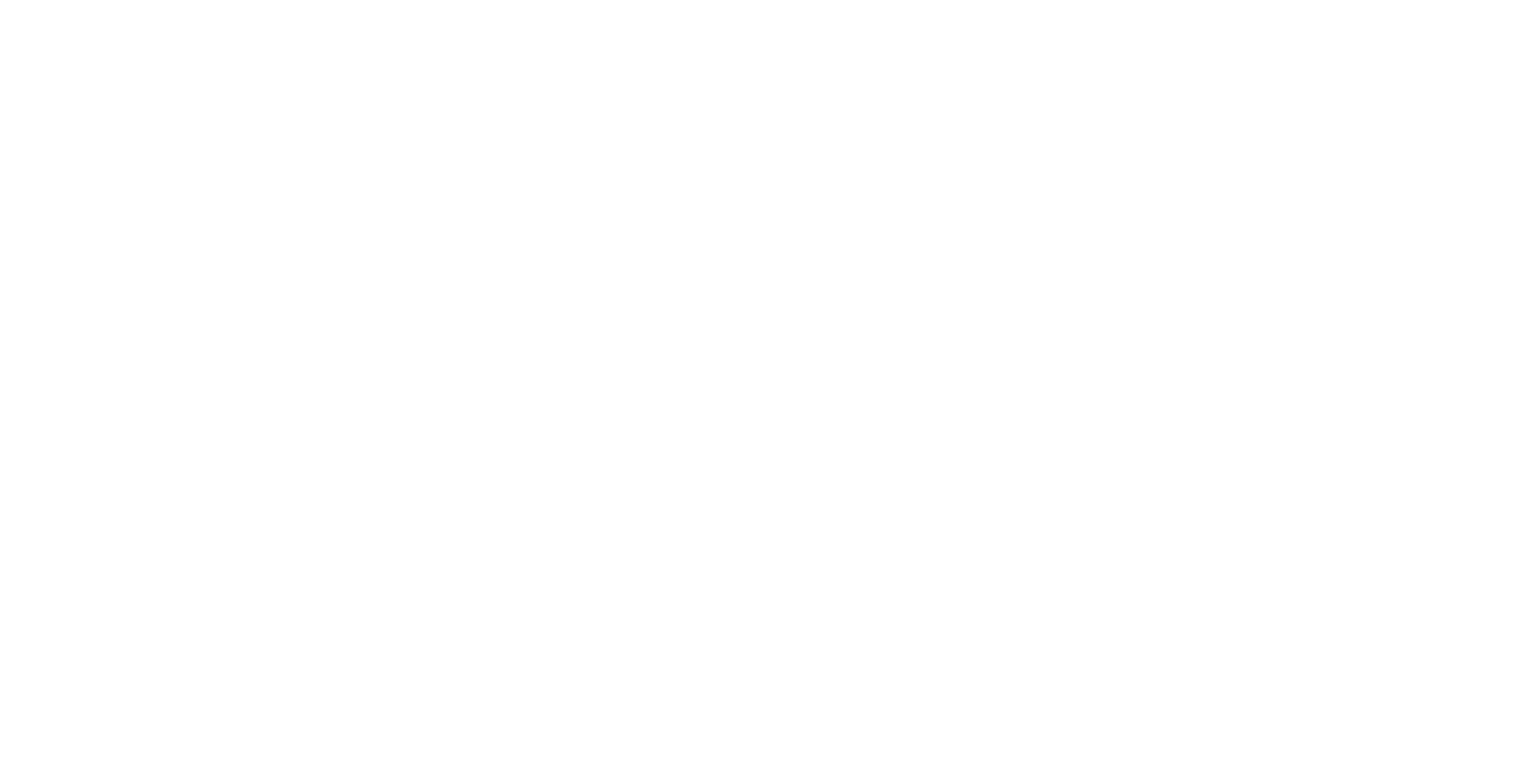 scroll, scrollTop: 0, scrollLeft: 0, axis: both 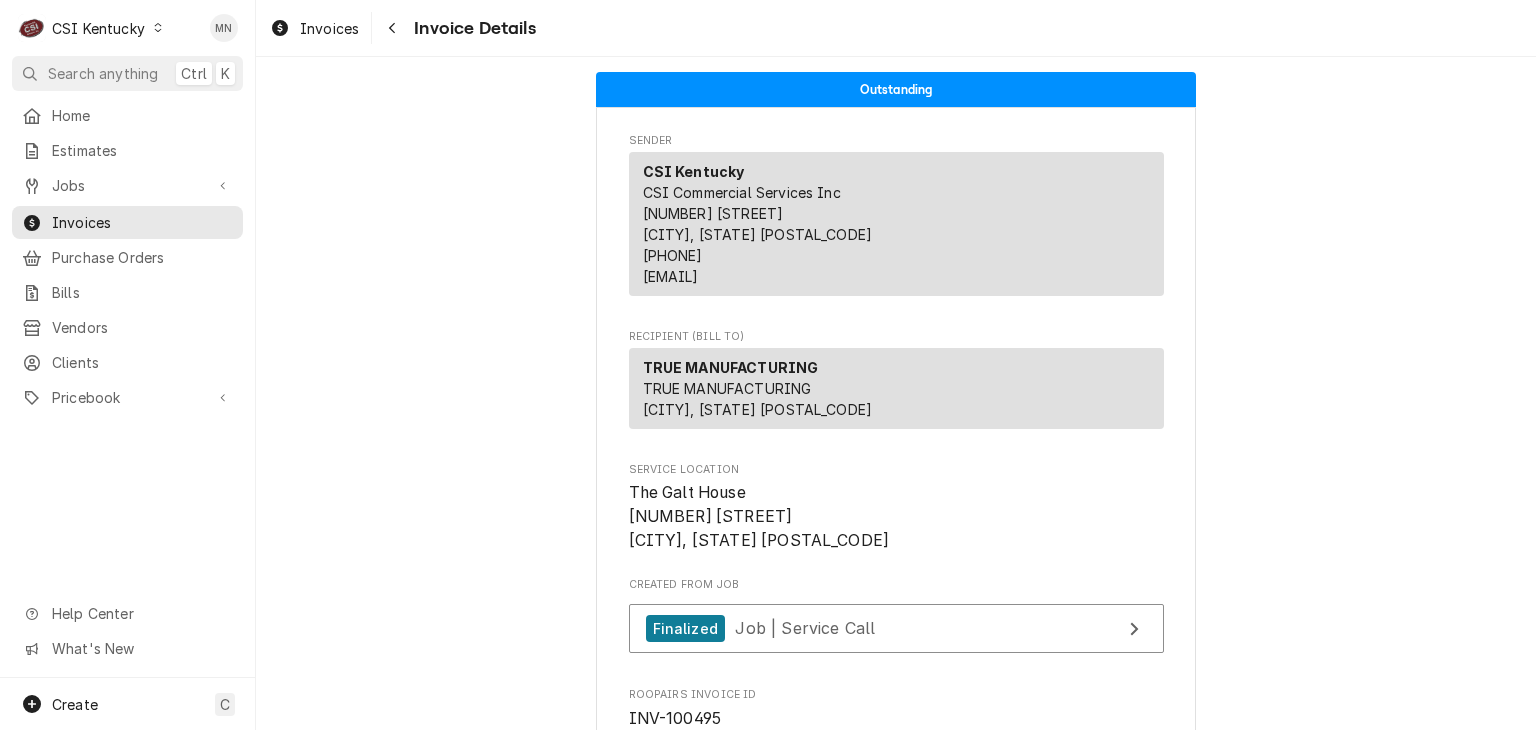 click on "CSI Kentucky" at bounding box center [98, 28] 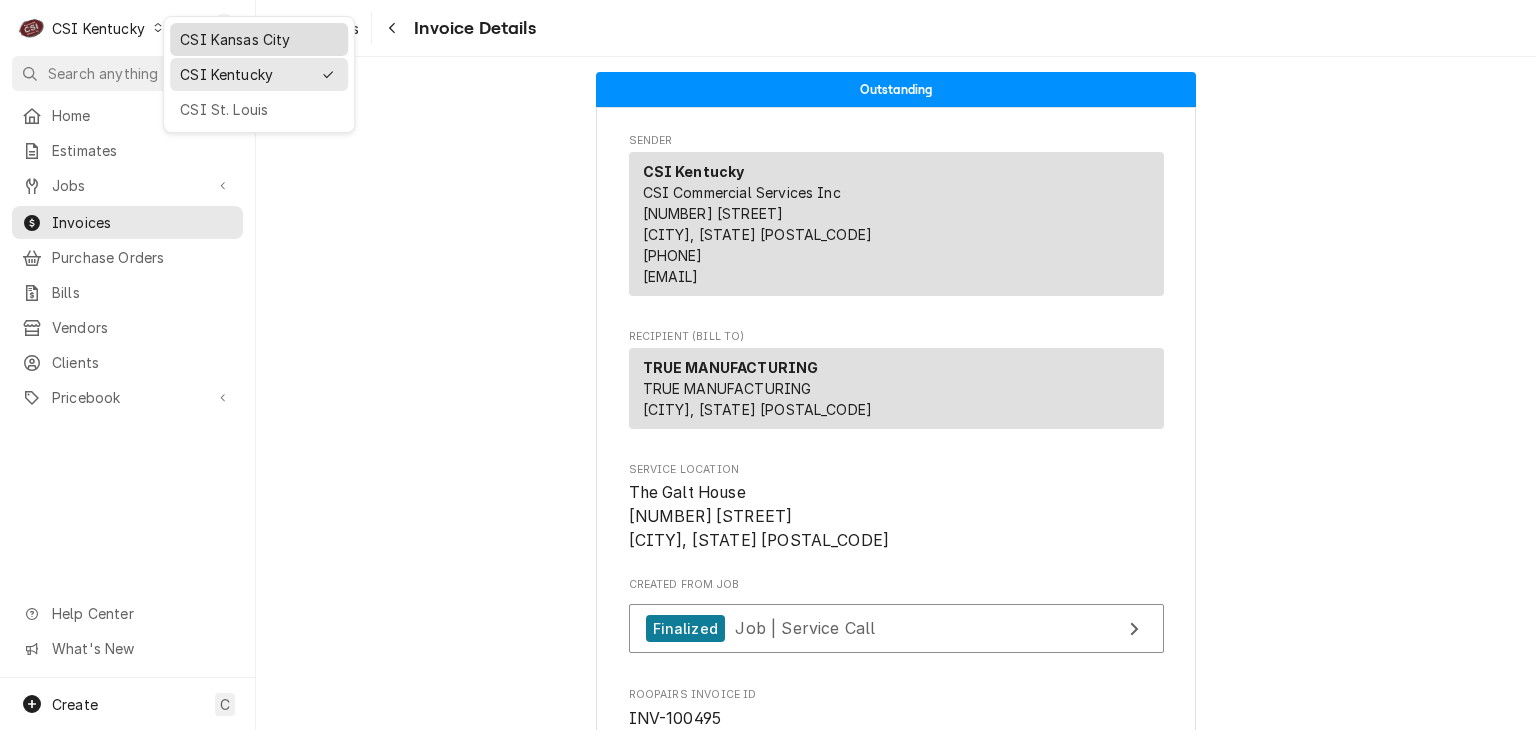 click on "CSI Kansas City" at bounding box center (259, 39) 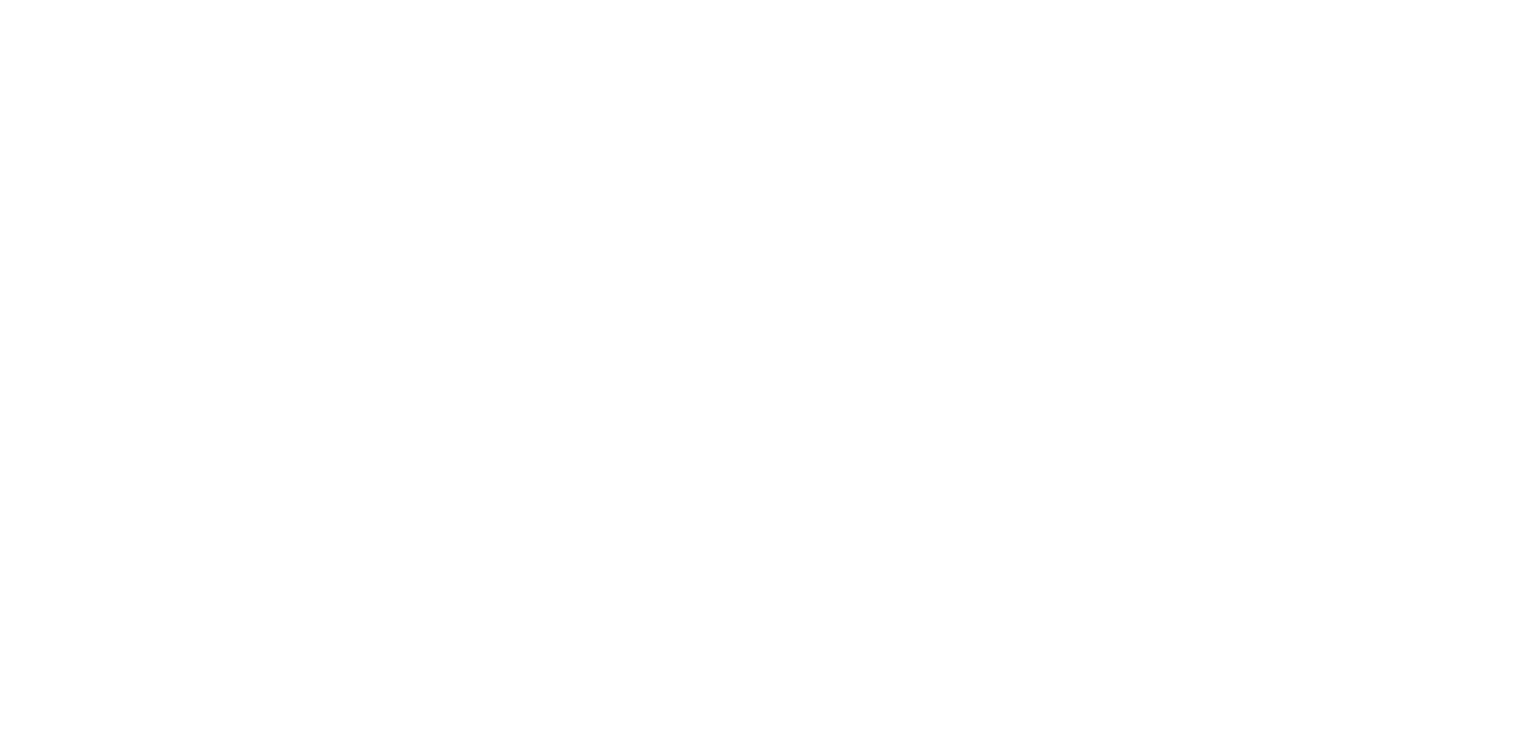 scroll, scrollTop: 0, scrollLeft: 0, axis: both 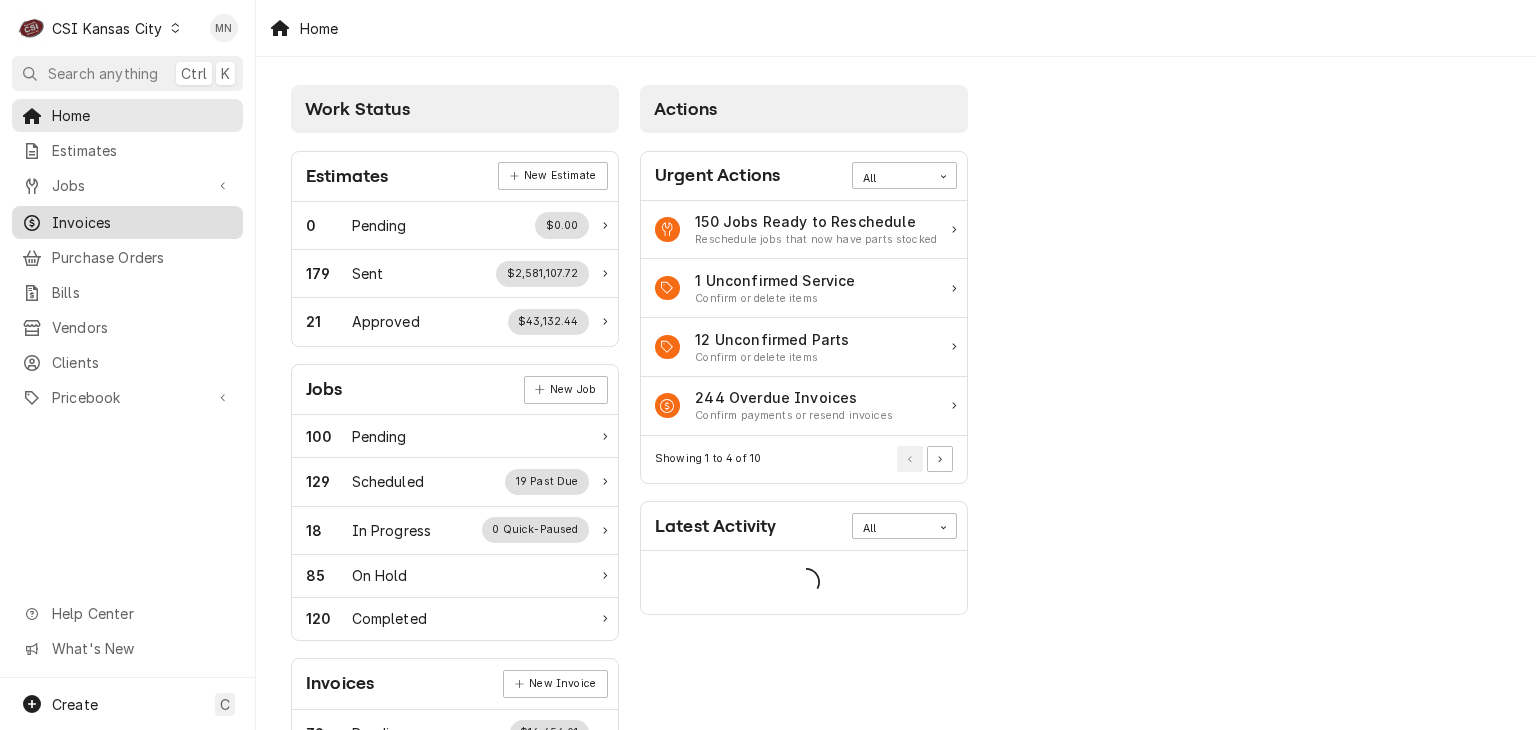 click on "Invoices" at bounding box center [142, 222] 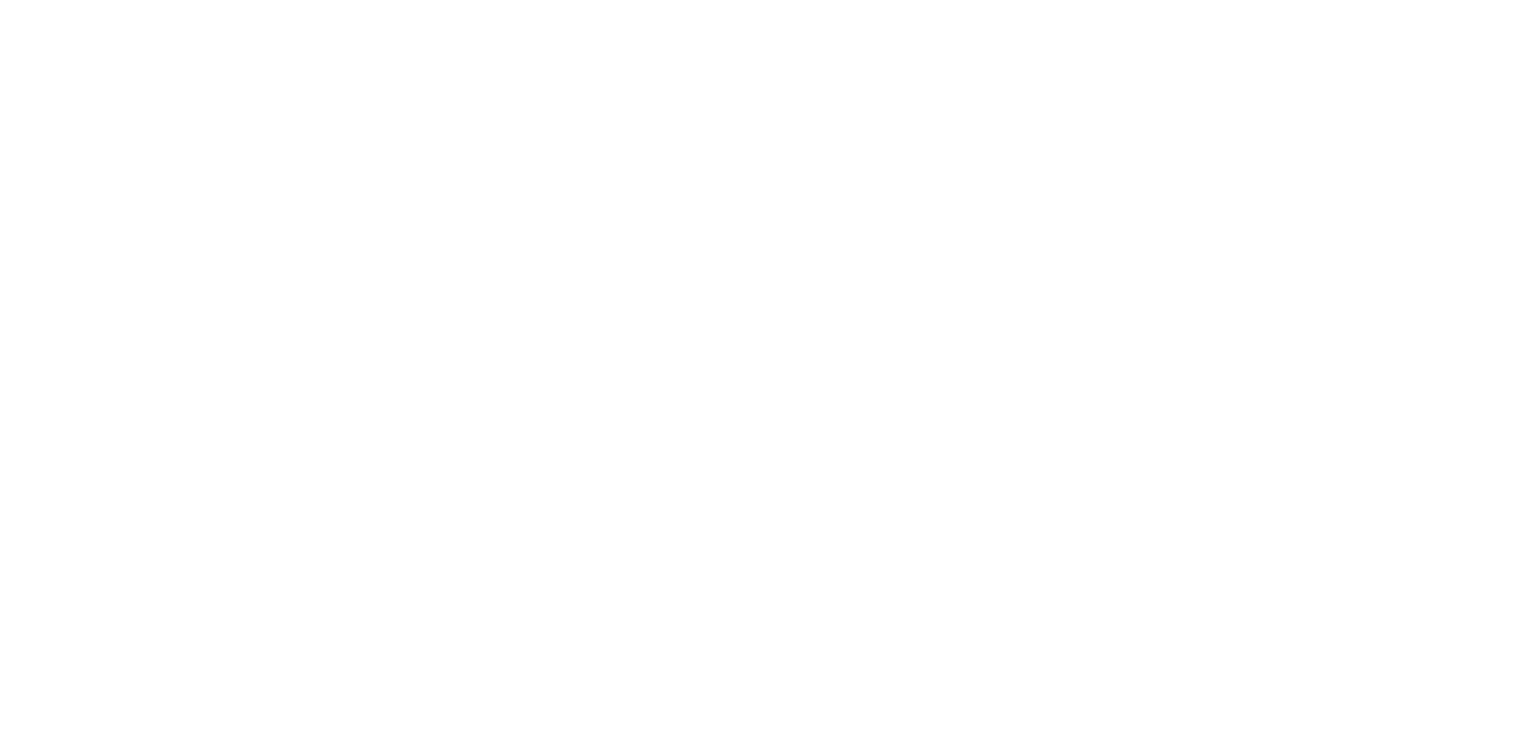 scroll, scrollTop: 0, scrollLeft: 0, axis: both 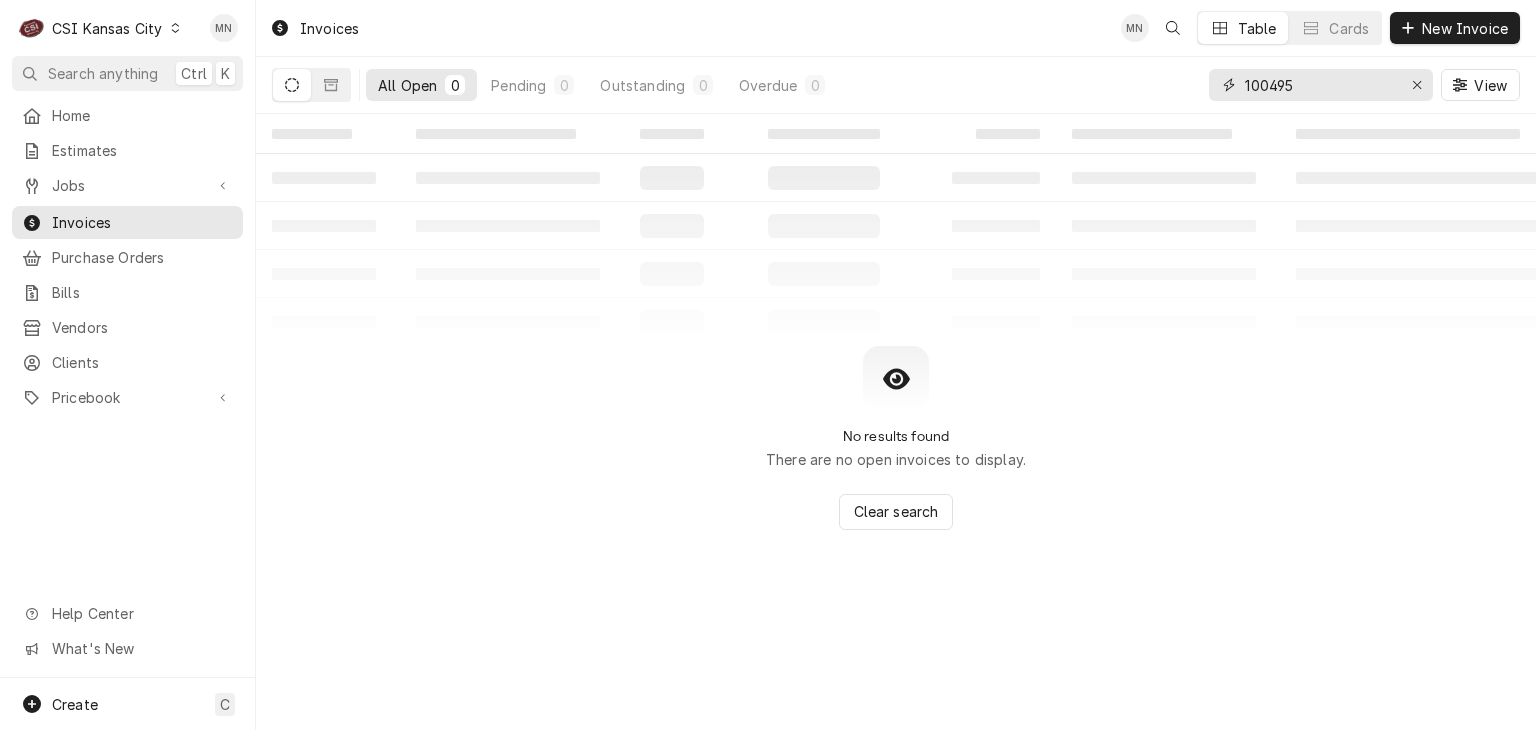 drag, startPoint x: 1322, startPoint y: 85, endPoint x: 1148, endPoint y: 71, distance: 174.56232 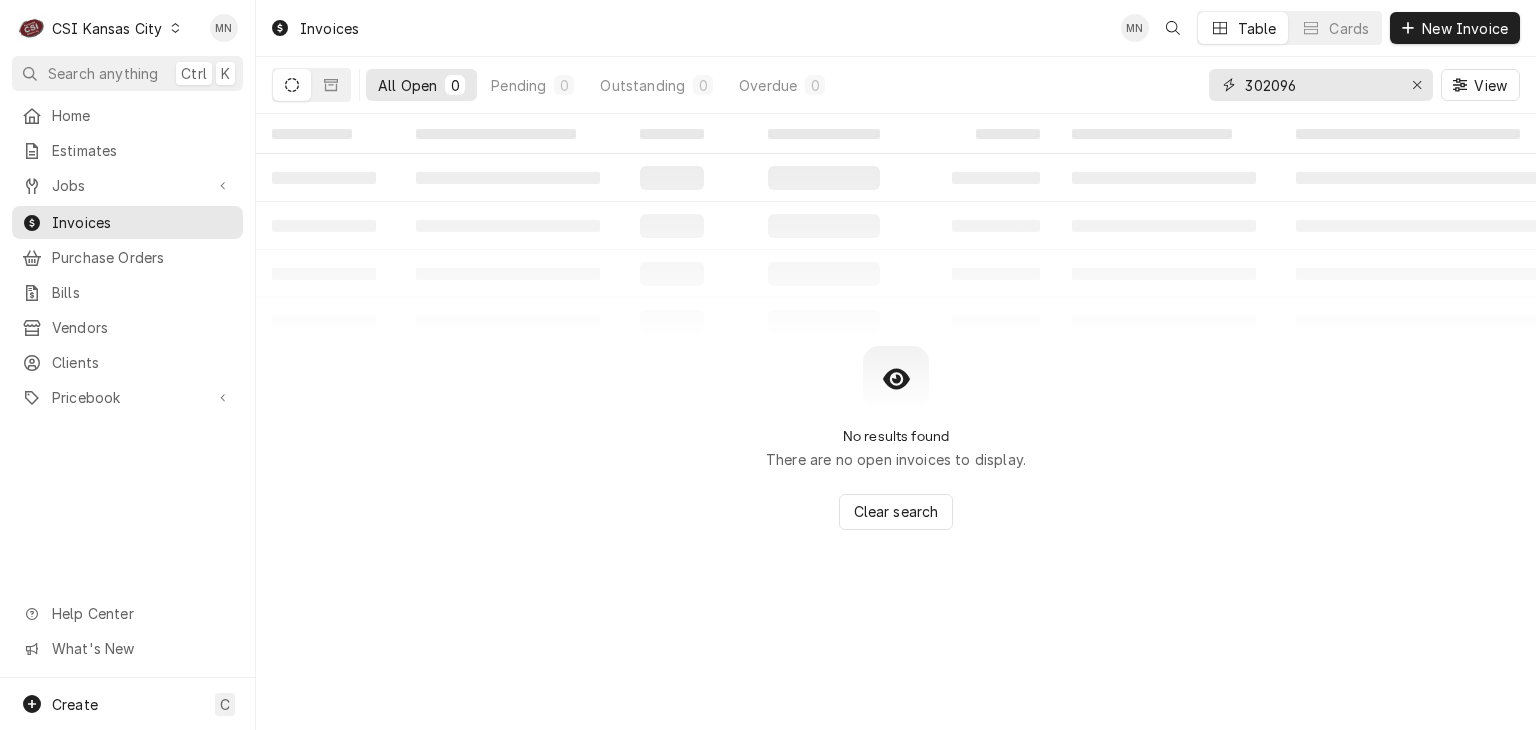 type on "302096" 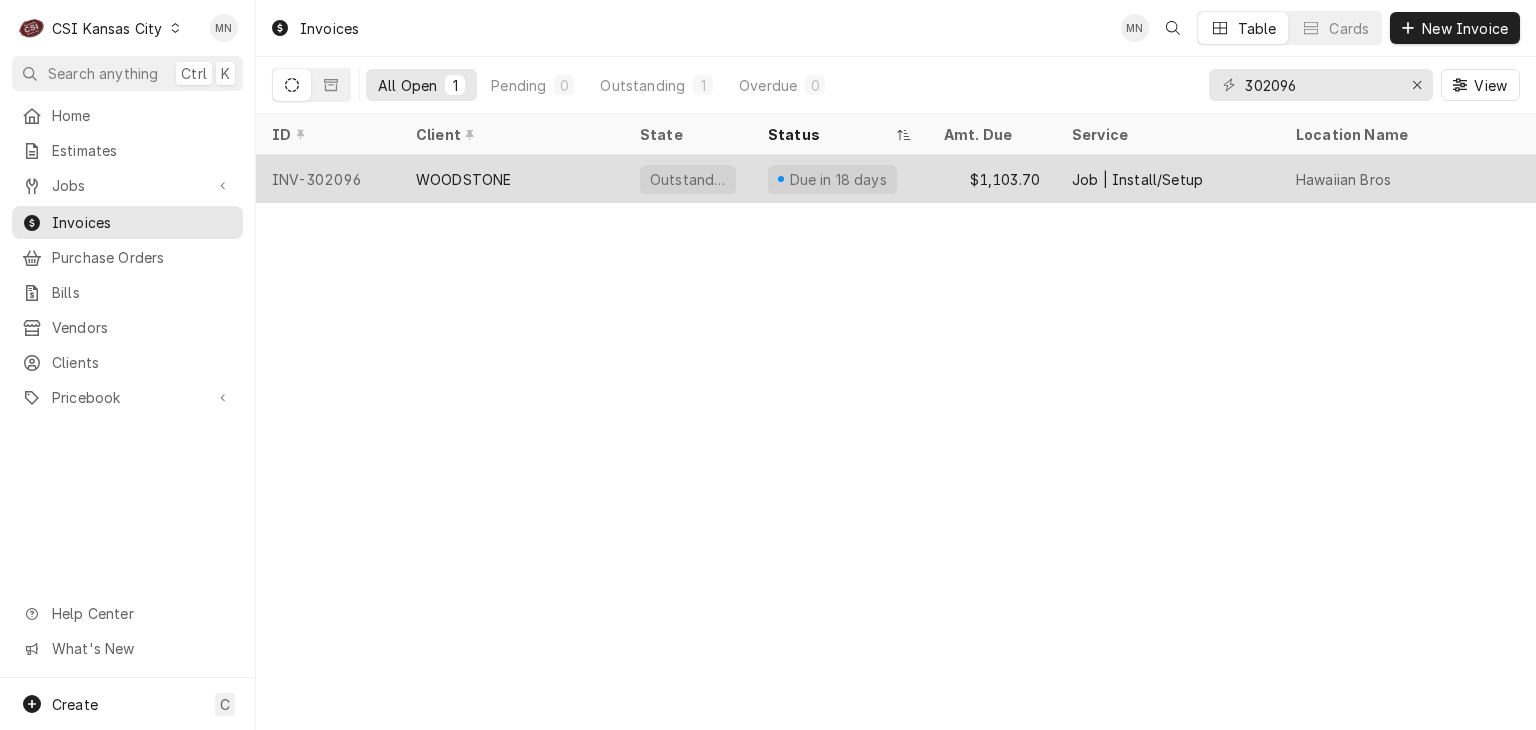 click on "WOODSTONE" at bounding box center (512, 179) 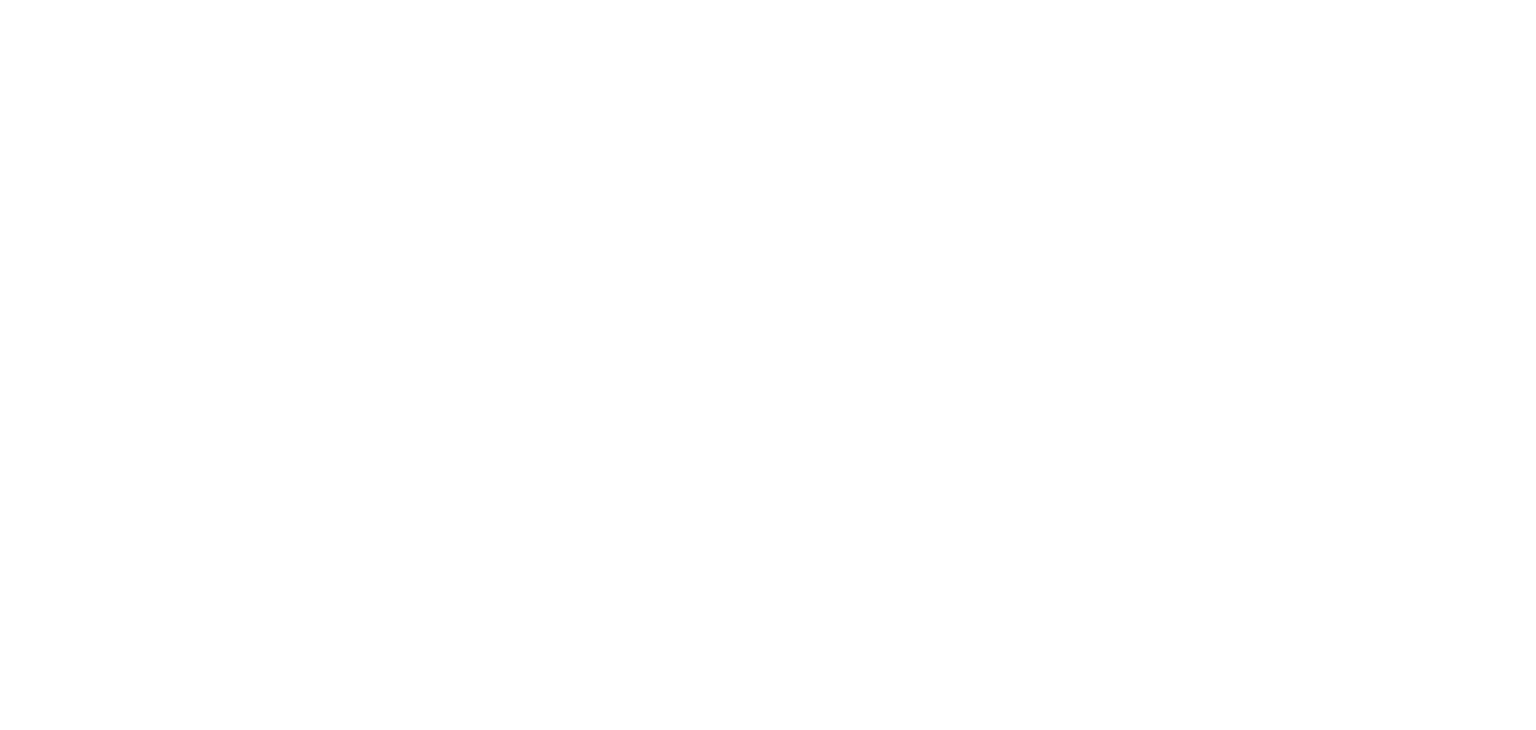 scroll, scrollTop: 0, scrollLeft: 0, axis: both 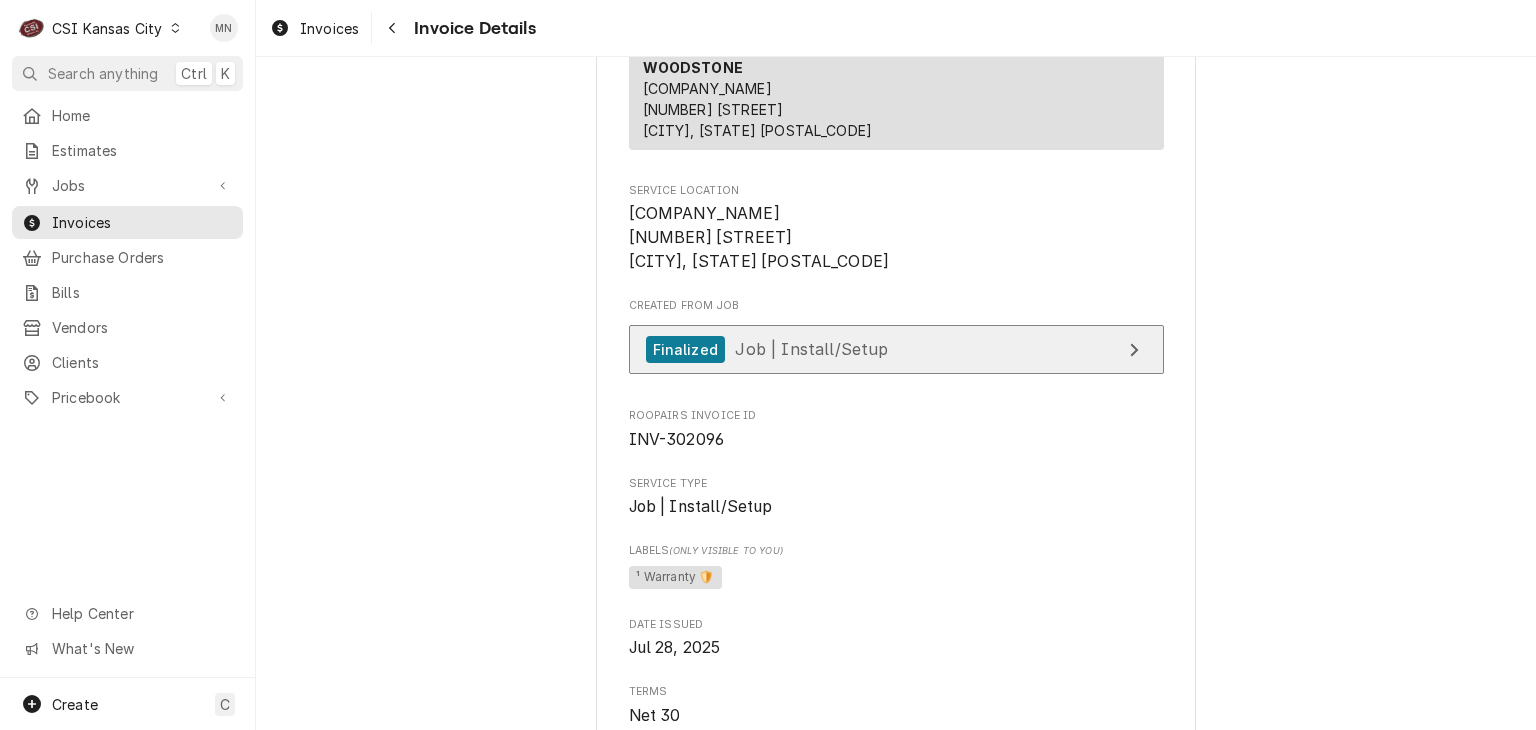 click on "Finalized Job | Install/Setup" at bounding box center (896, 349) 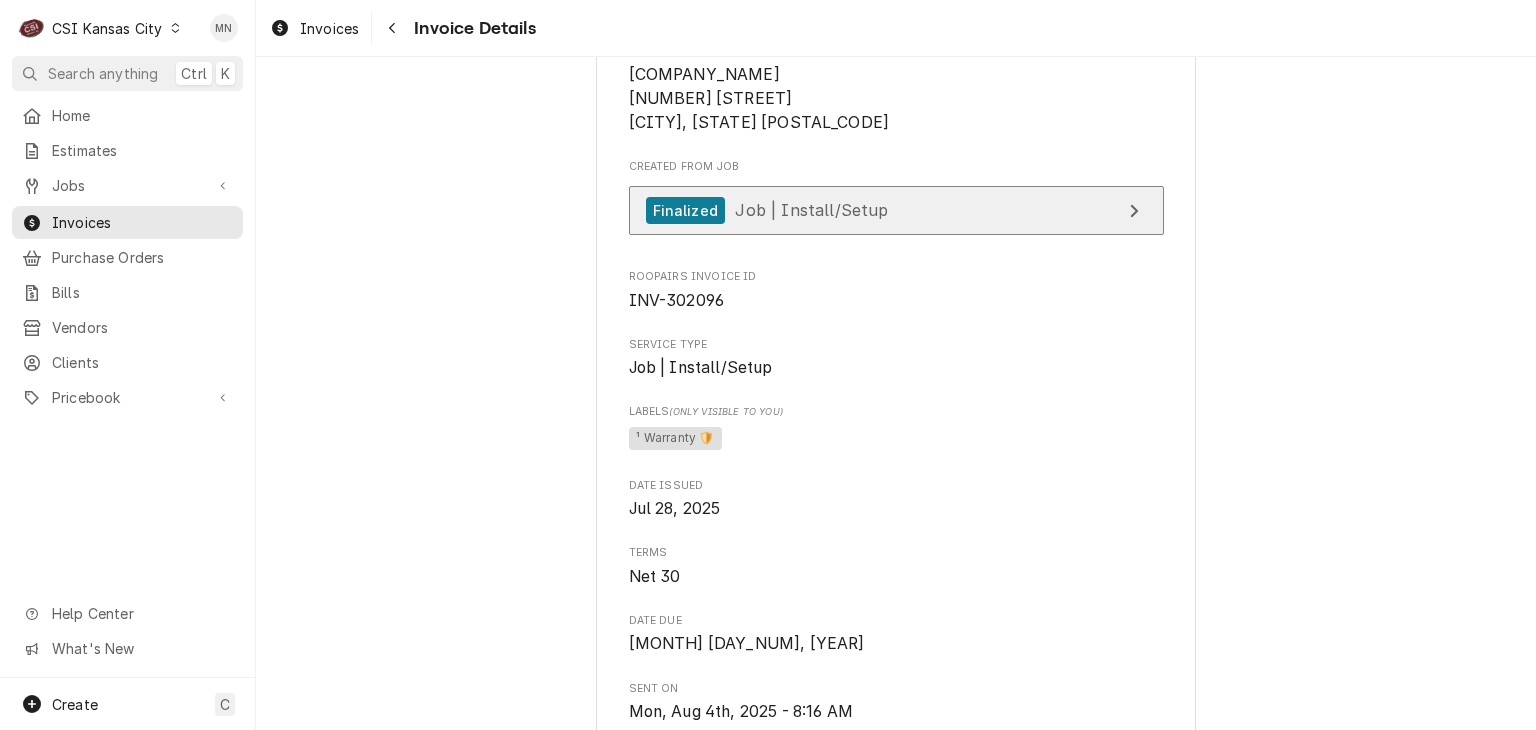 scroll, scrollTop: 500, scrollLeft: 0, axis: vertical 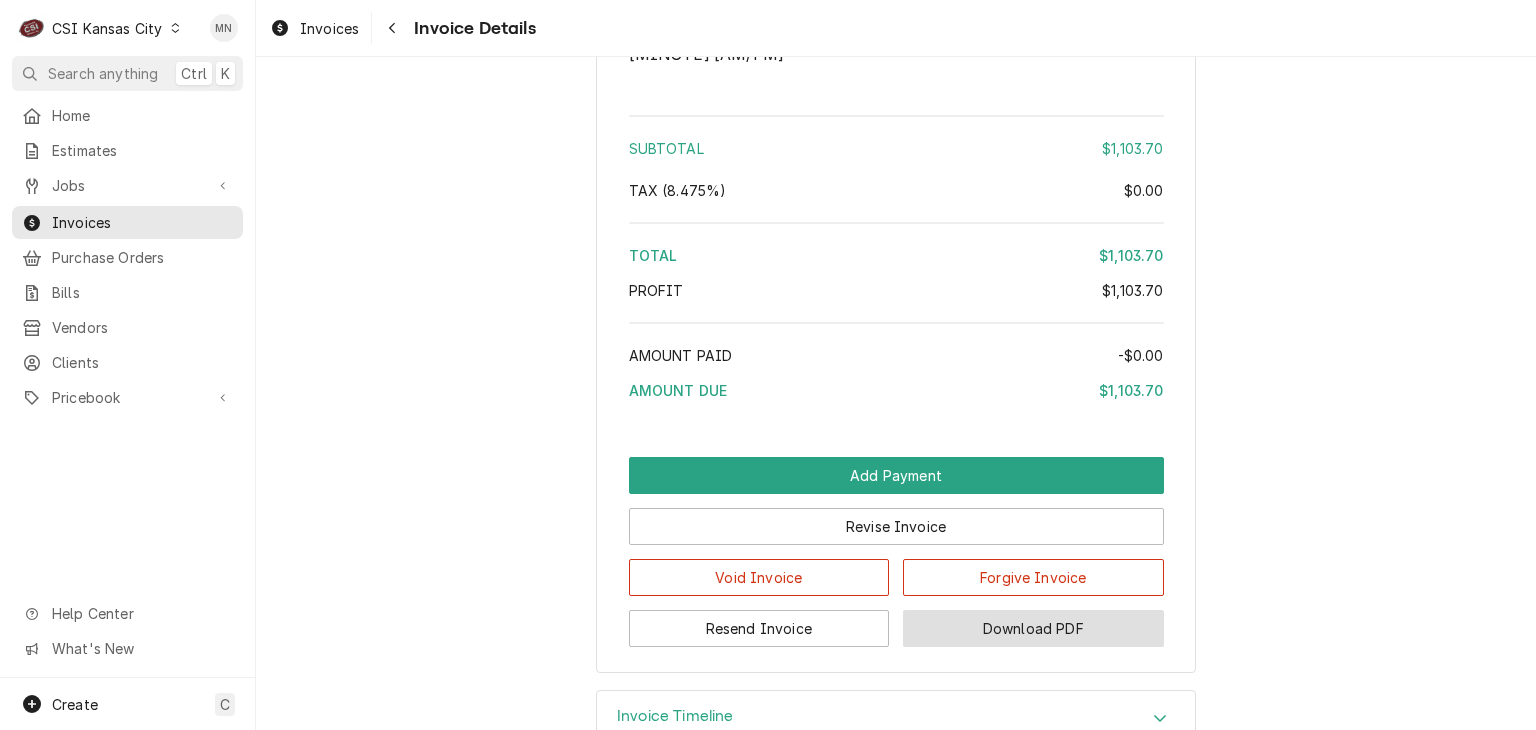 click on "Download PDF" at bounding box center (1033, 628) 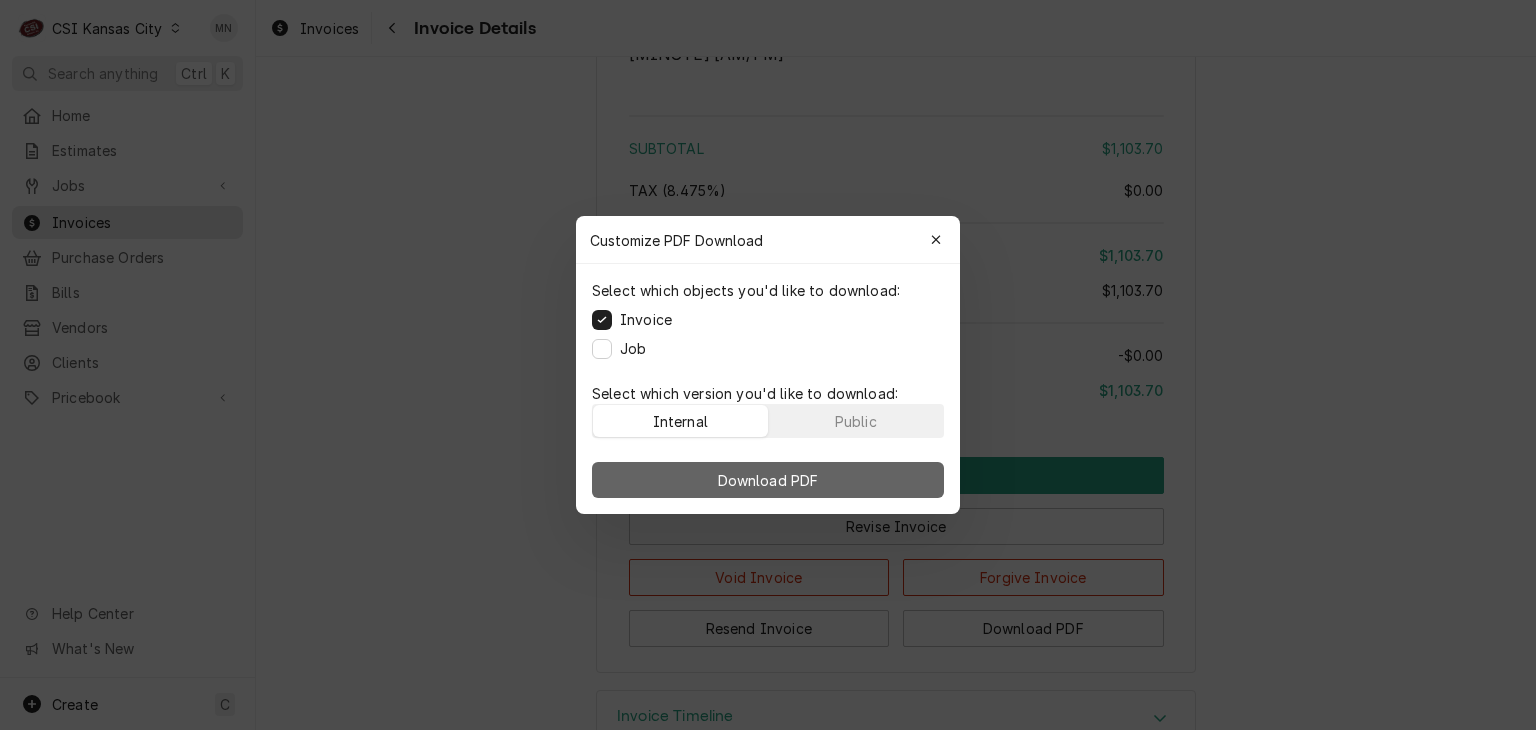 click on "Download PDF" at bounding box center [768, 480] 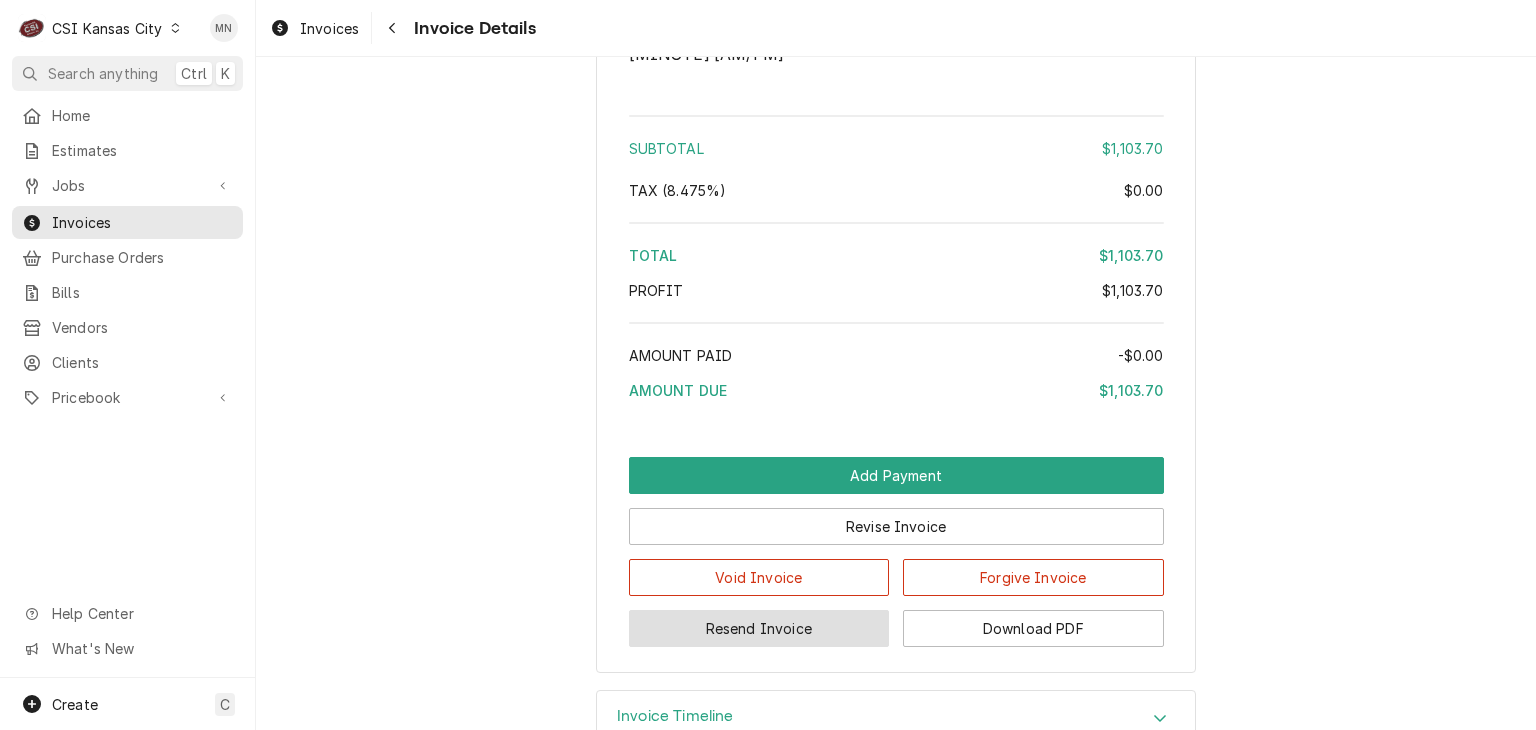 click on "Resend Invoice" at bounding box center [759, 628] 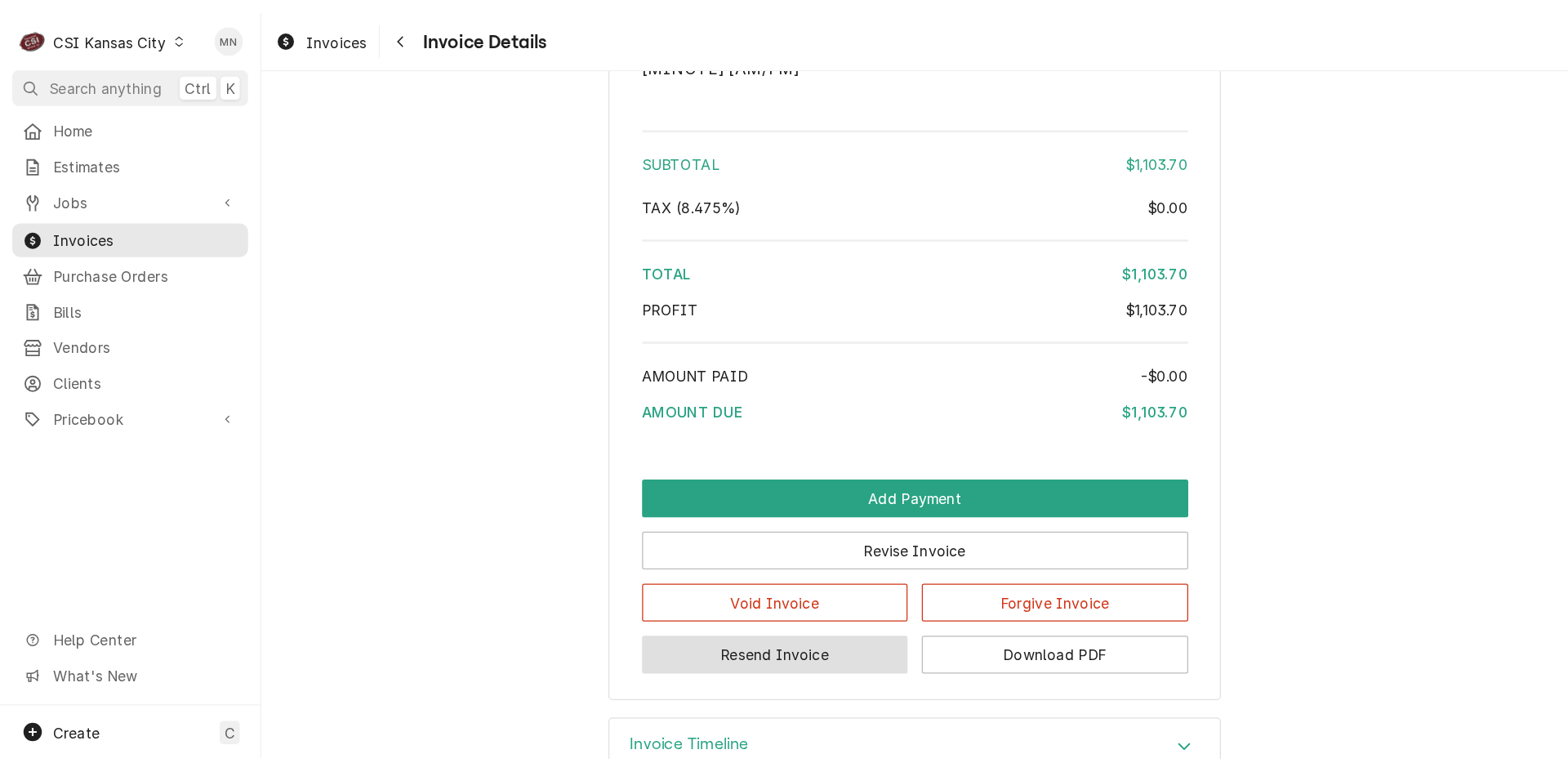 scroll, scrollTop: 0, scrollLeft: 0, axis: both 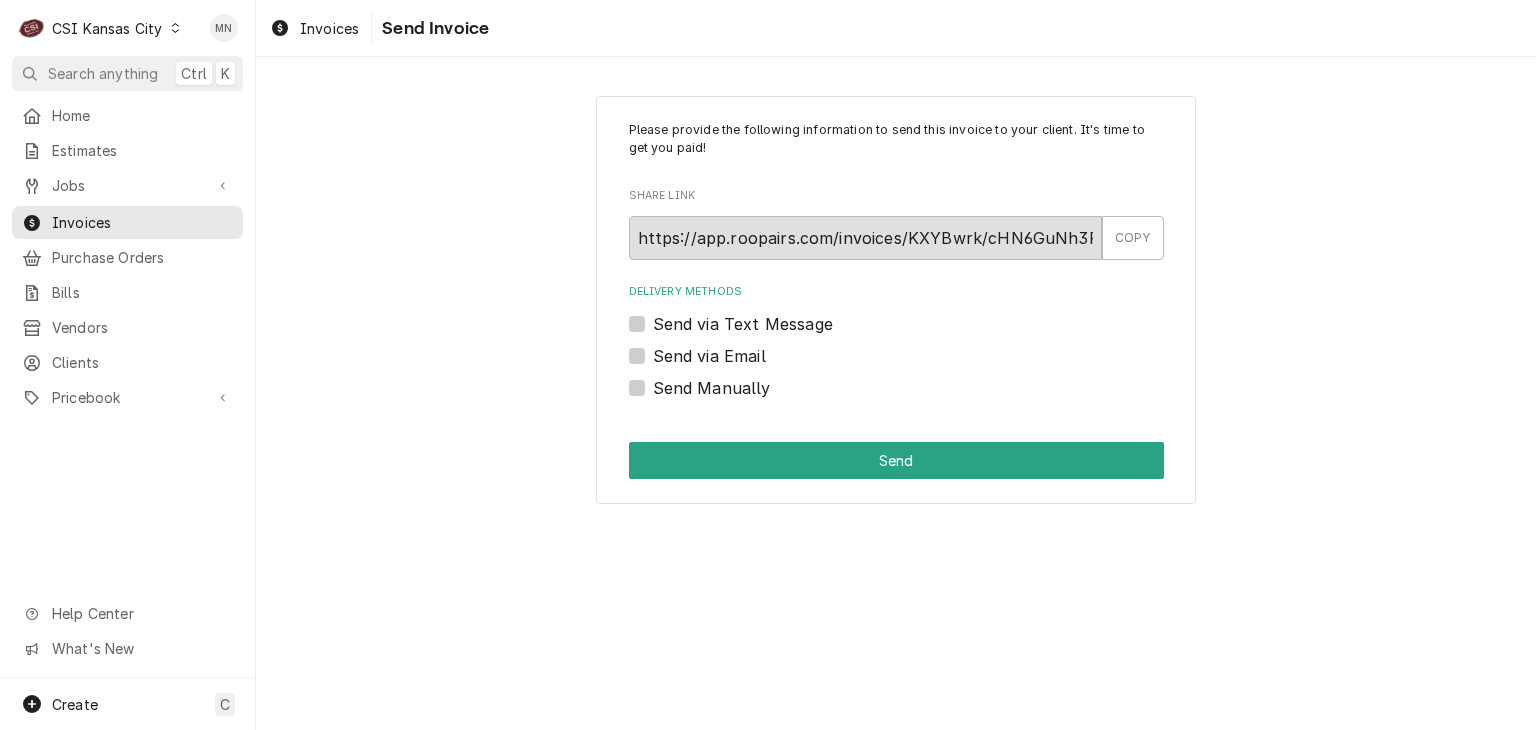 click on "Send via Email" at bounding box center [709, 356] 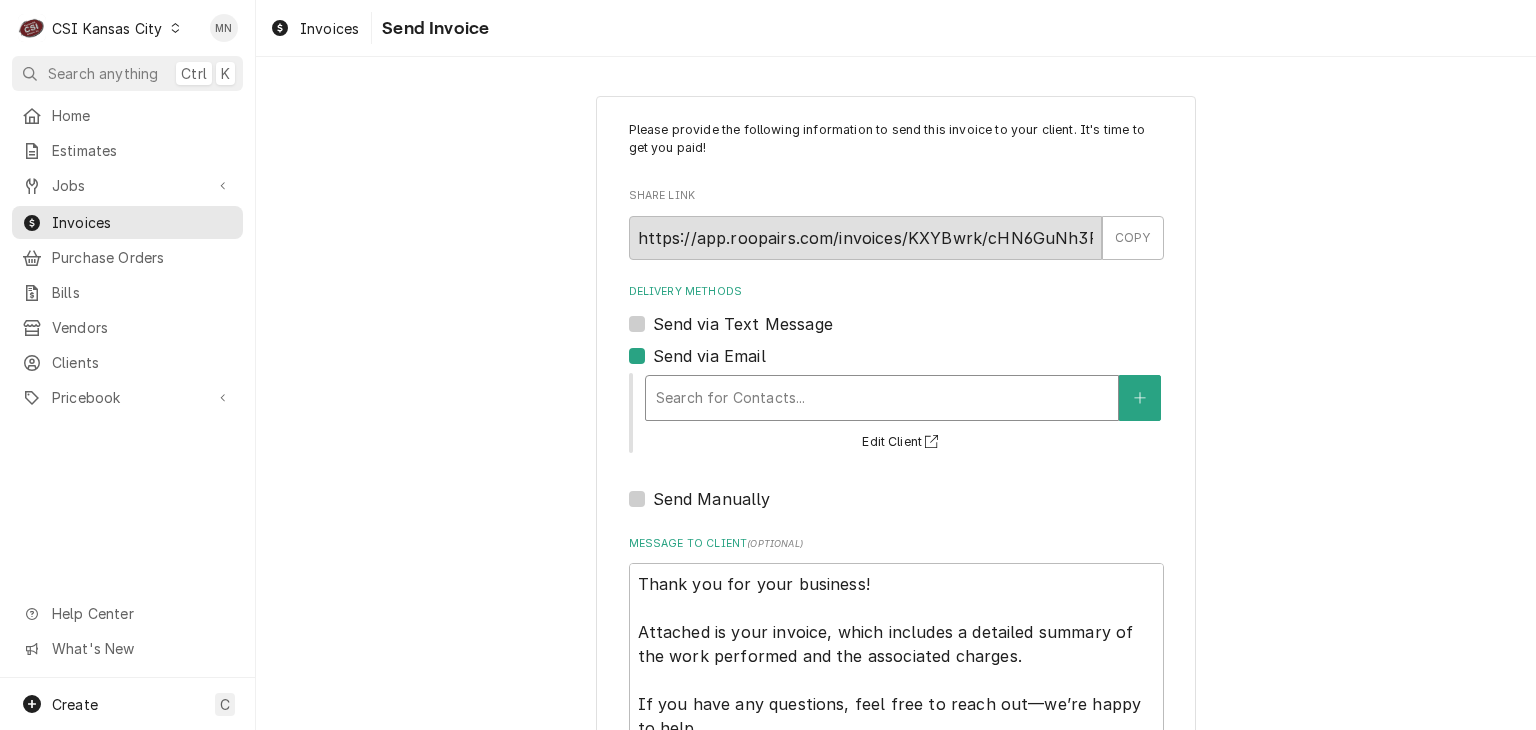 click at bounding box center [882, 398] 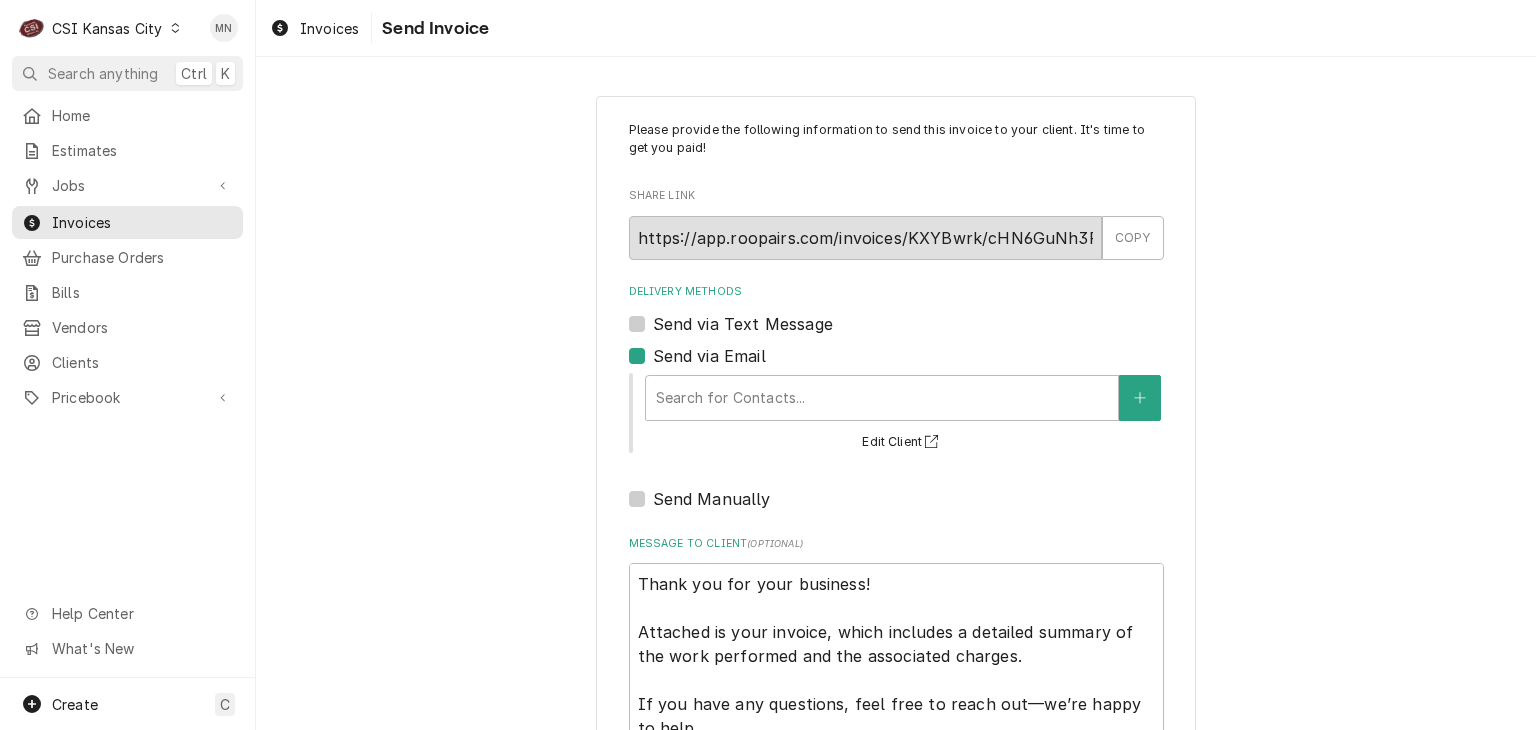 click on "Send via Email" at bounding box center (709, 356) 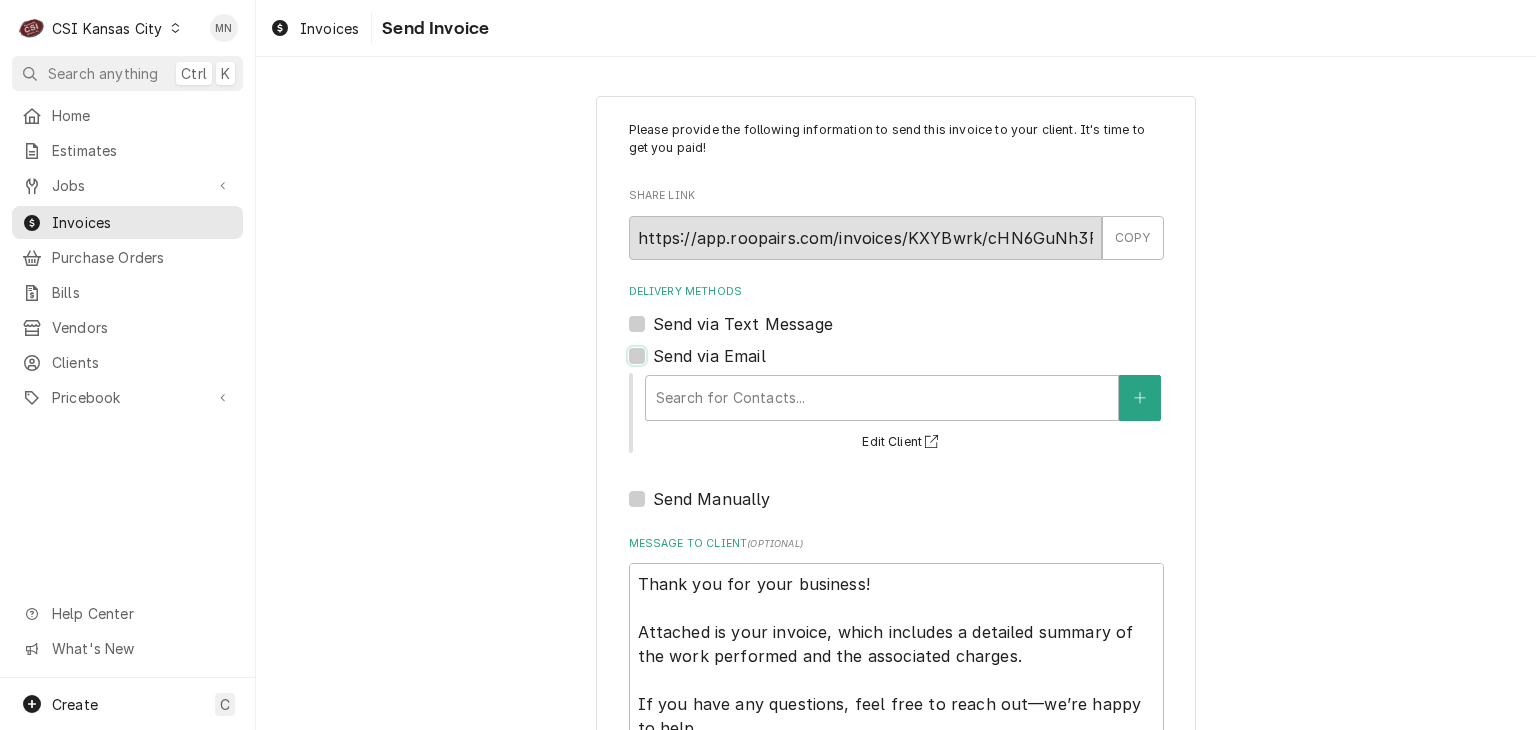 checkbox on "false" 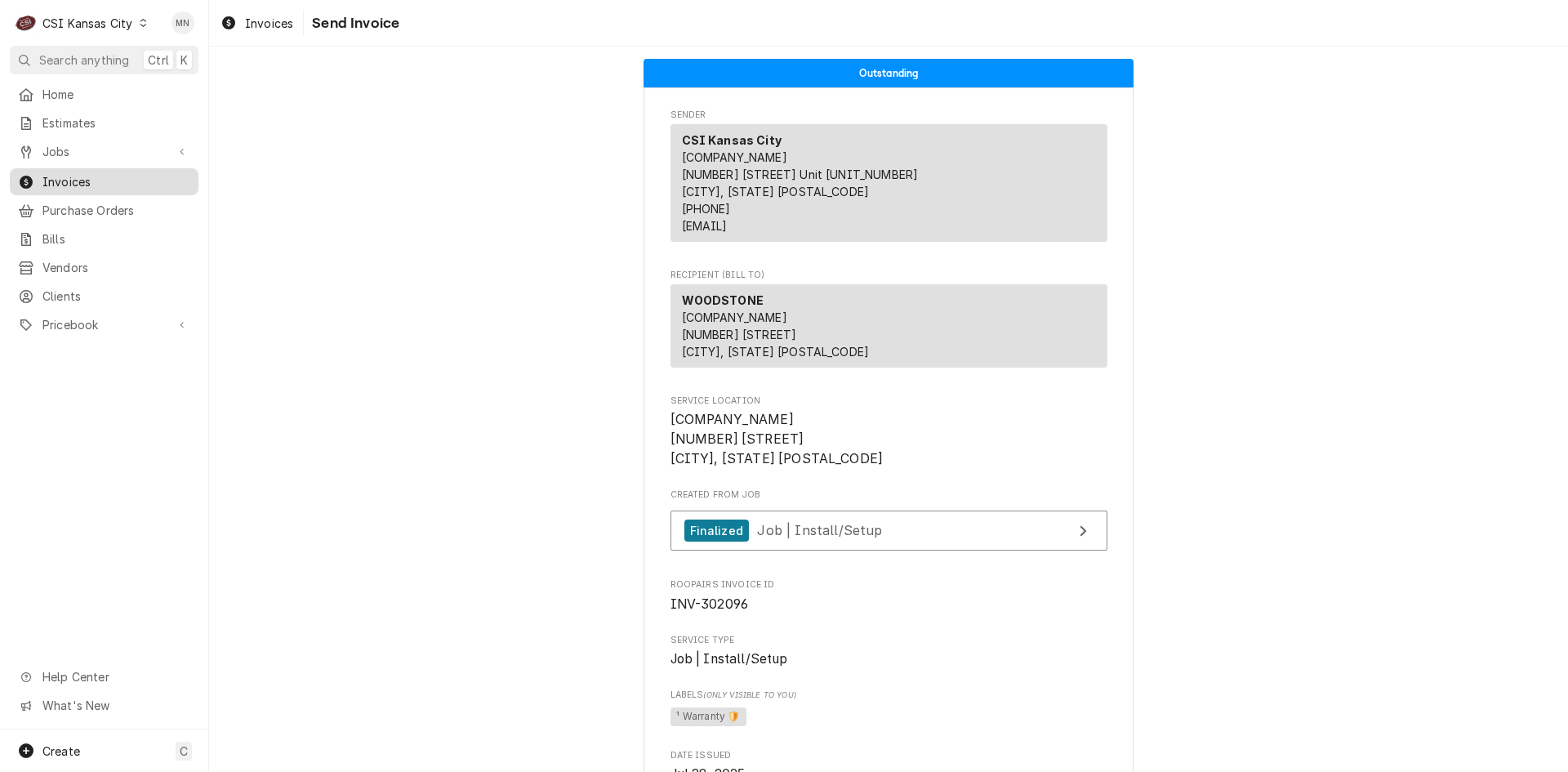 click on "Invoices" at bounding box center [116, 181] 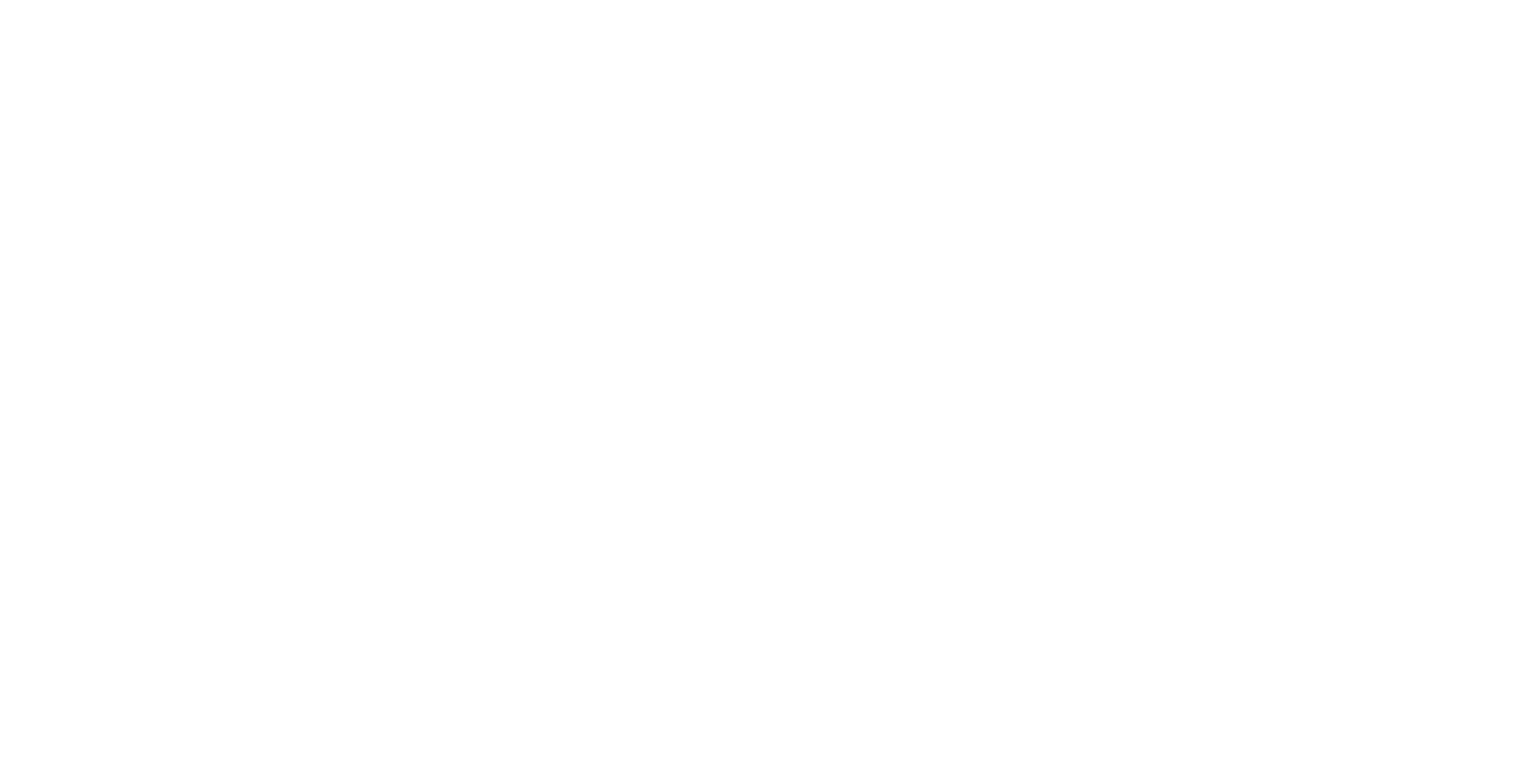 scroll, scrollTop: 0, scrollLeft: 0, axis: both 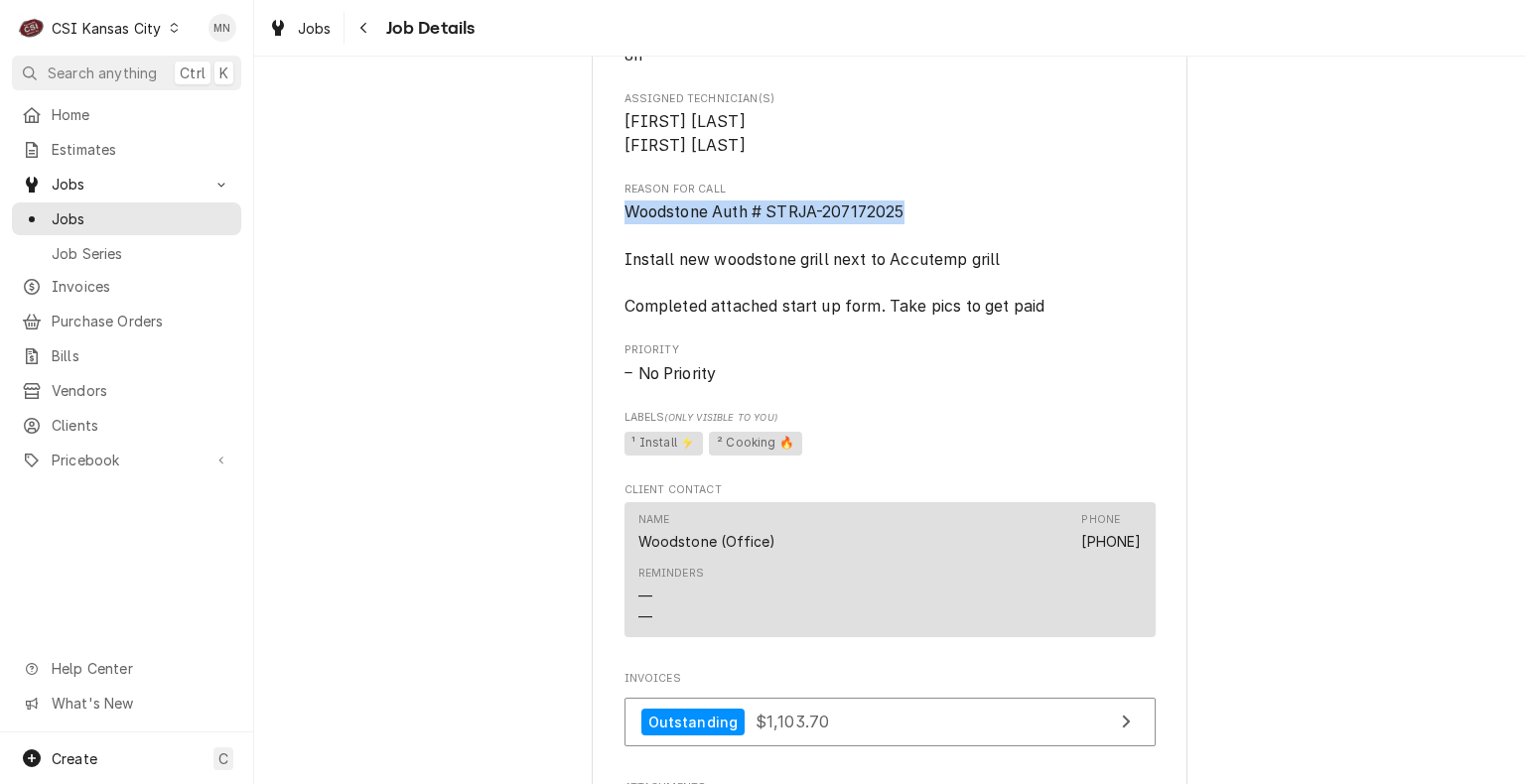 drag, startPoint x: 902, startPoint y: 205, endPoint x: 616, endPoint y: 220, distance: 286.393 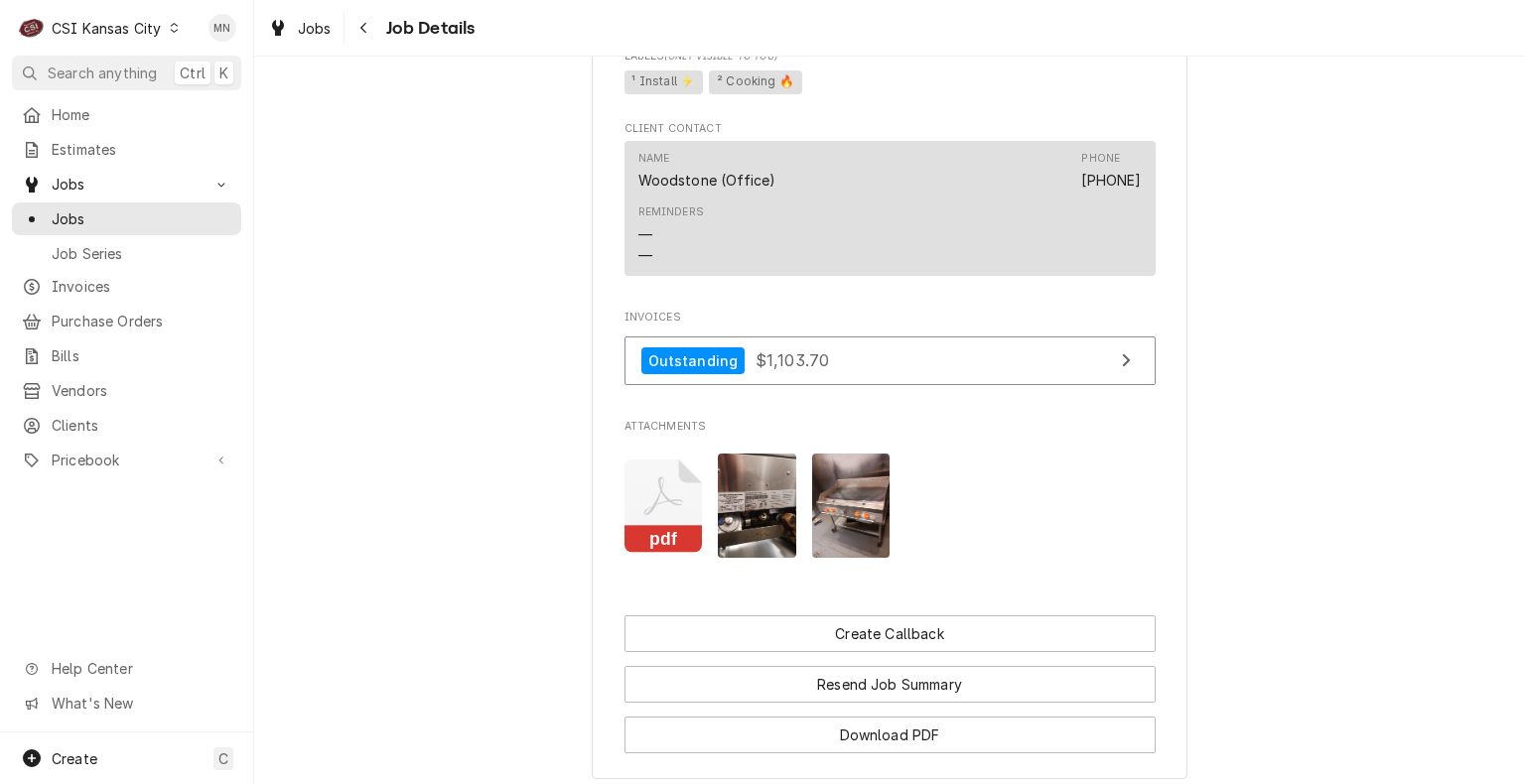 scroll, scrollTop: 1290, scrollLeft: 0, axis: vertical 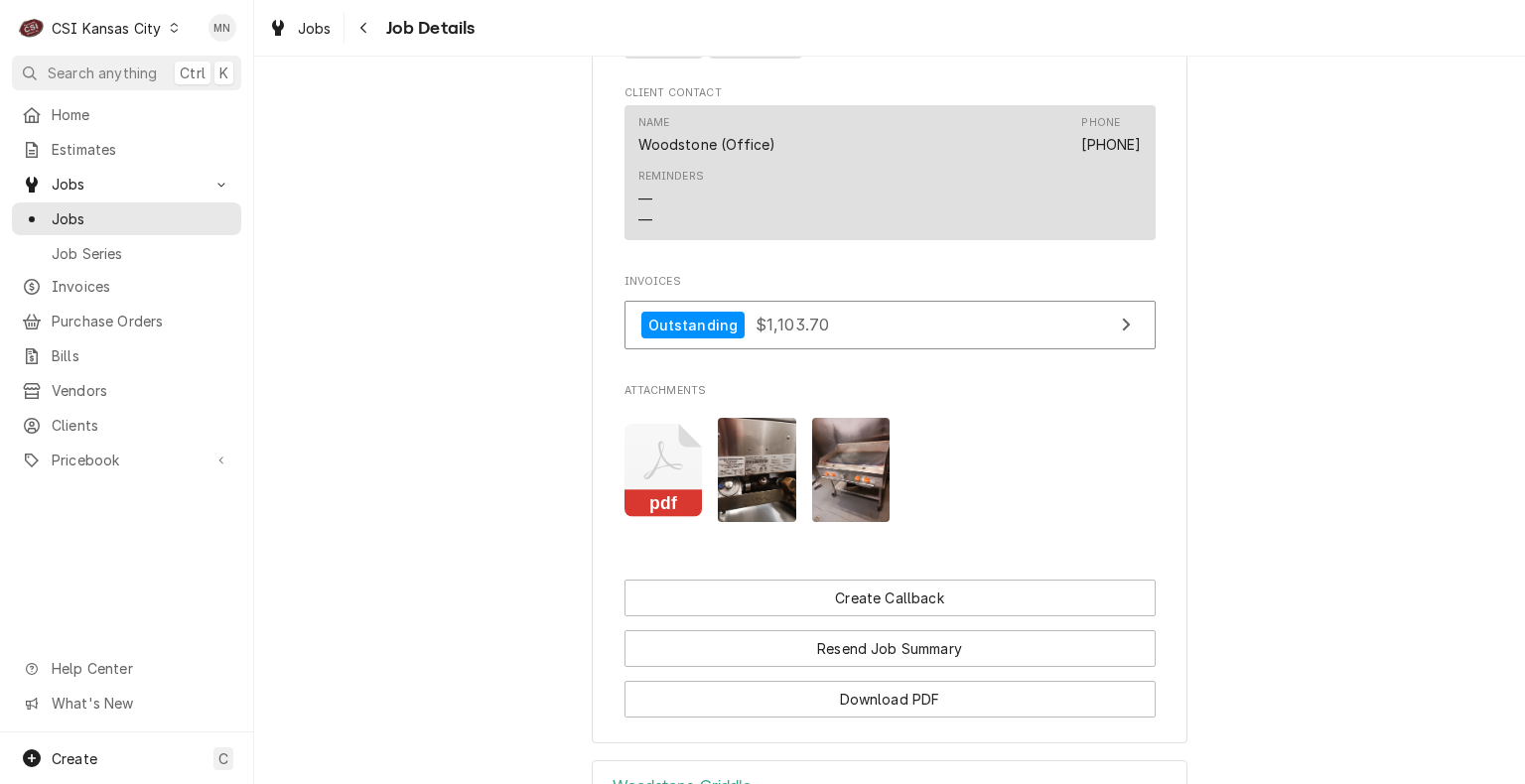 click at bounding box center [757, 469] 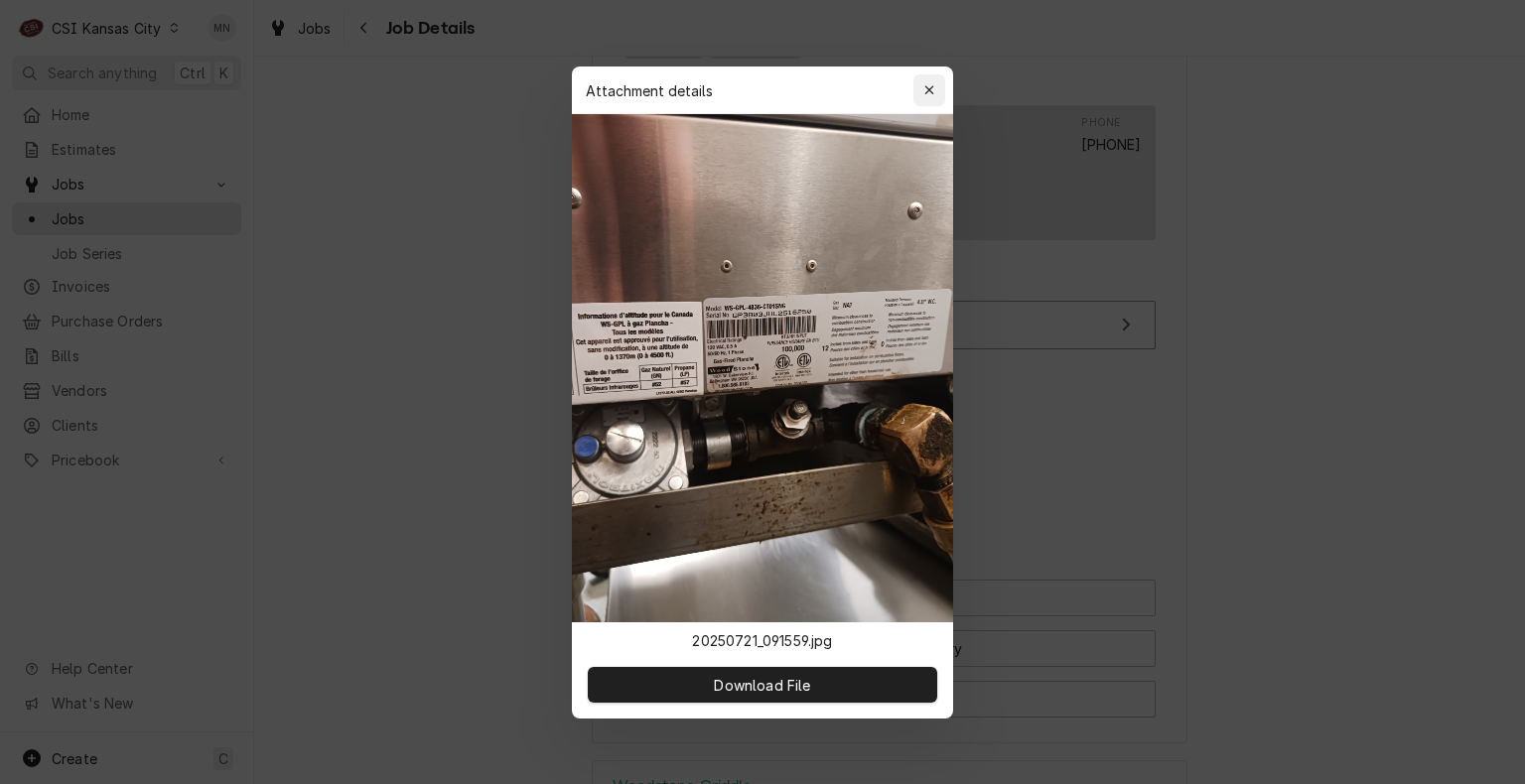 click at bounding box center (929, 90) 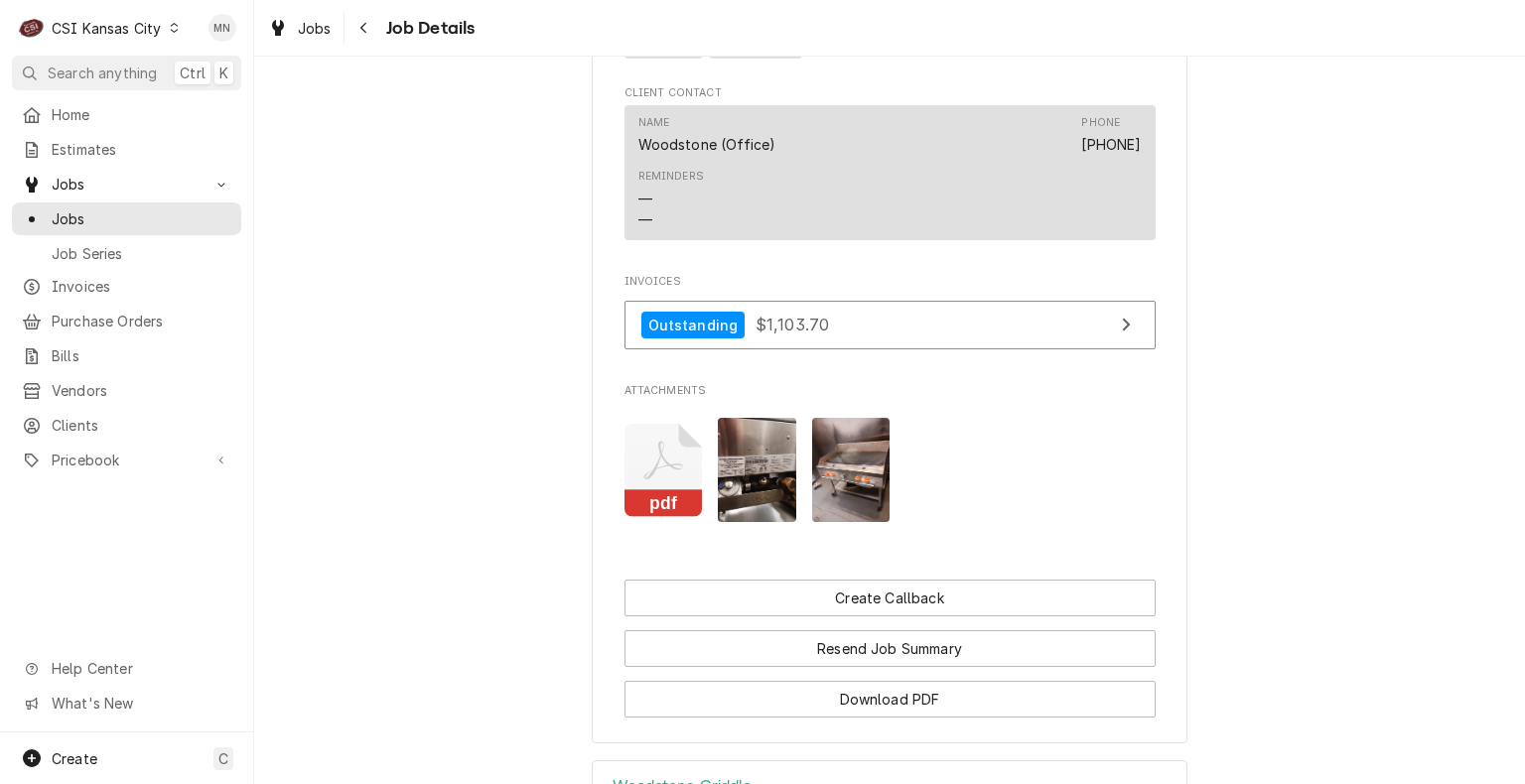 click at bounding box center [851, 469] 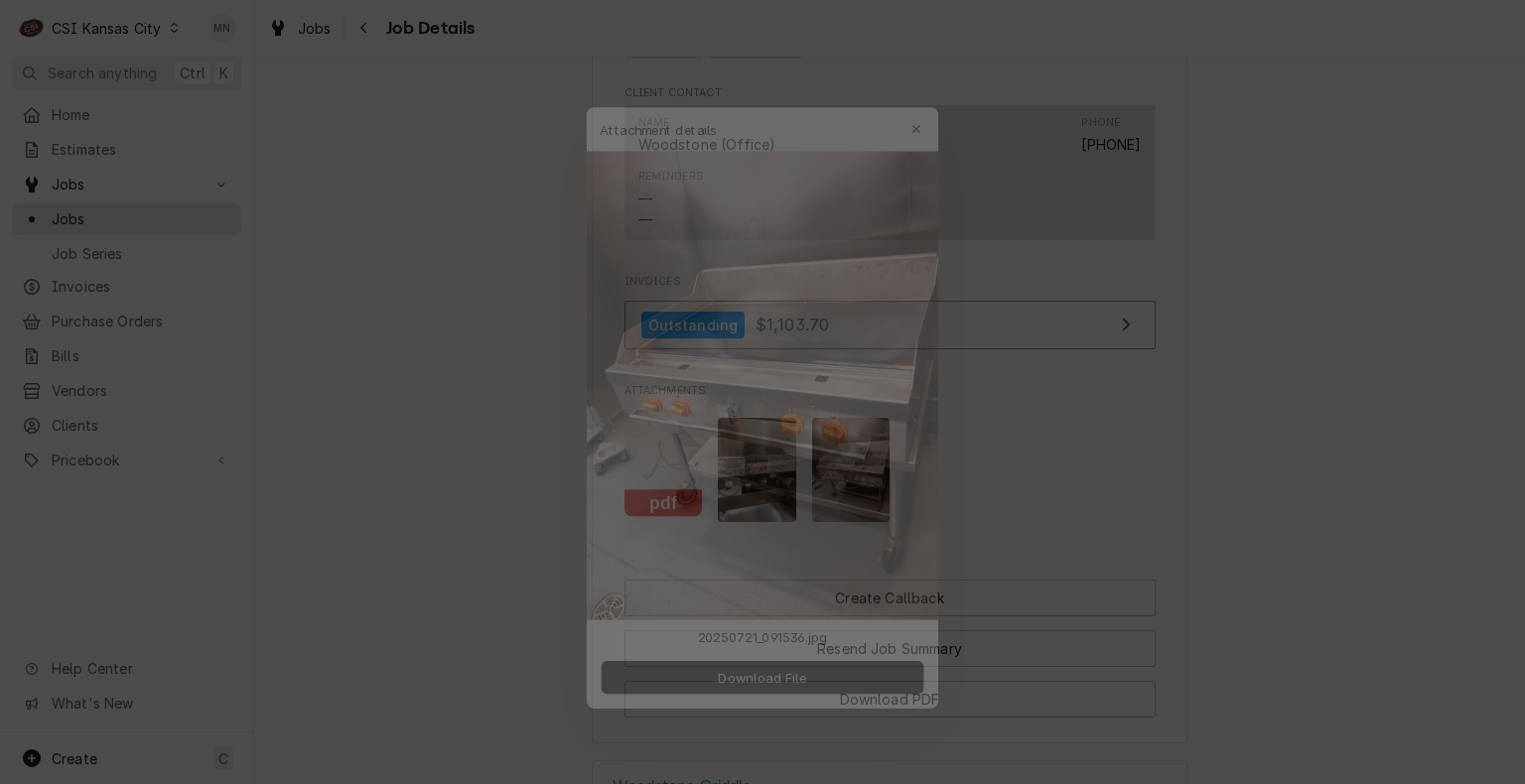 click on "Attachment details Close" at bounding box center [762, 90] 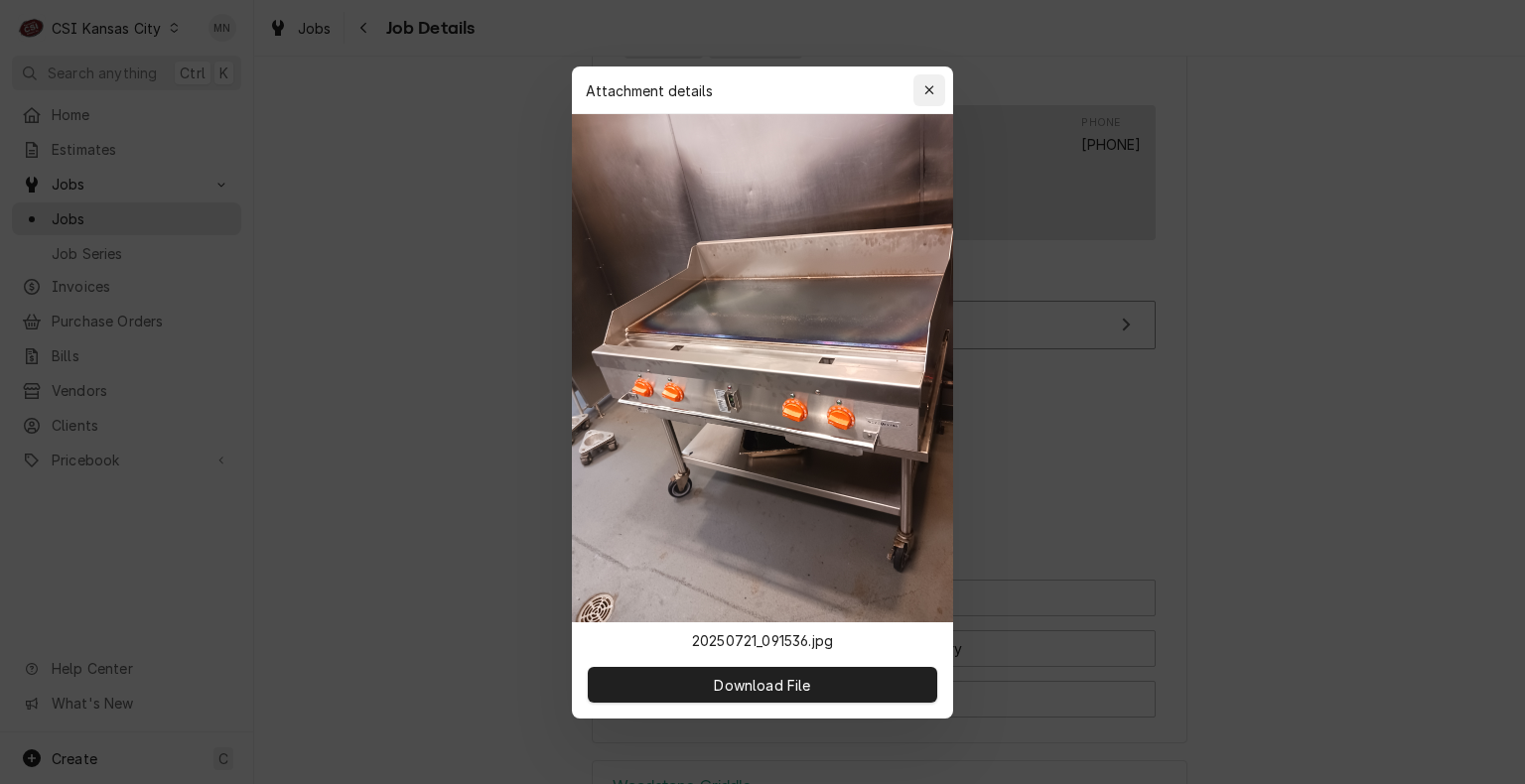 click 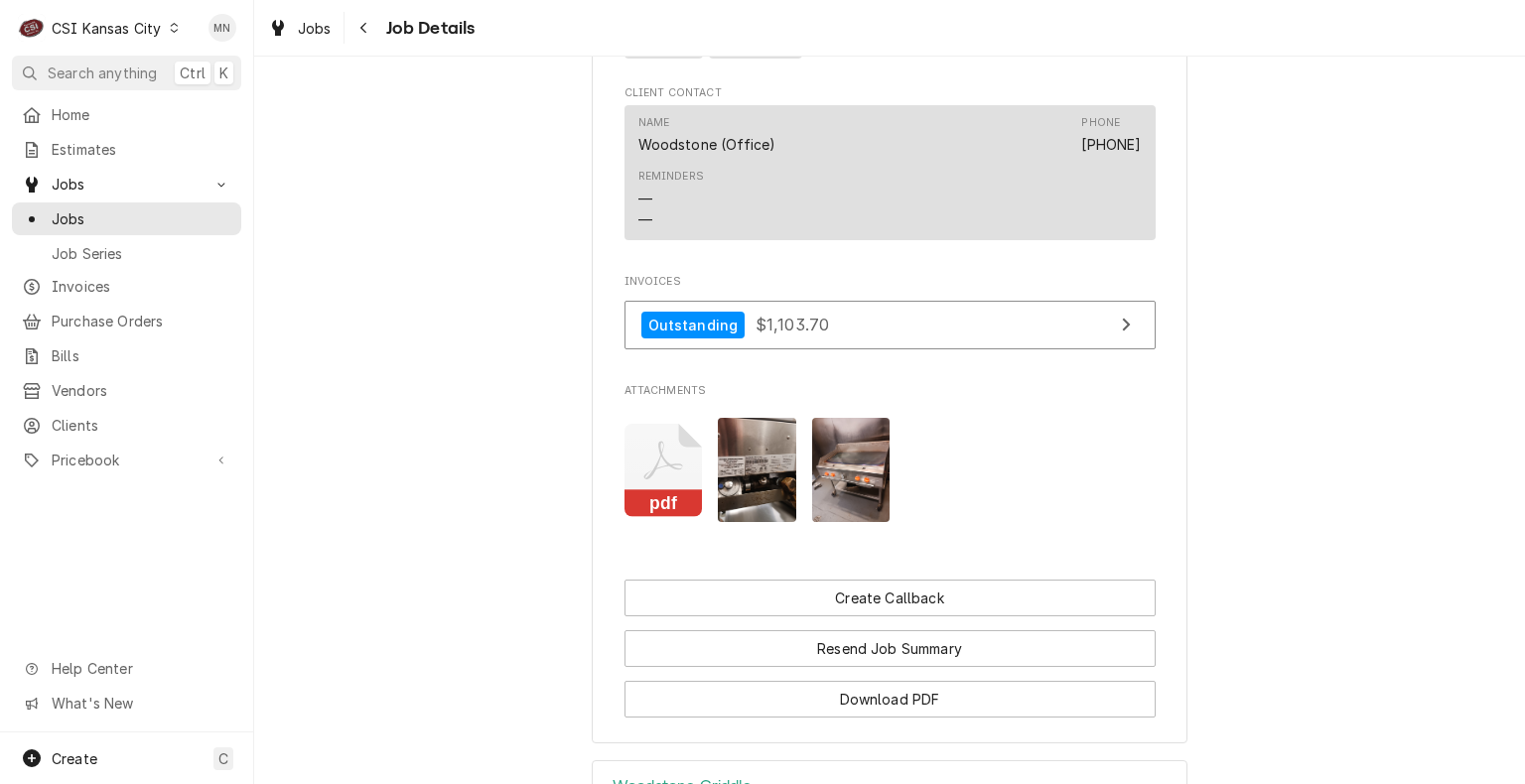 click 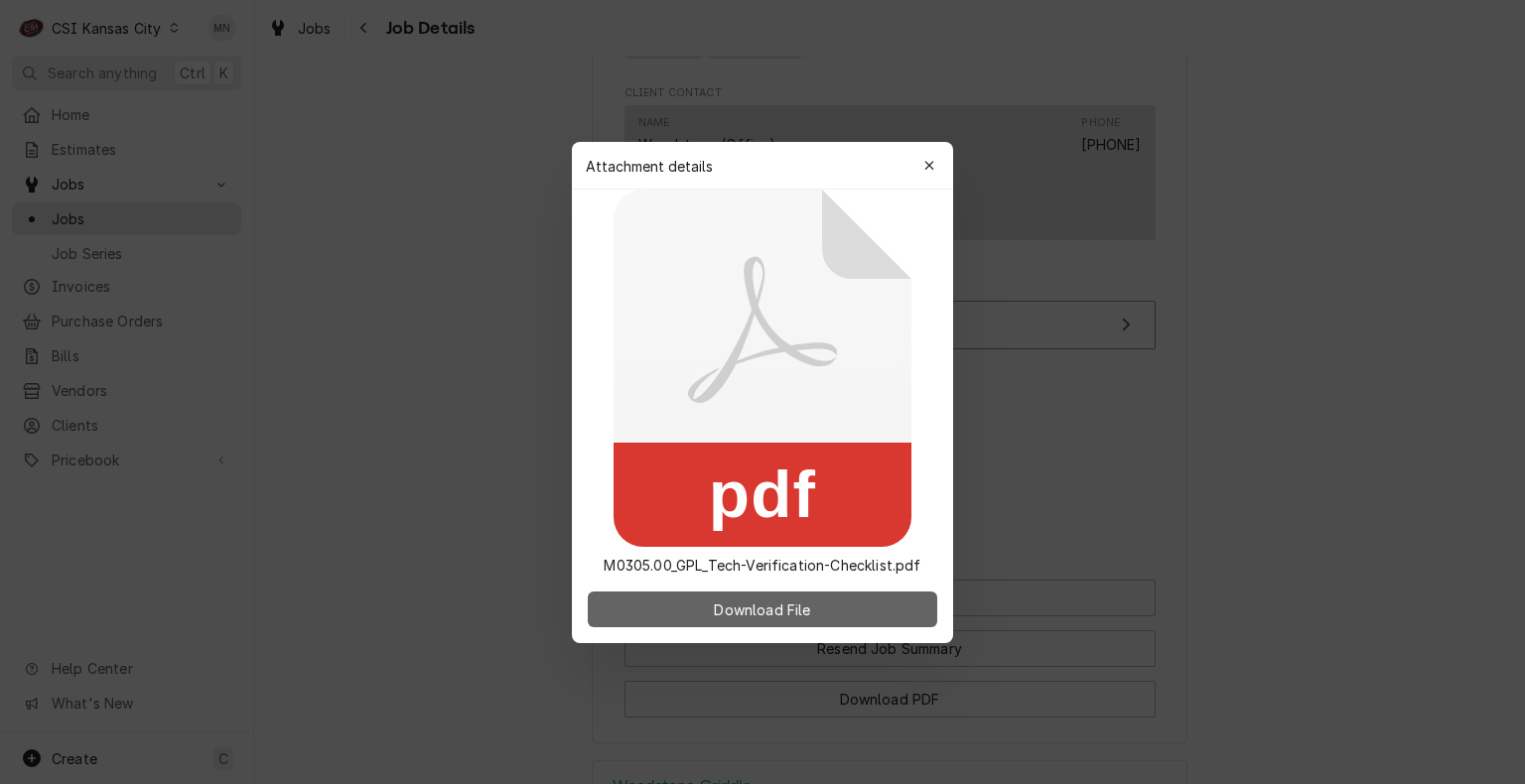 click on "Download File" at bounding box center [762, 608] 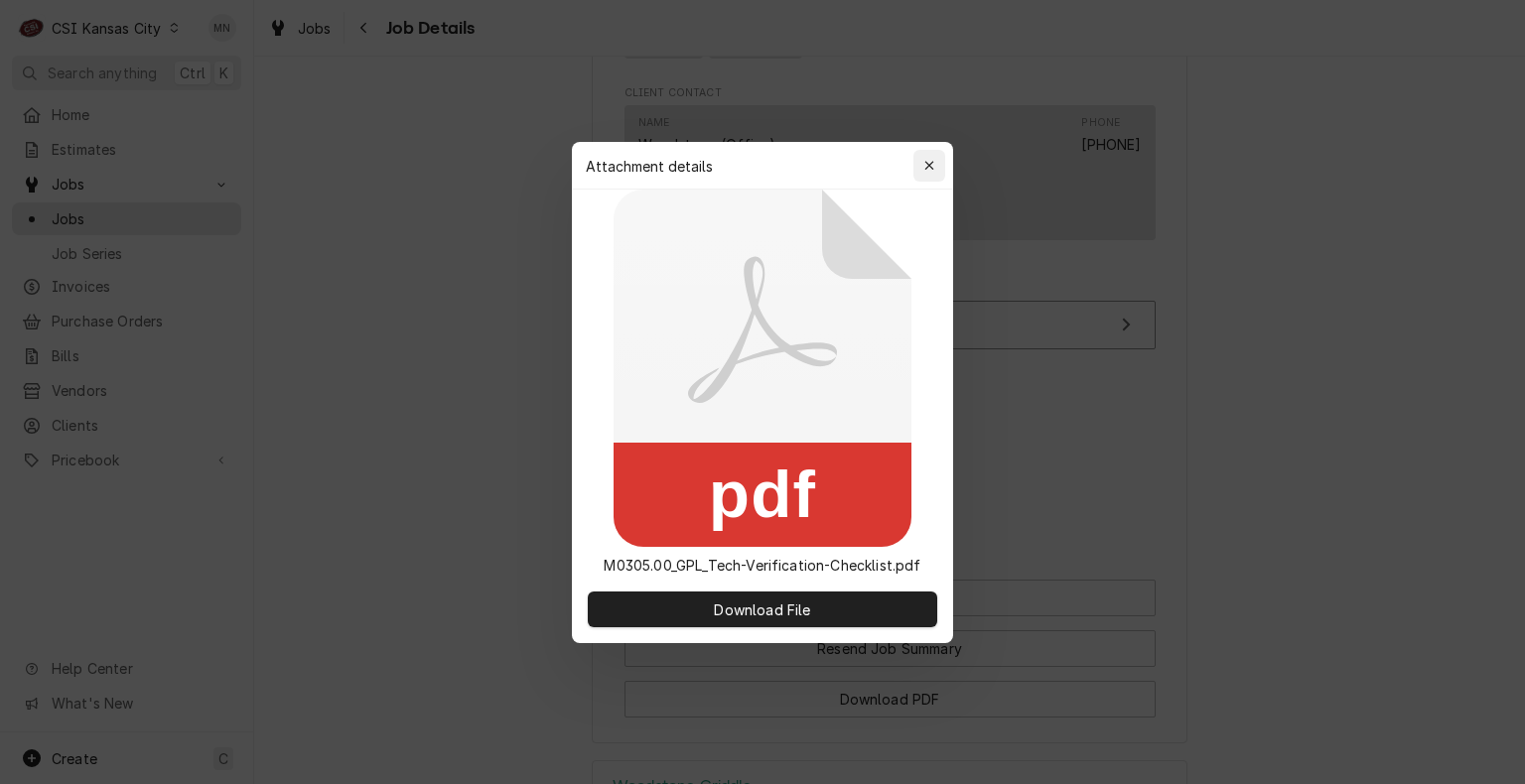 click 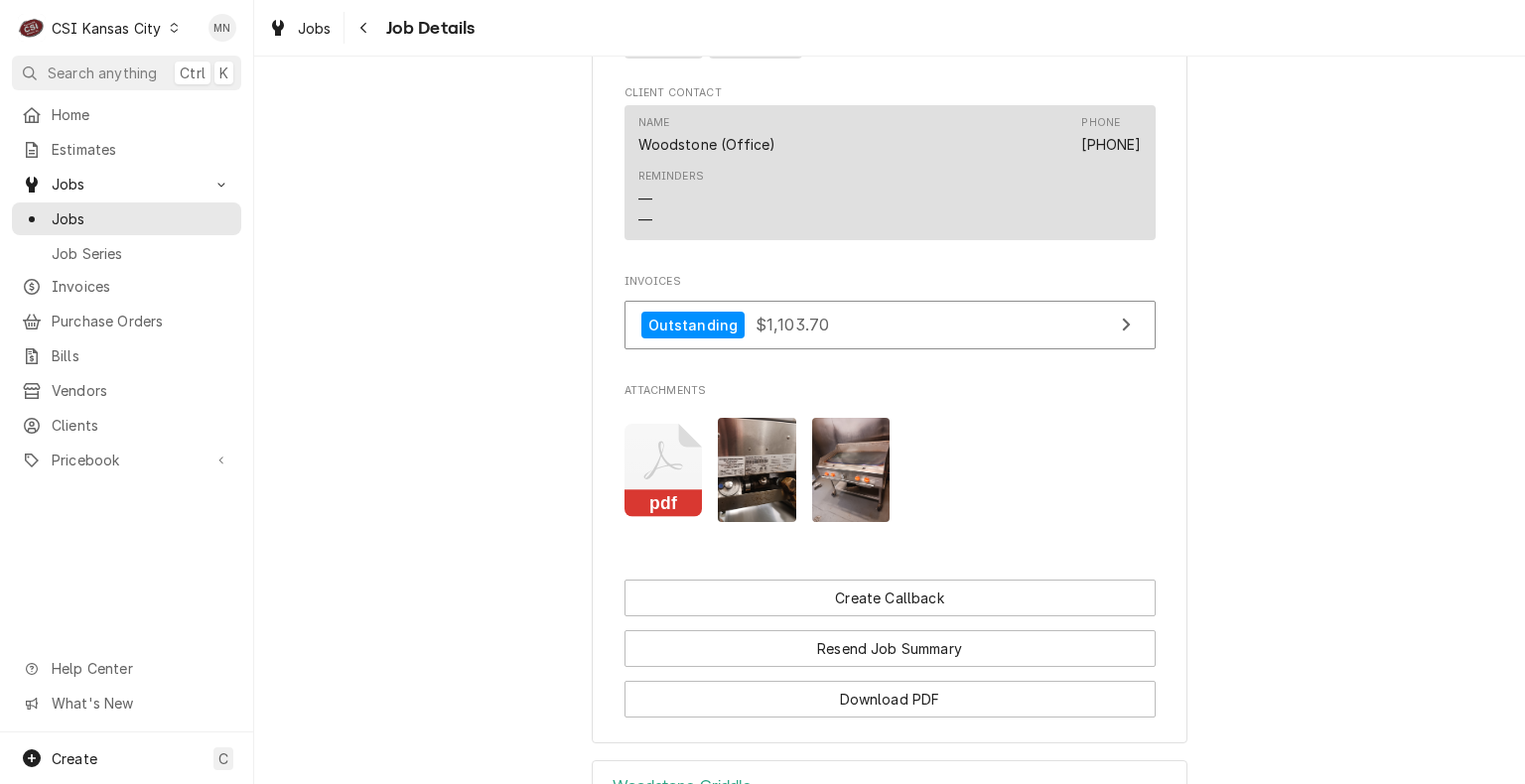 click at bounding box center [851, 469] 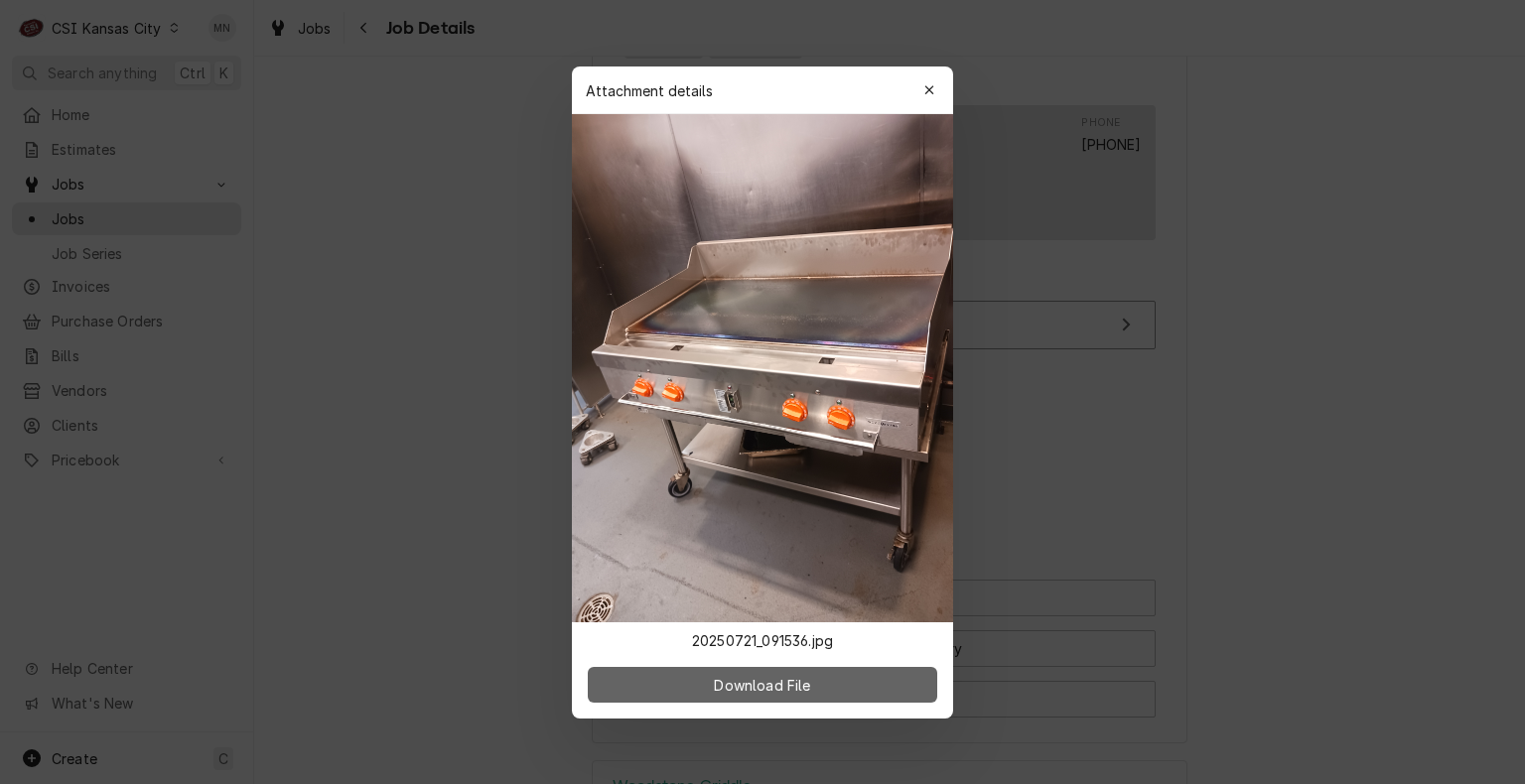 click on "Download File" at bounding box center (762, 684) 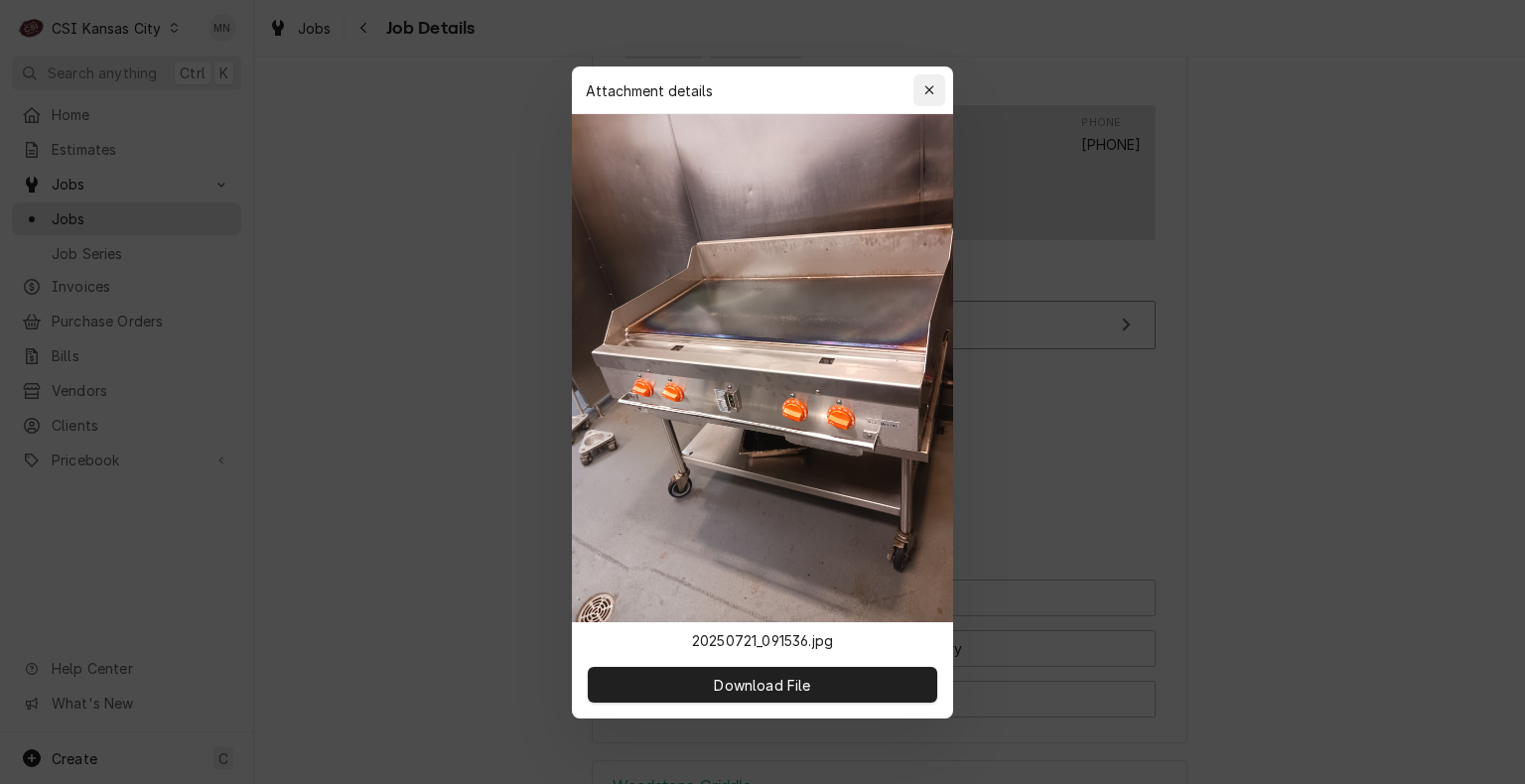 click 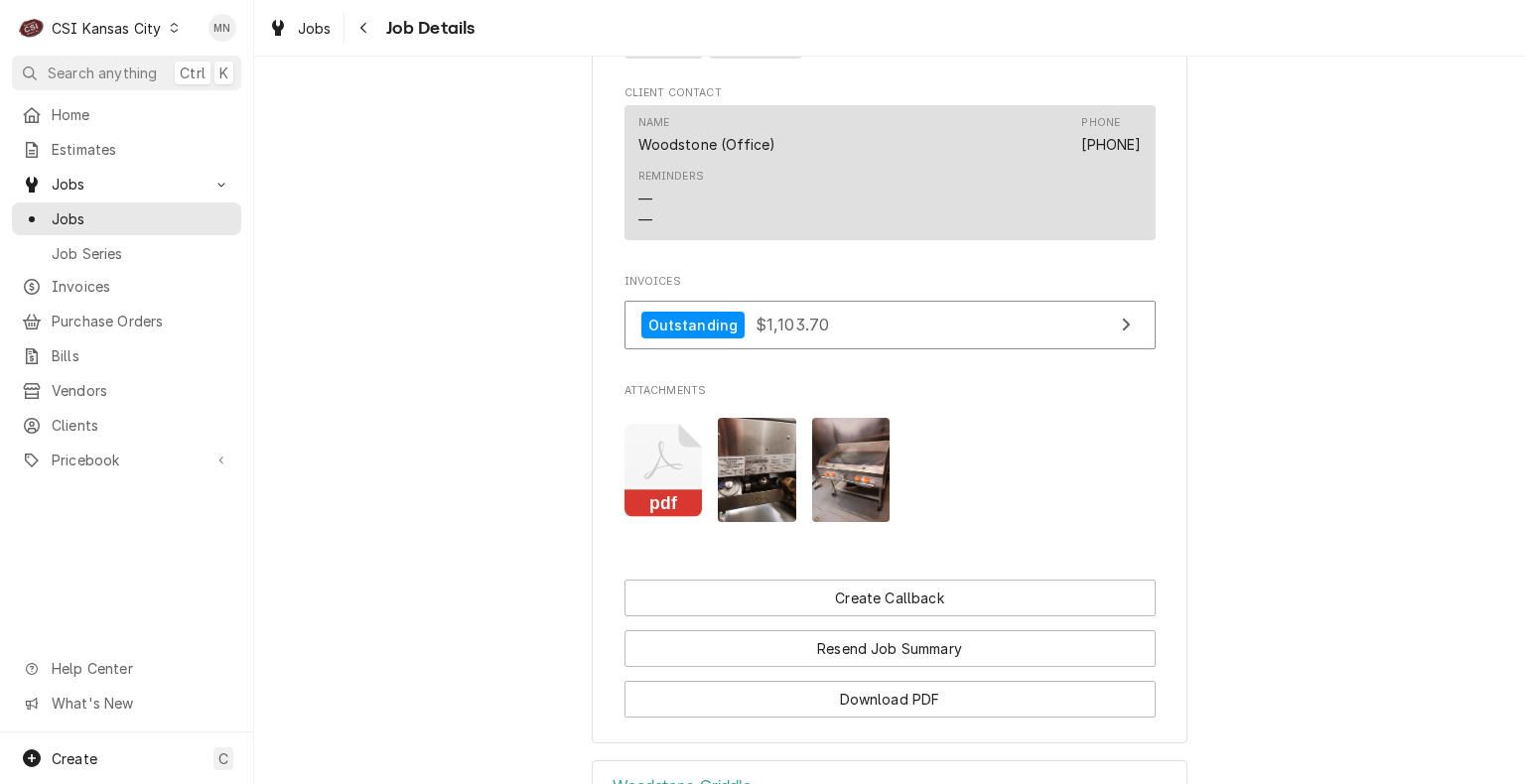 click at bounding box center [757, 469] 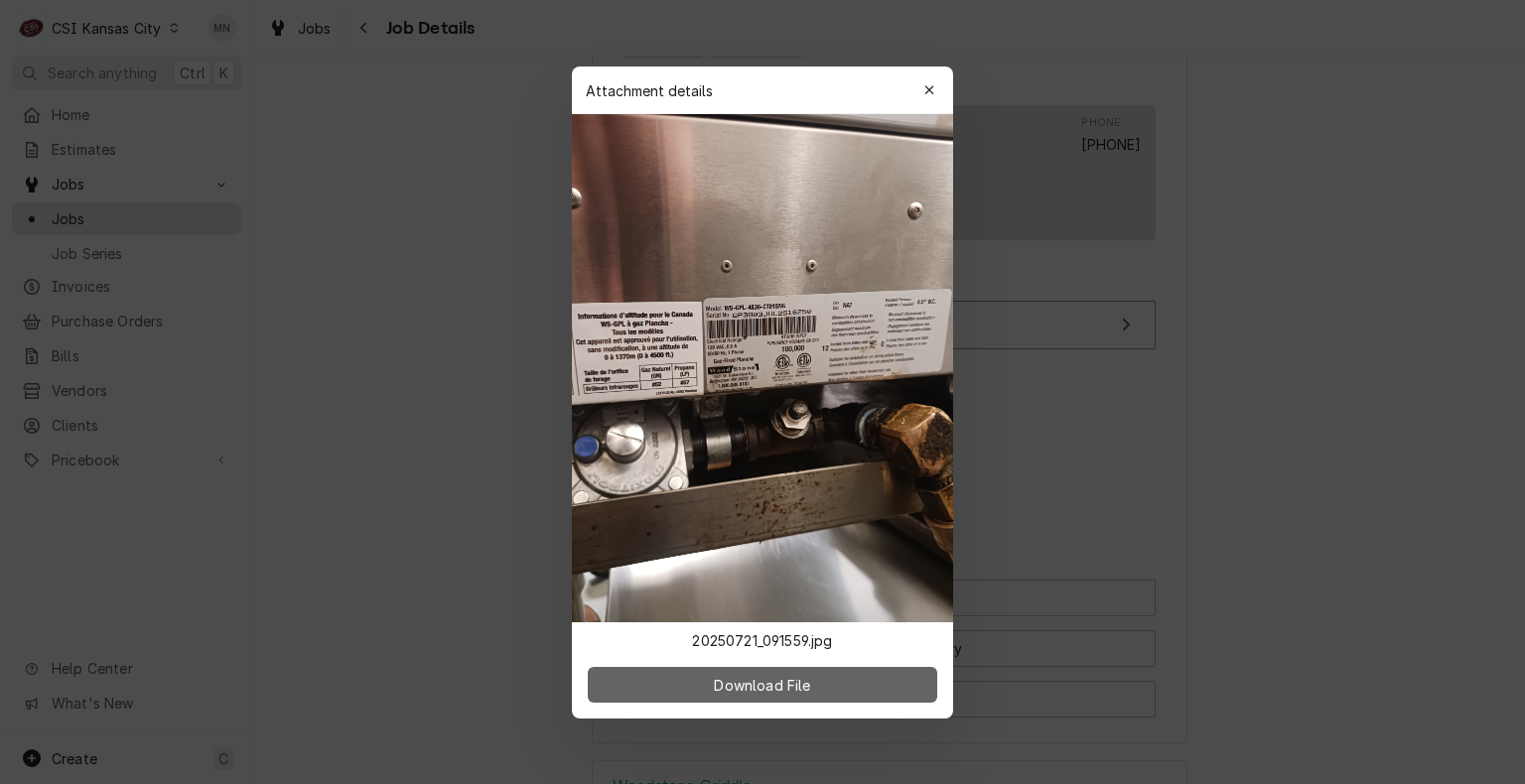 click on "Download File" at bounding box center [762, 684] 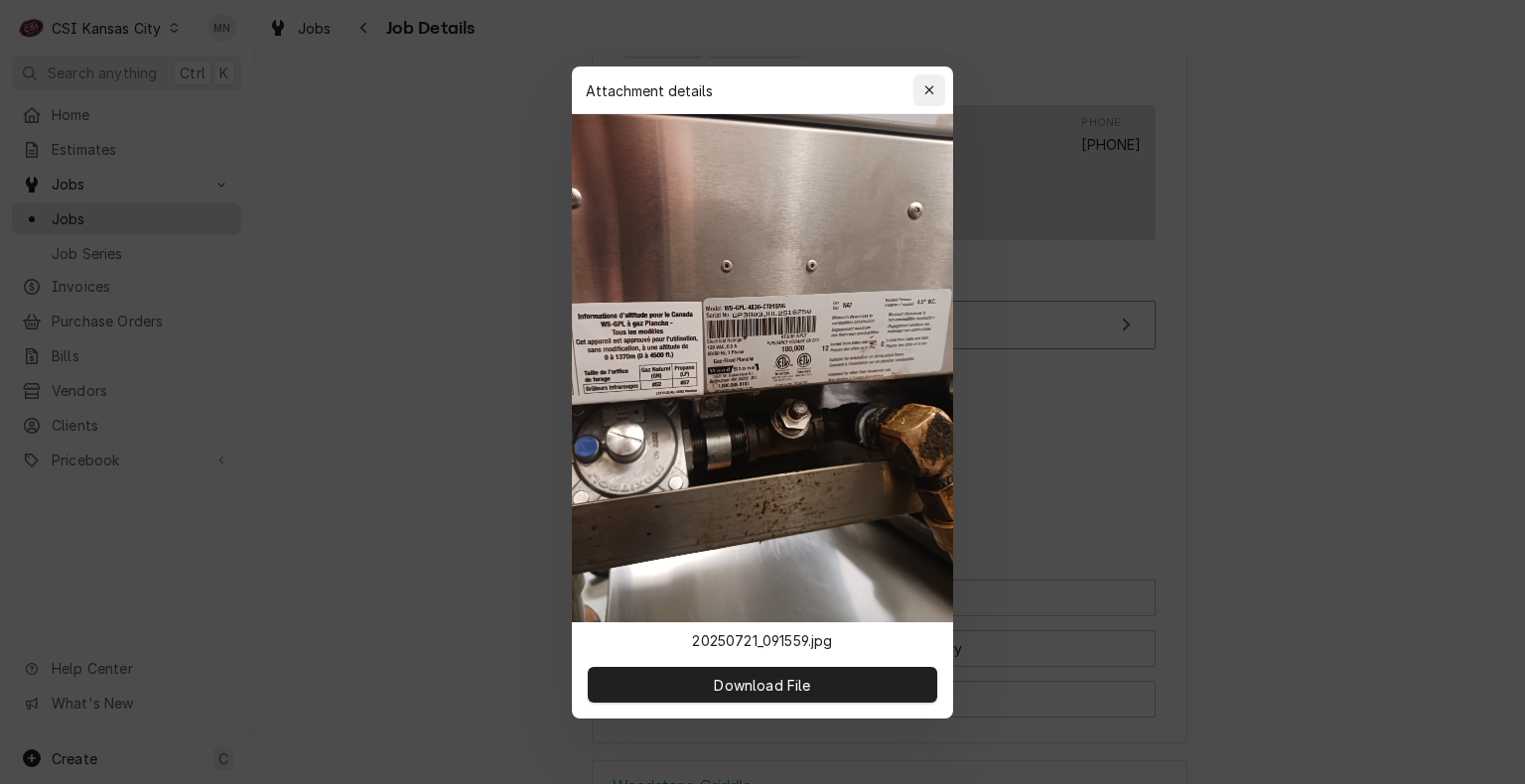 click 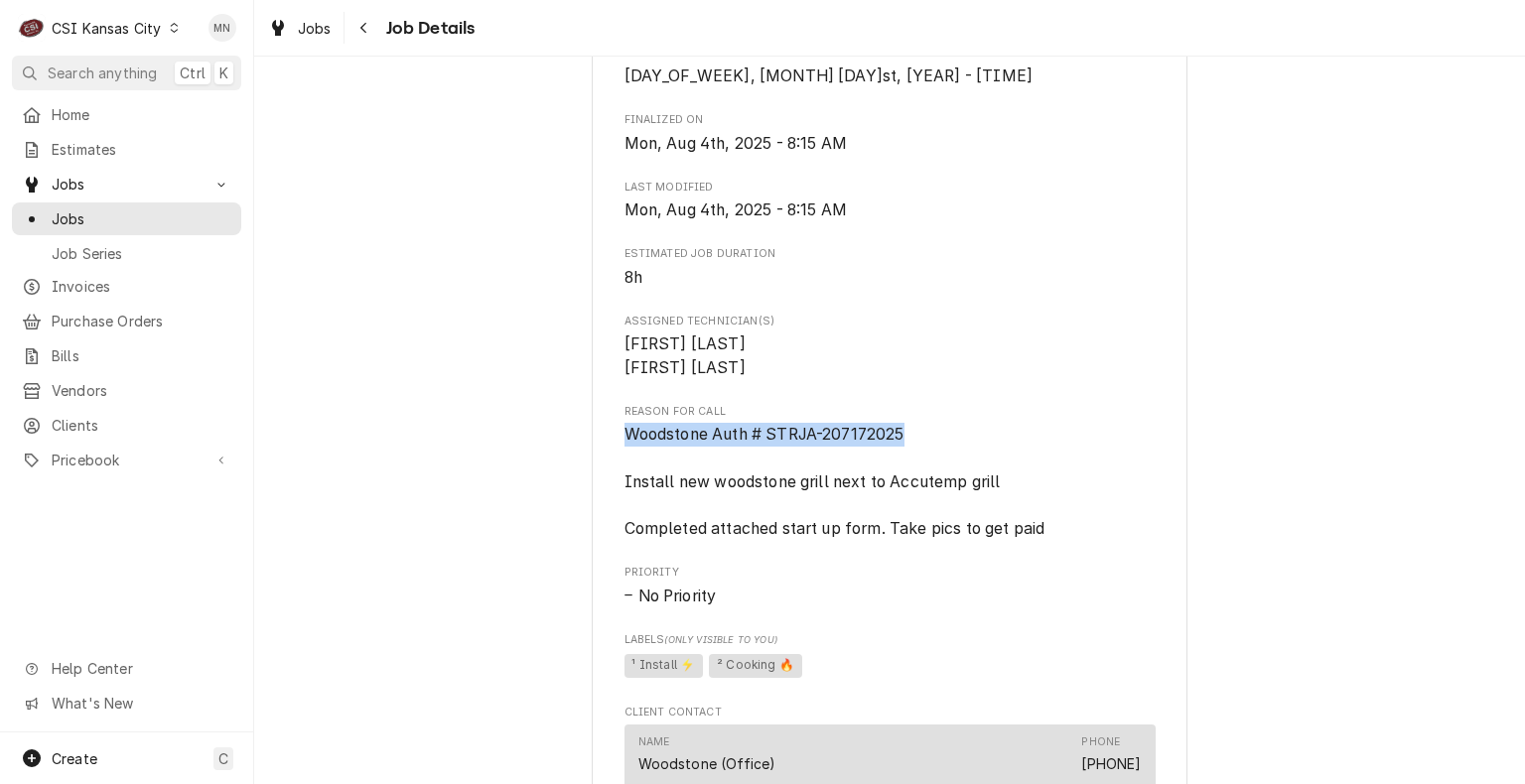 scroll, scrollTop: 695, scrollLeft: 0, axis: vertical 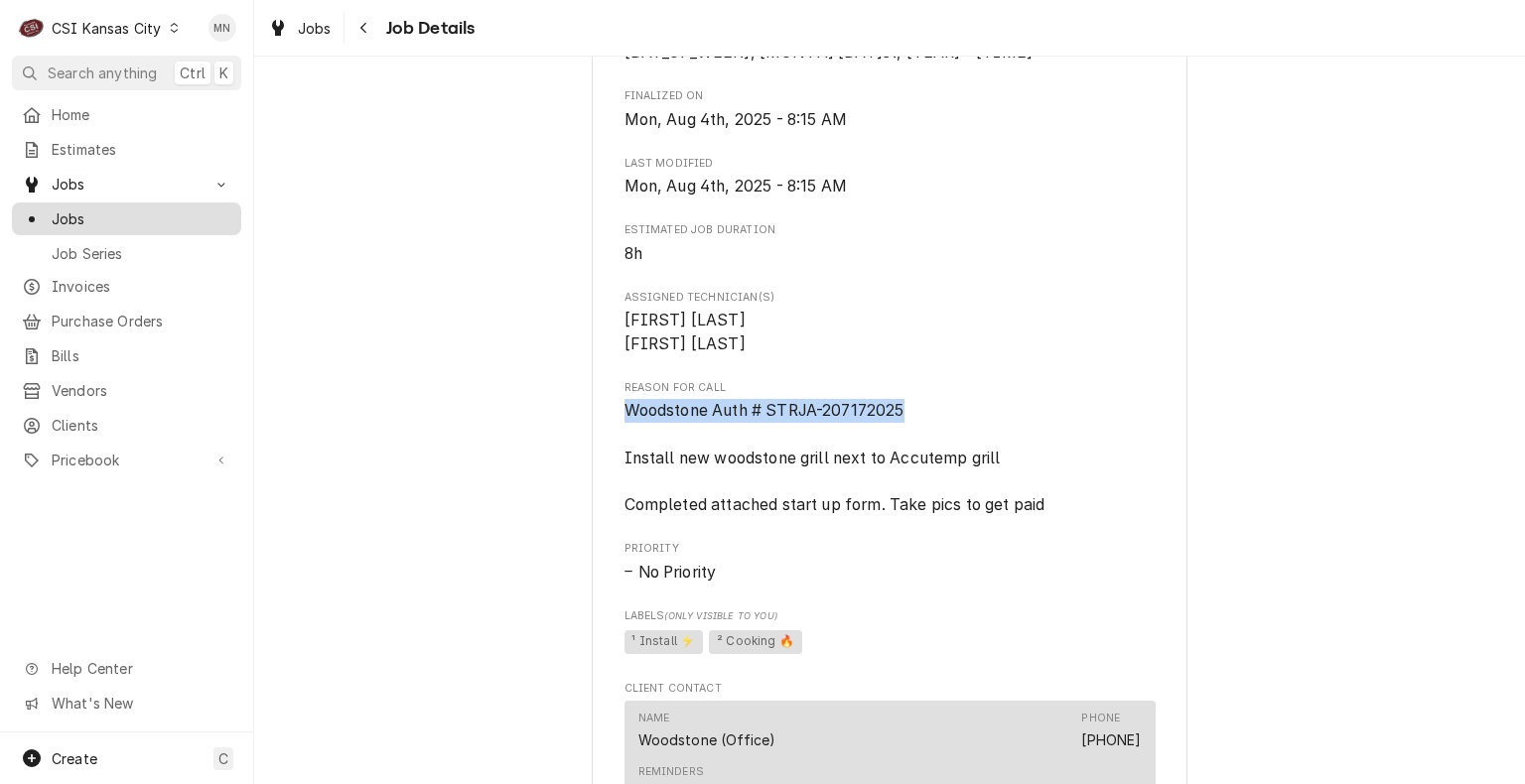 click on "Jobs" at bounding box center (141, 218) 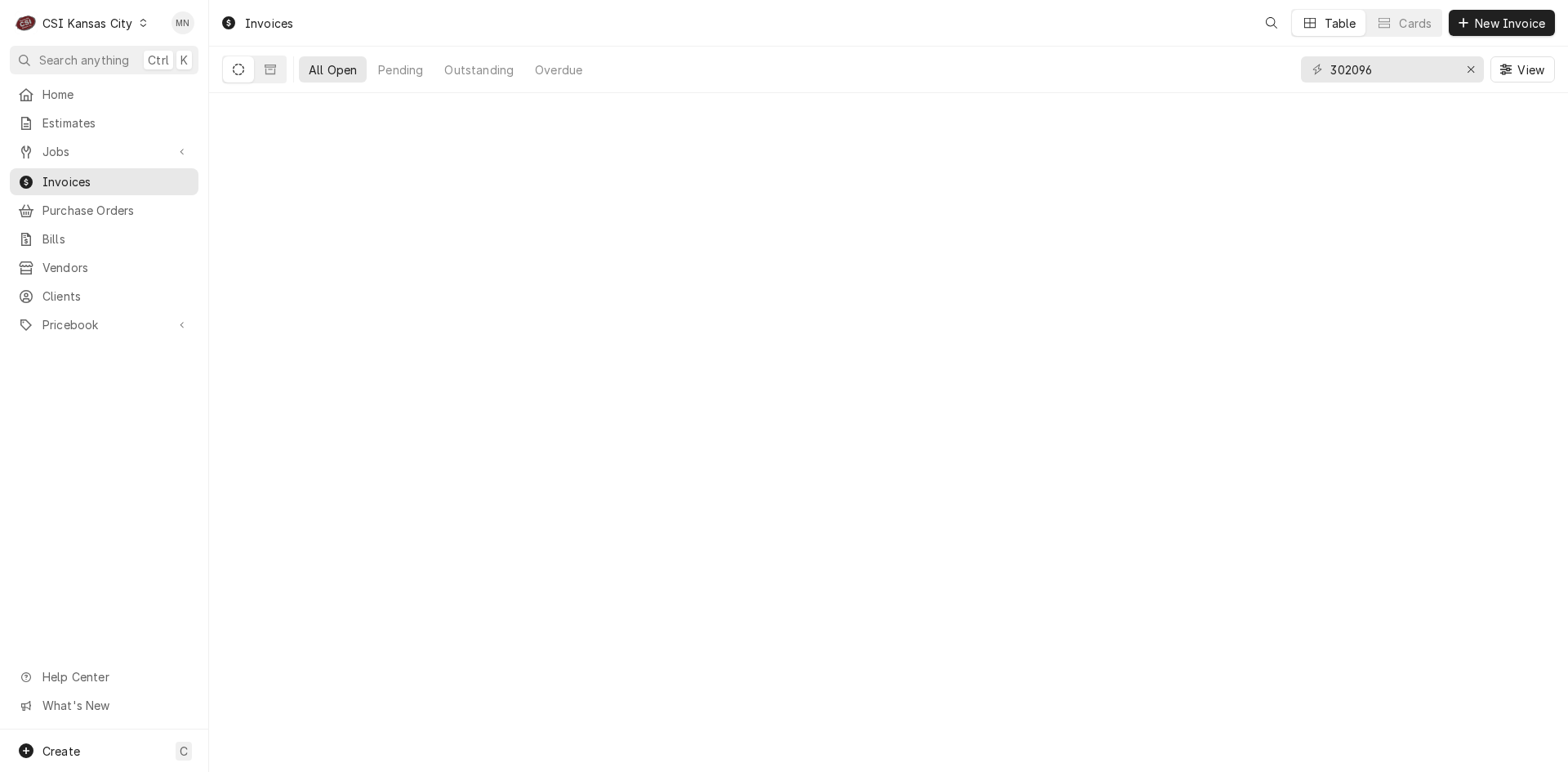 scroll, scrollTop: 0, scrollLeft: 0, axis: both 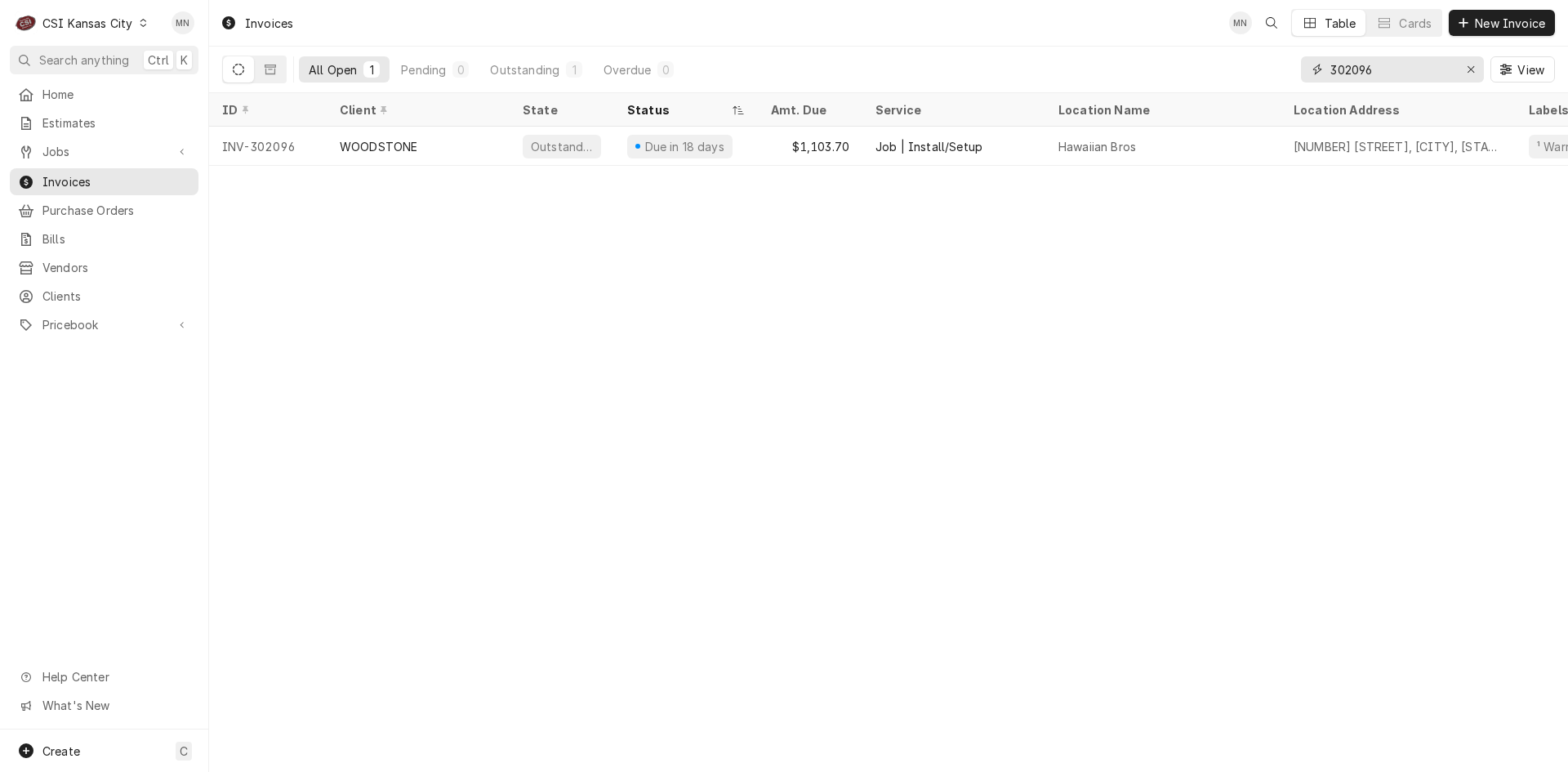 drag, startPoint x: 1390, startPoint y: 71, endPoint x: 1238, endPoint y: 72, distance: 152.00329 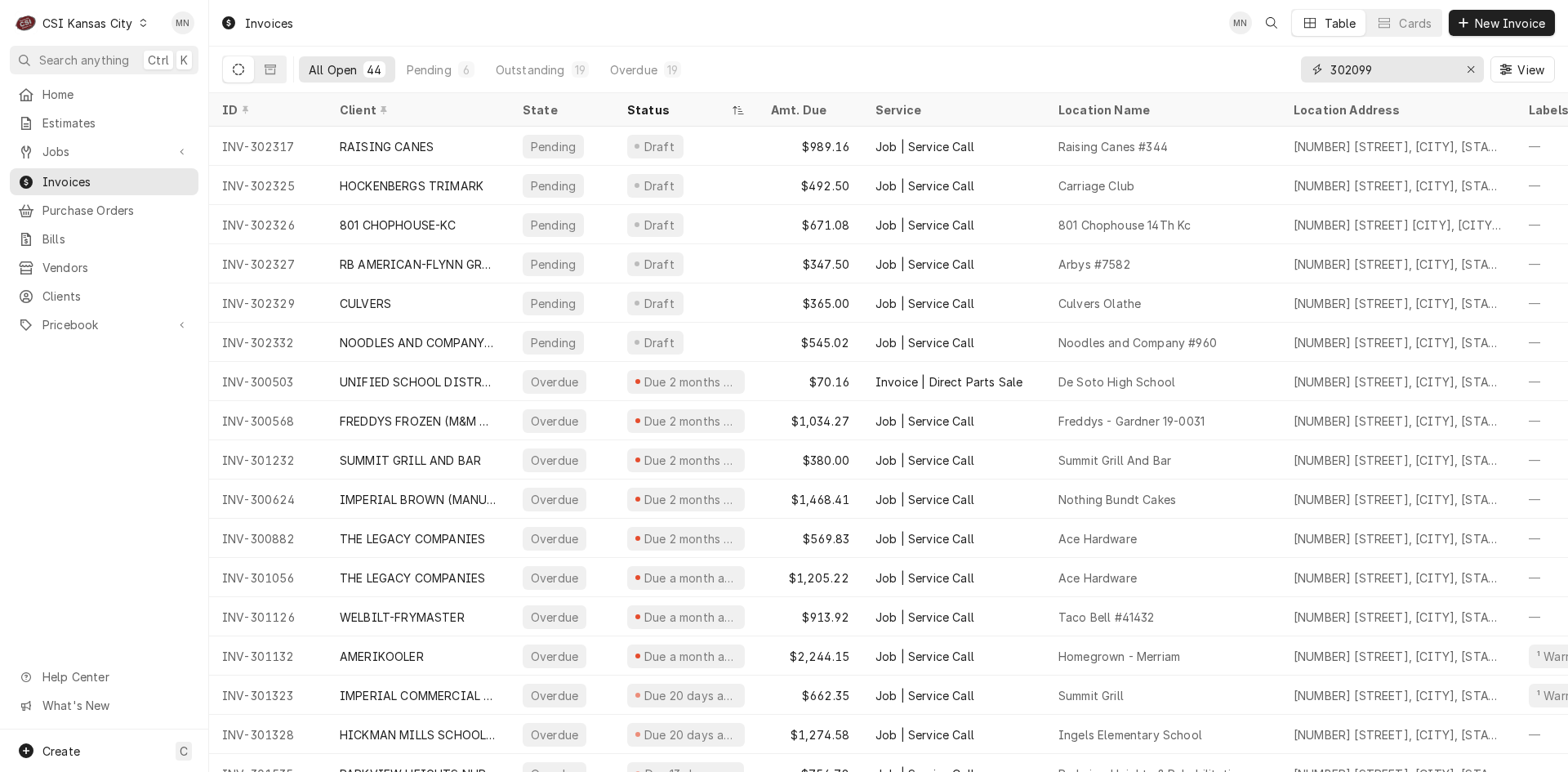 type on "302099" 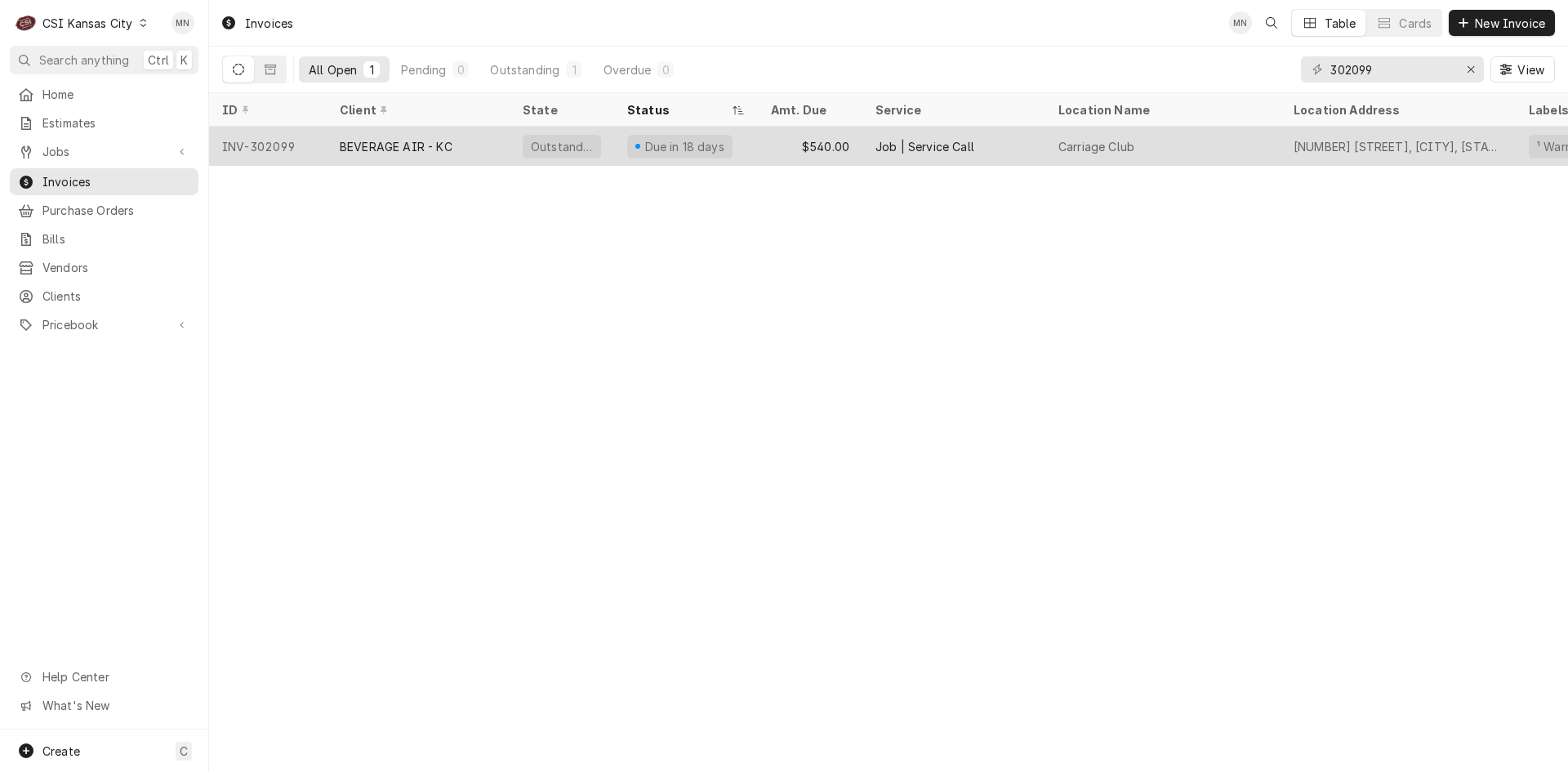 click on "BEVERAGE AIR - KC" at bounding box center [396, 146] 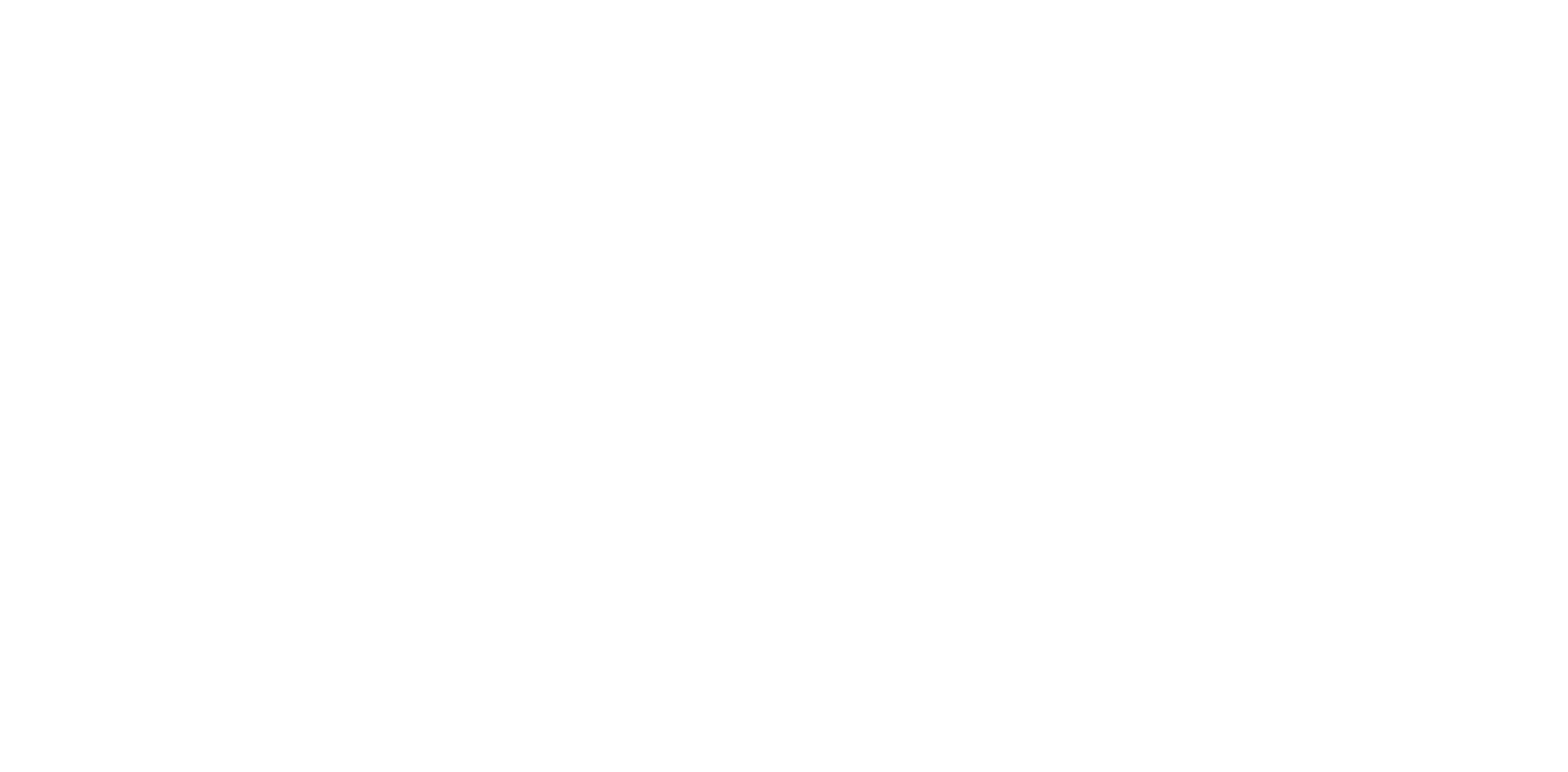 scroll, scrollTop: 0, scrollLeft: 0, axis: both 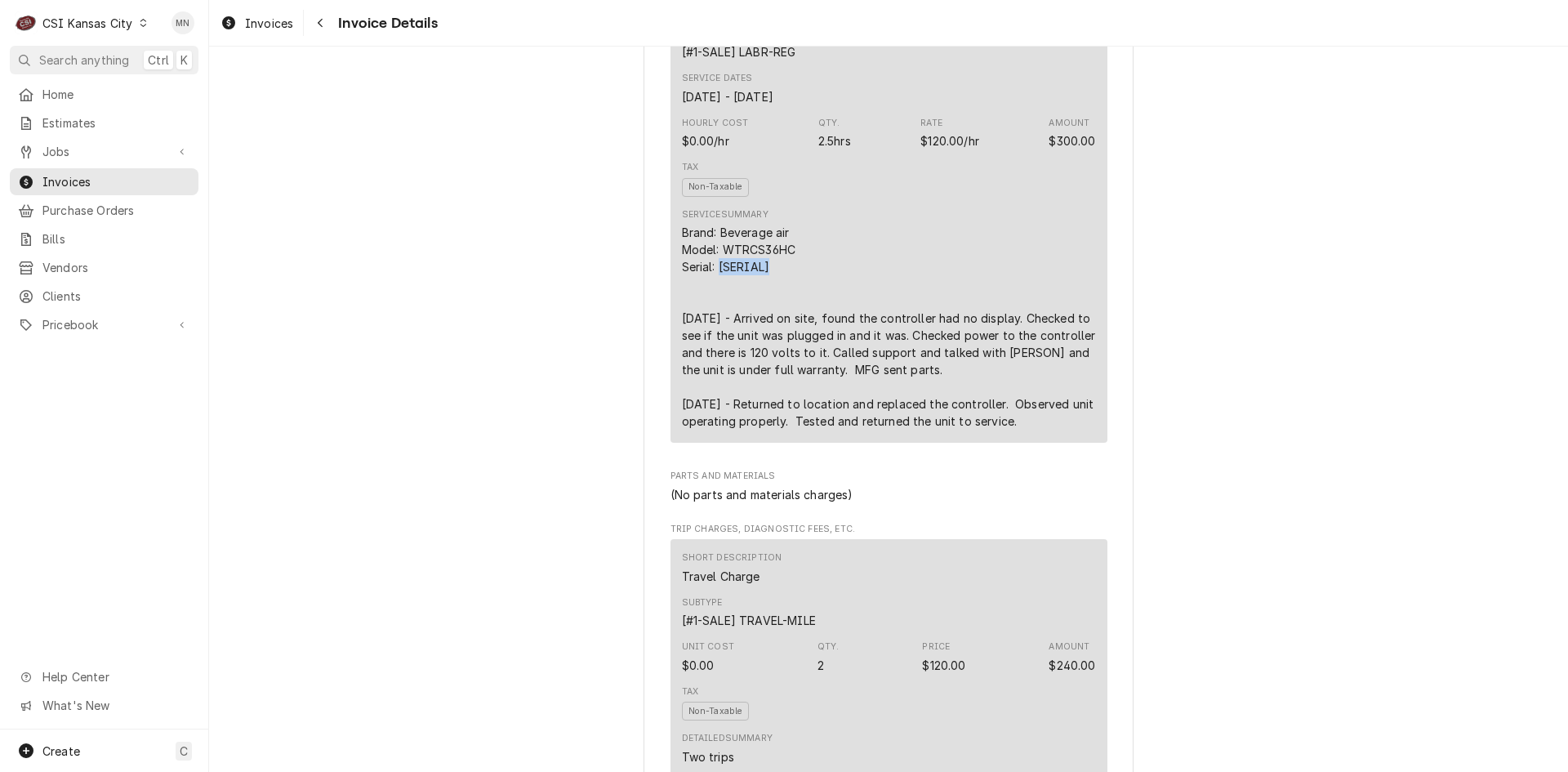 drag, startPoint x: 767, startPoint y: 269, endPoint x: 715, endPoint y: 267, distance: 52.03845 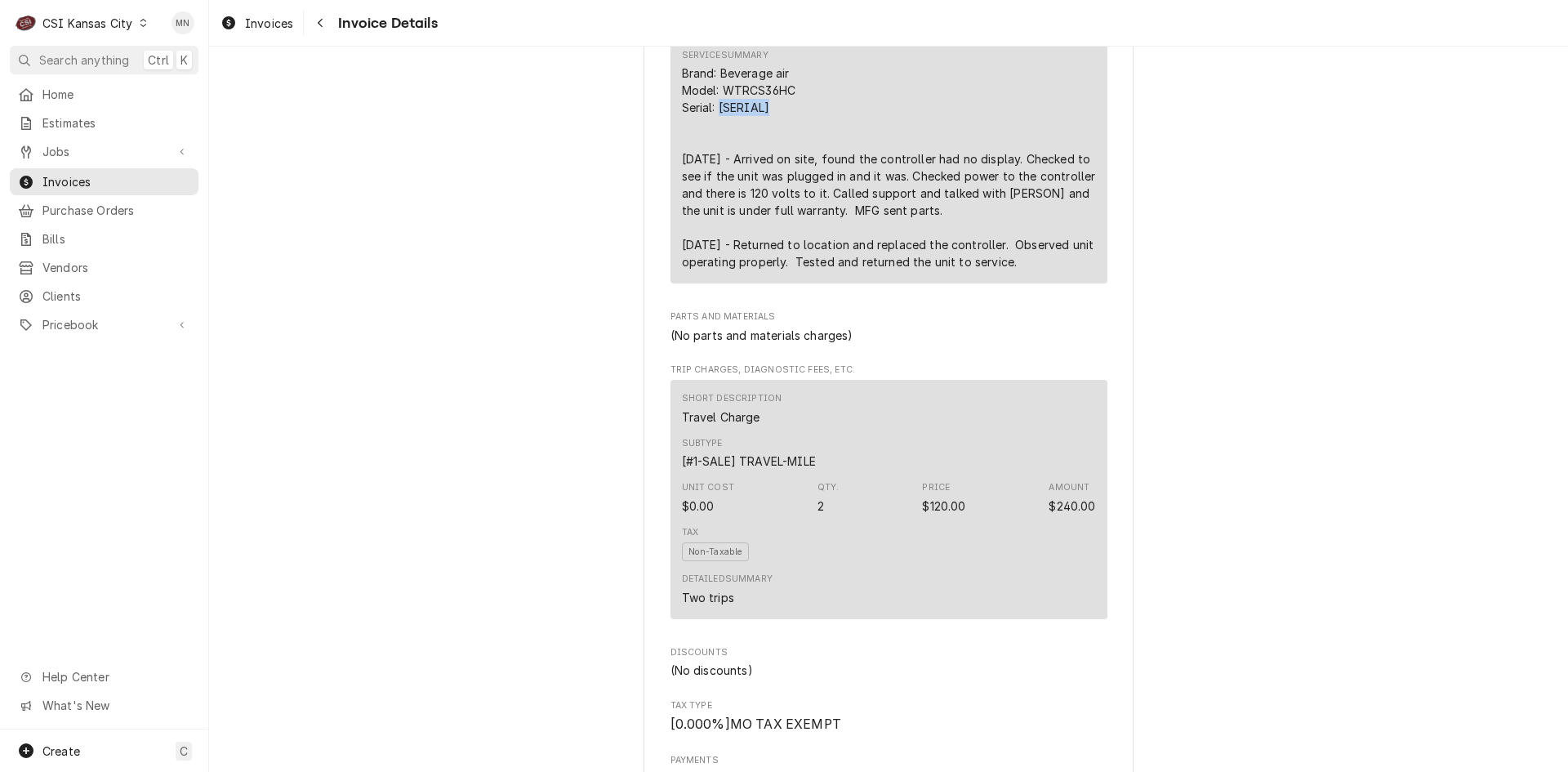 scroll, scrollTop: 1144, scrollLeft: 0, axis: vertical 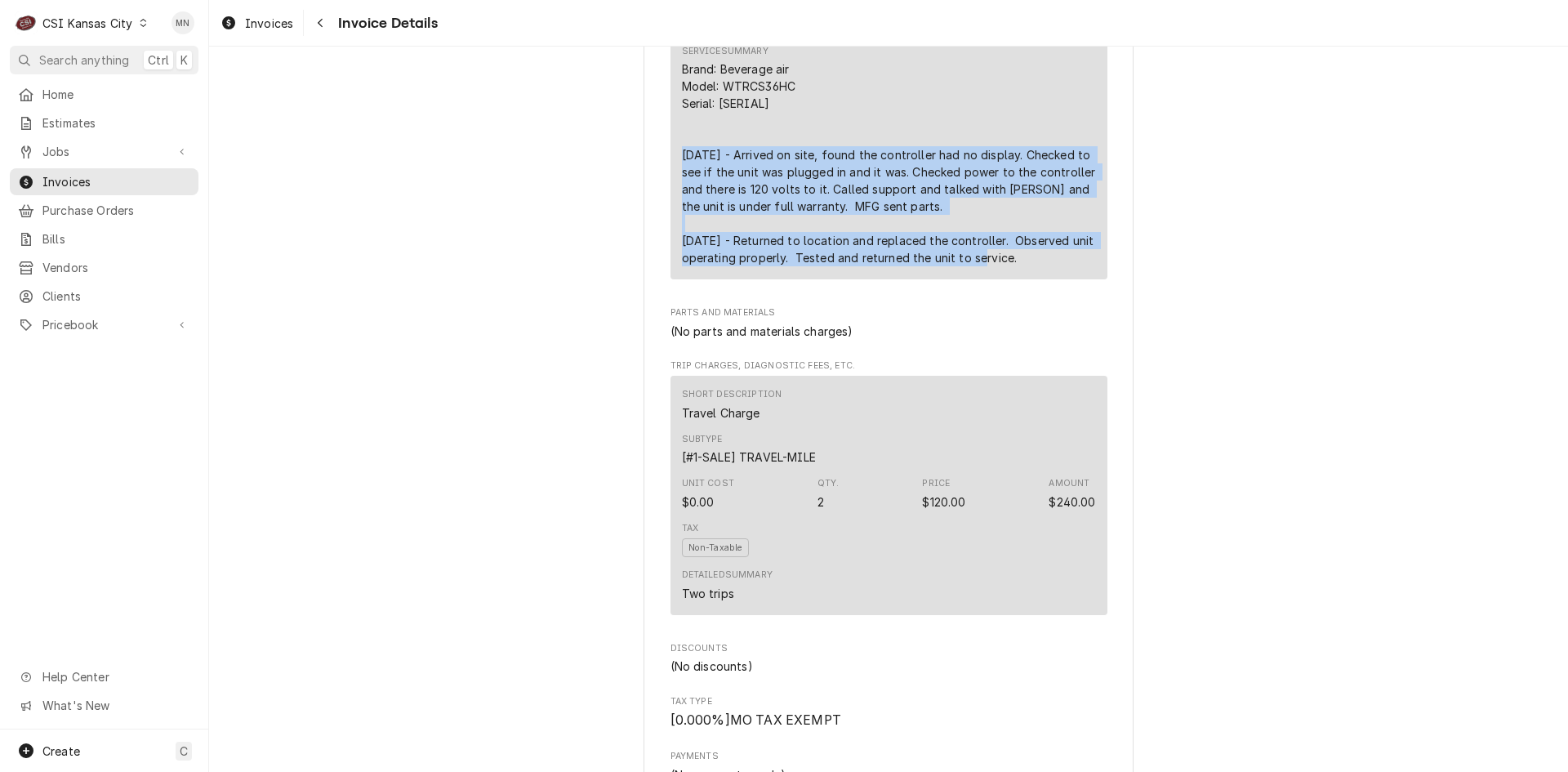 drag, startPoint x: 673, startPoint y: 149, endPoint x: 1036, endPoint y: 261, distance: 379.88551 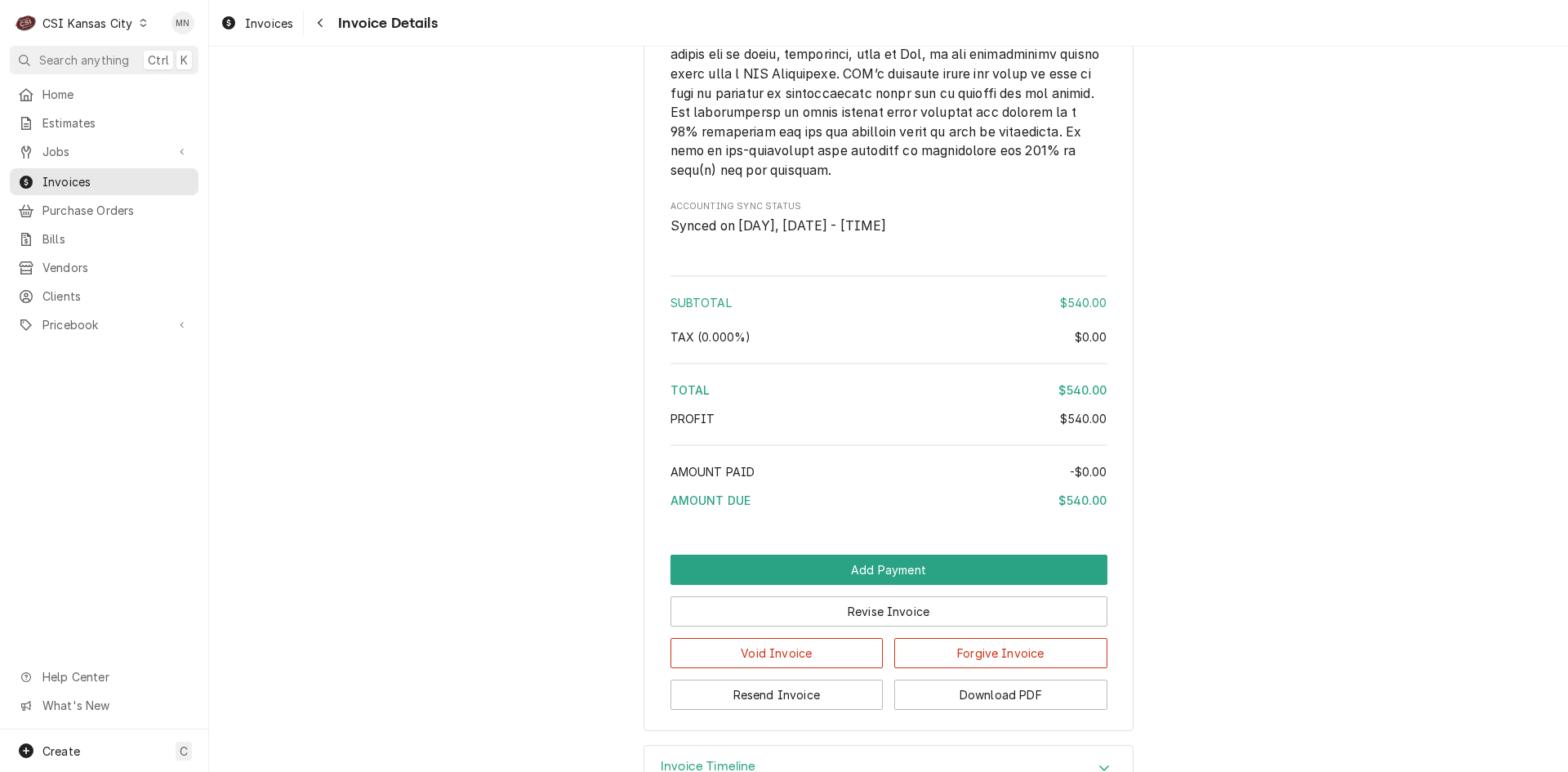 scroll, scrollTop: 2583, scrollLeft: 0, axis: vertical 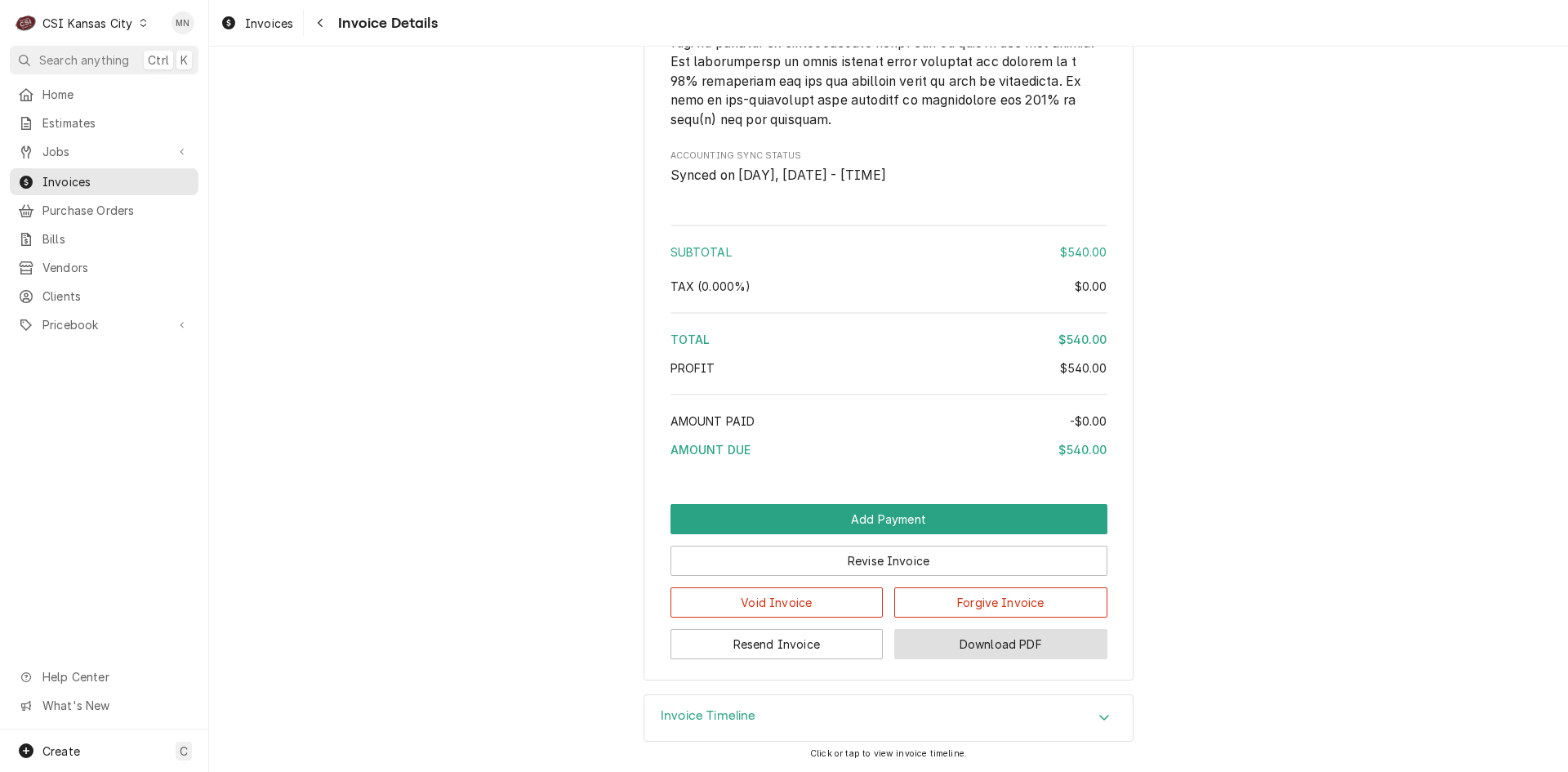 click on "Download PDF" at bounding box center [1000, 644] 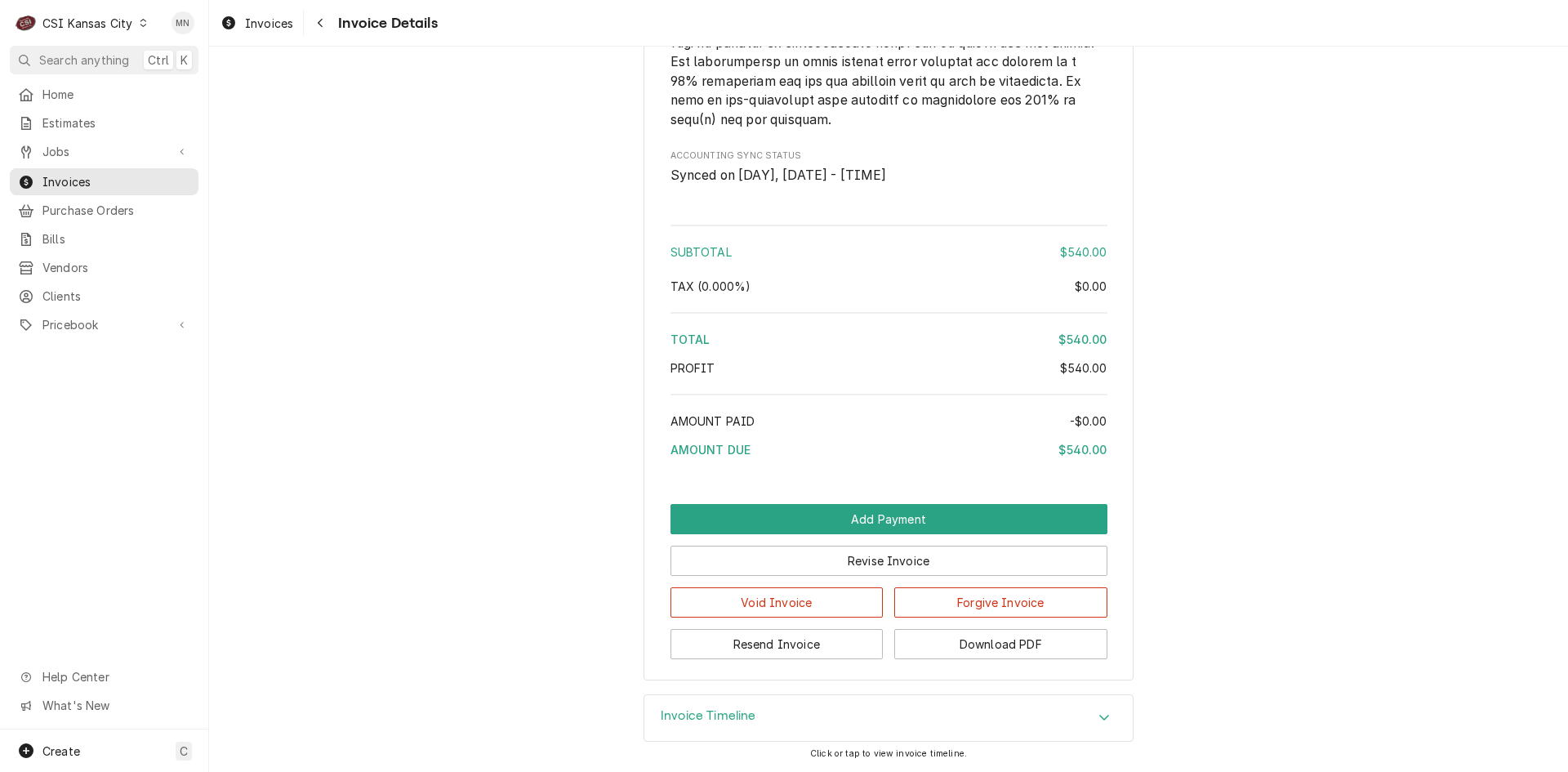 click on "CSI Kansas City" at bounding box center [87, 23] 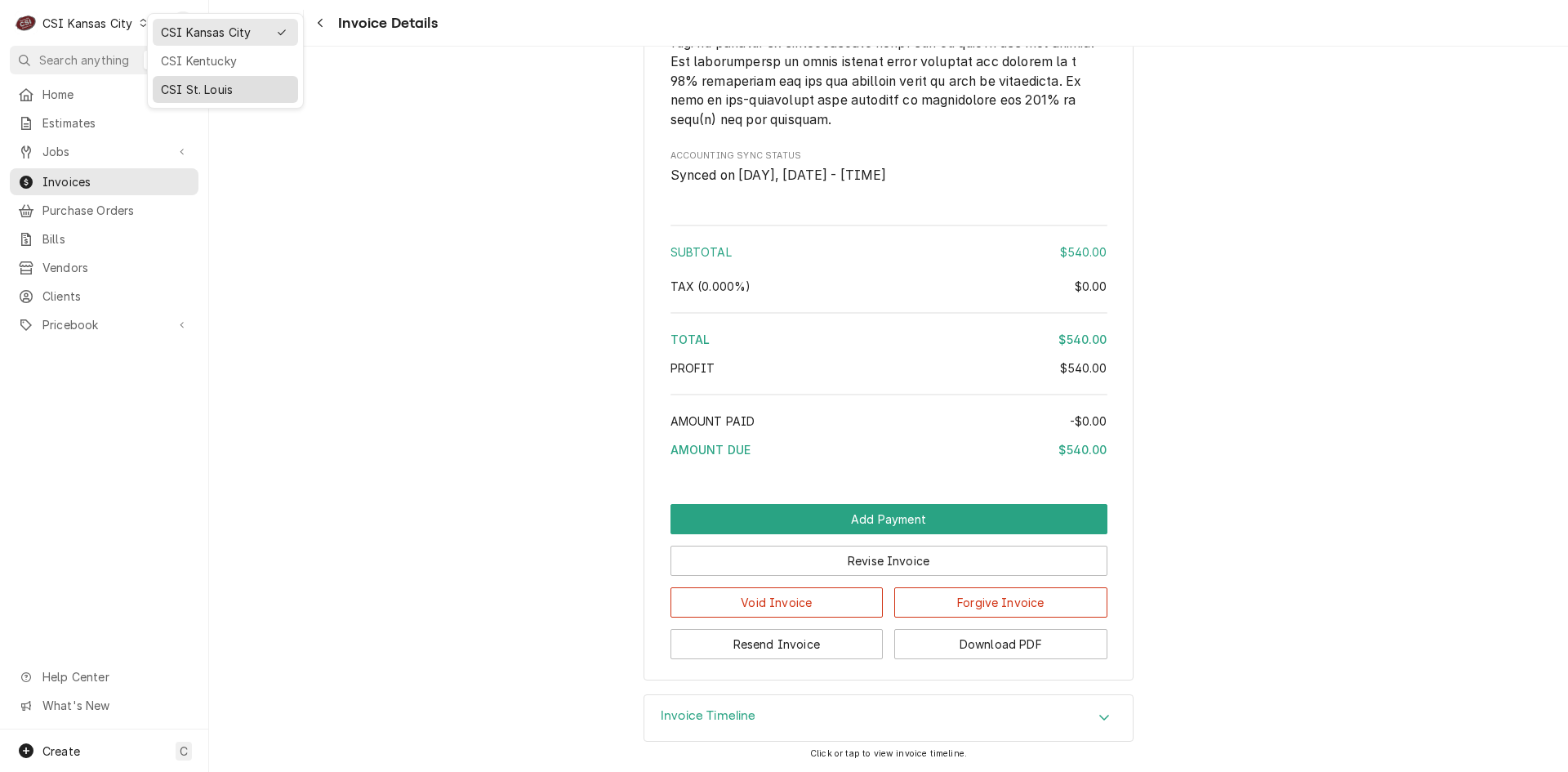click on "CSI St. Louis" at bounding box center (225, 89) 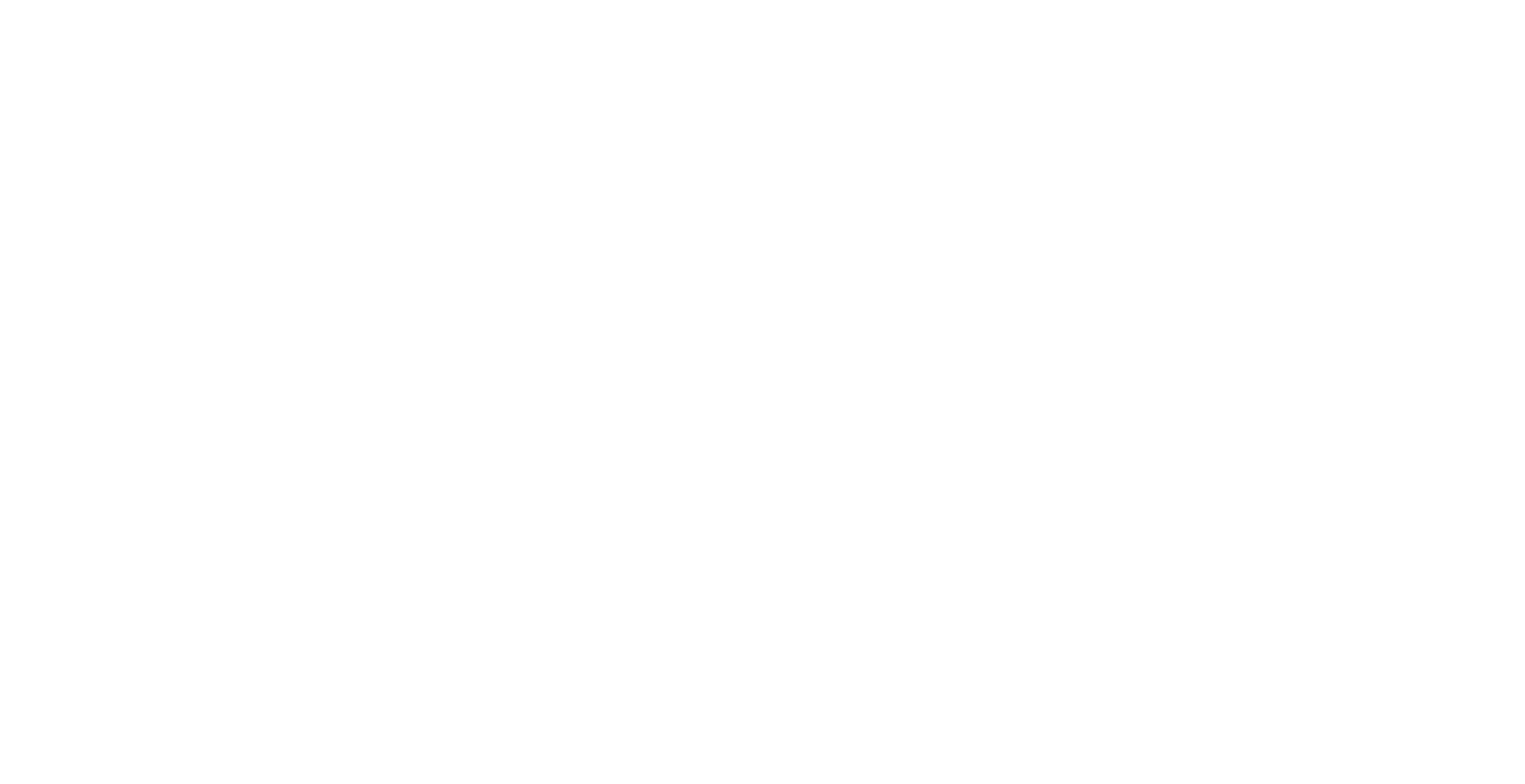 scroll, scrollTop: 0, scrollLeft: 0, axis: both 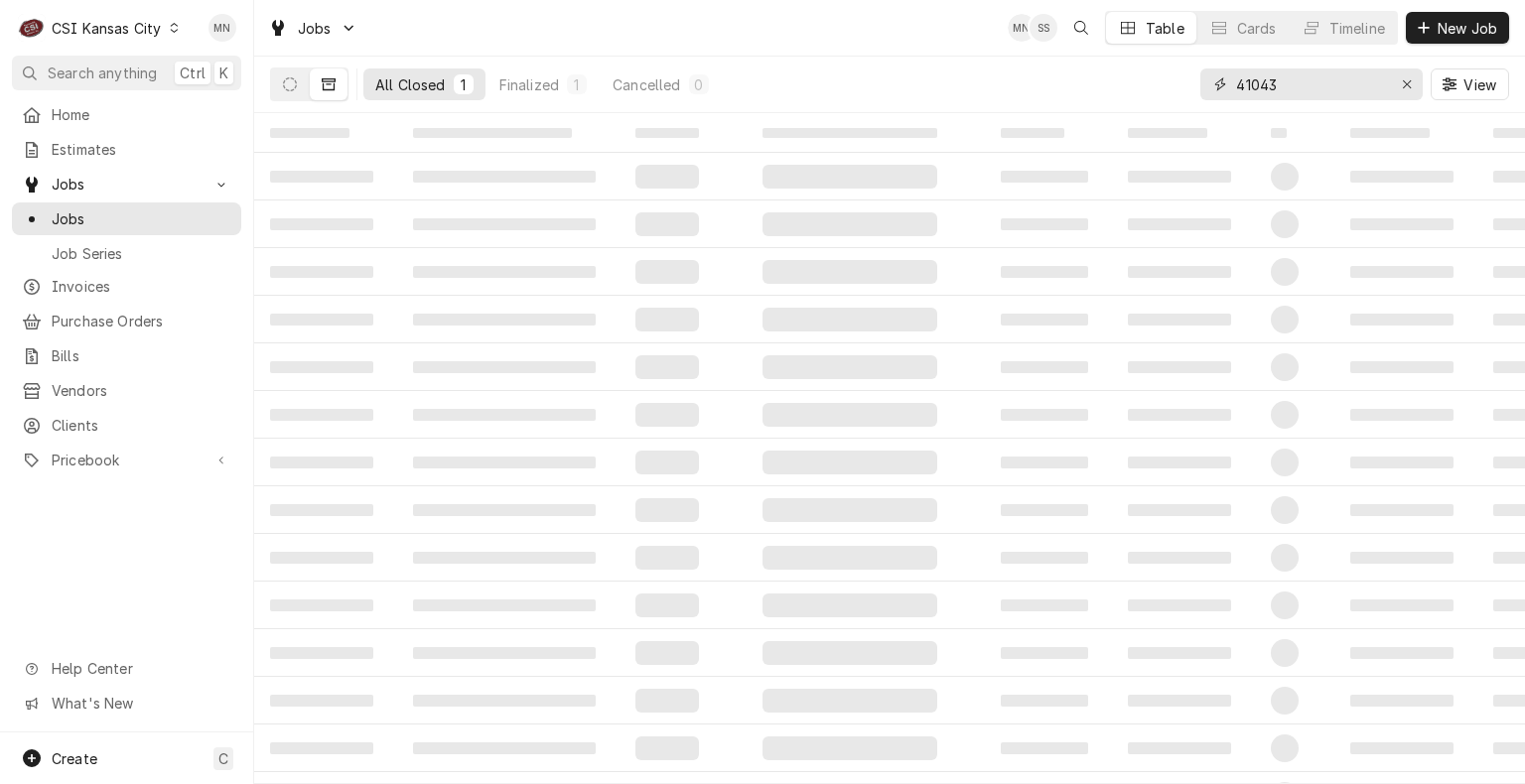 drag, startPoint x: 1292, startPoint y: 73, endPoint x: 1156, endPoint y: 86, distance: 136.6199 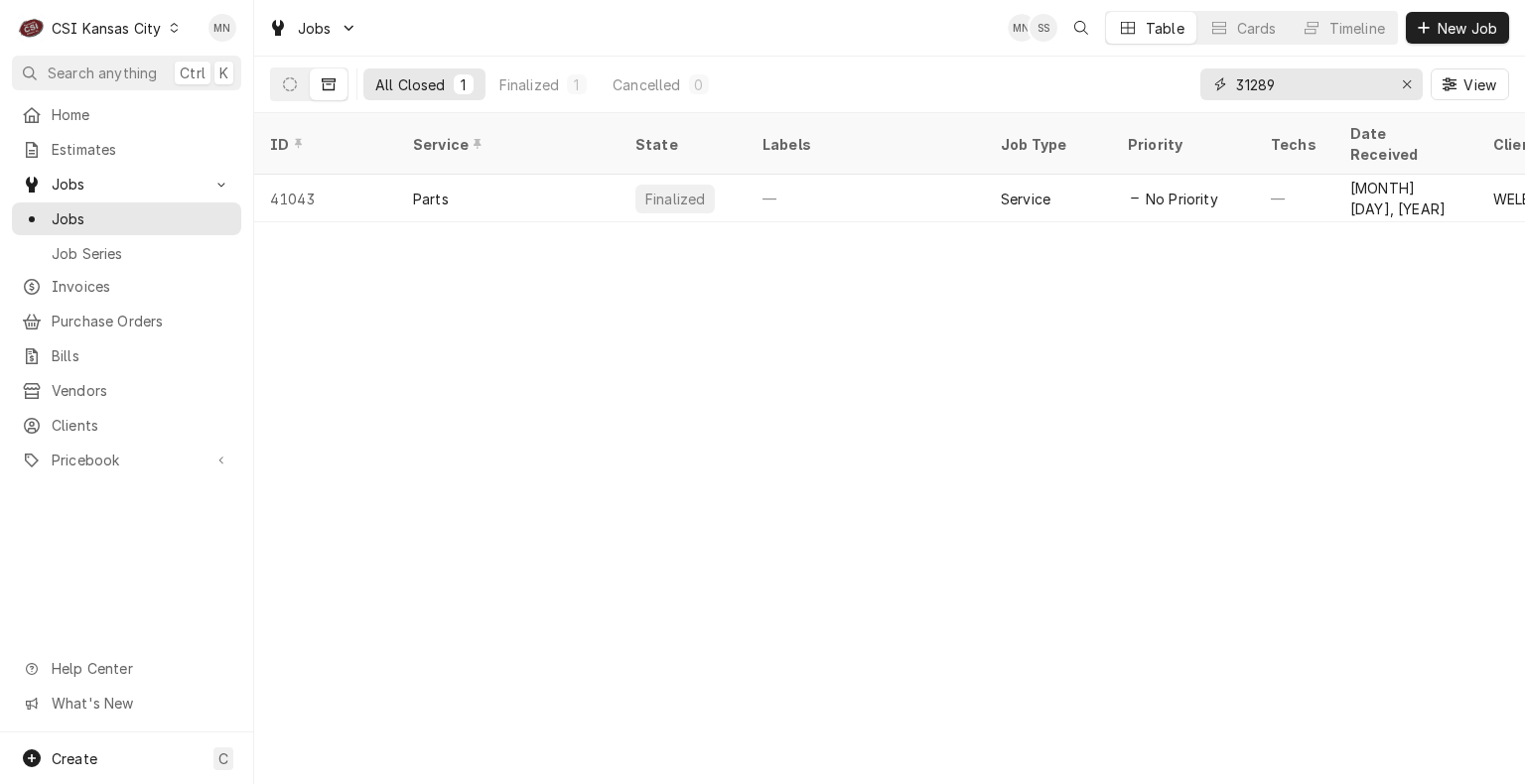type on "31289" 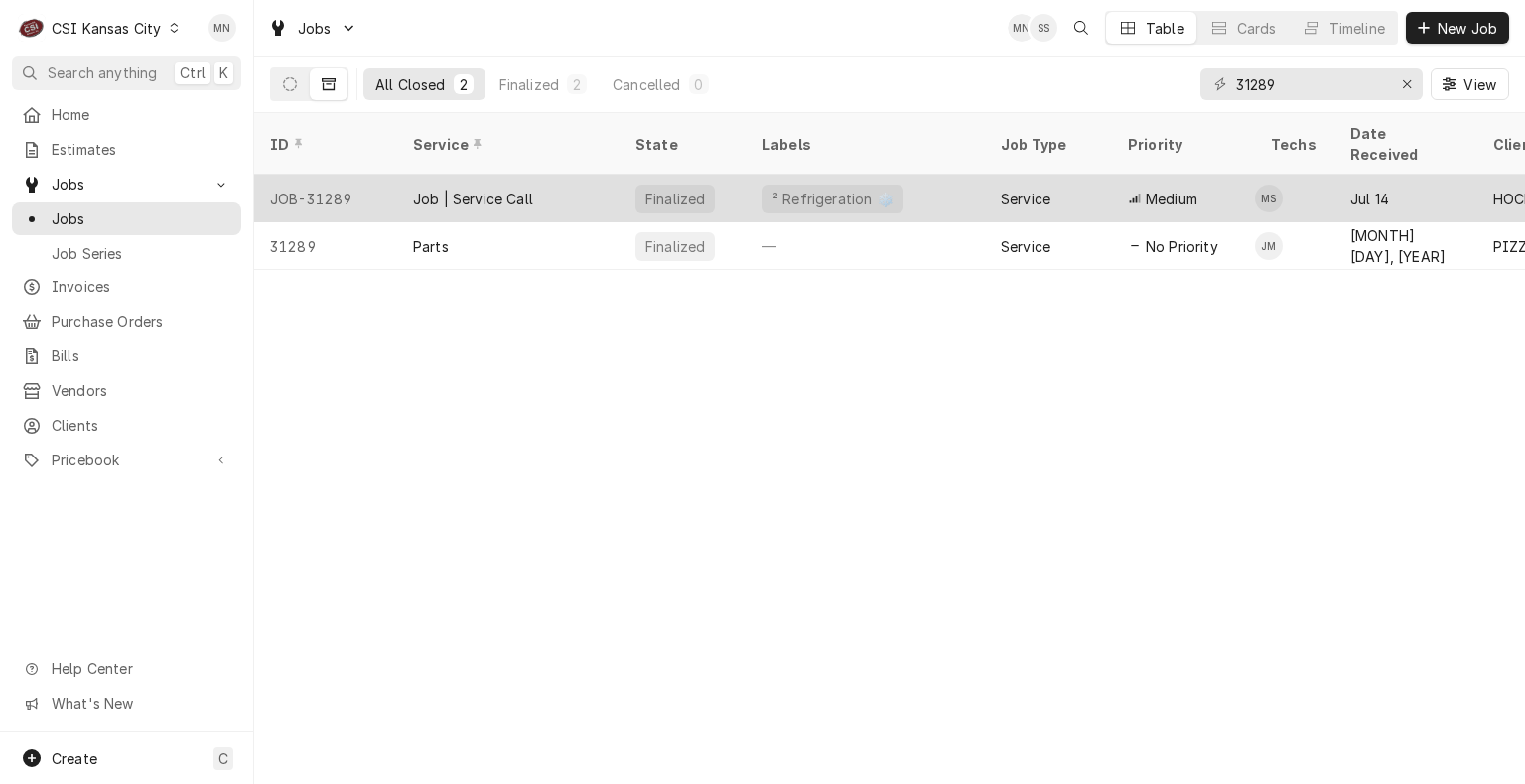 click on "JOB-31289" at bounding box center (326, 198) 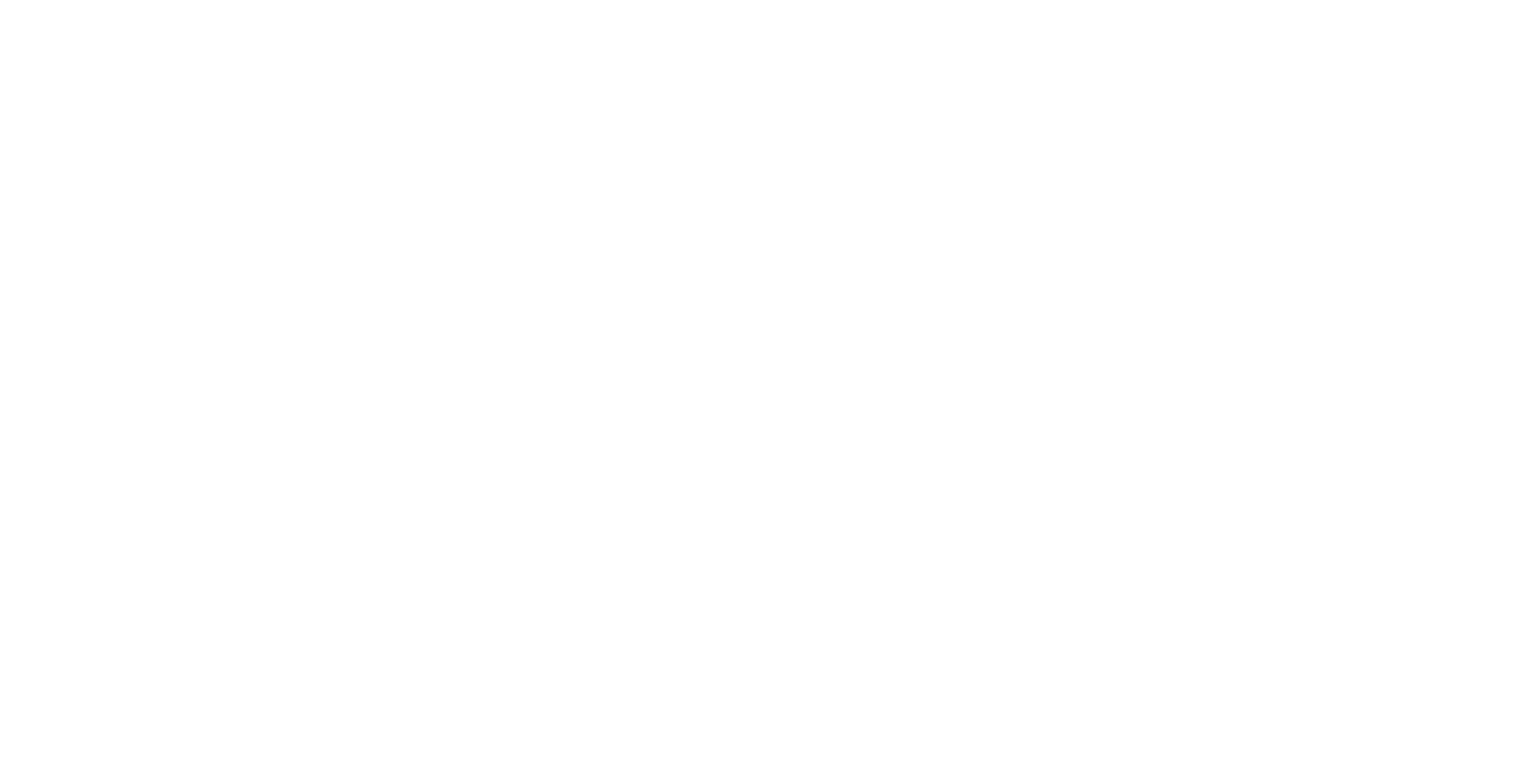 scroll, scrollTop: 0, scrollLeft: 0, axis: both 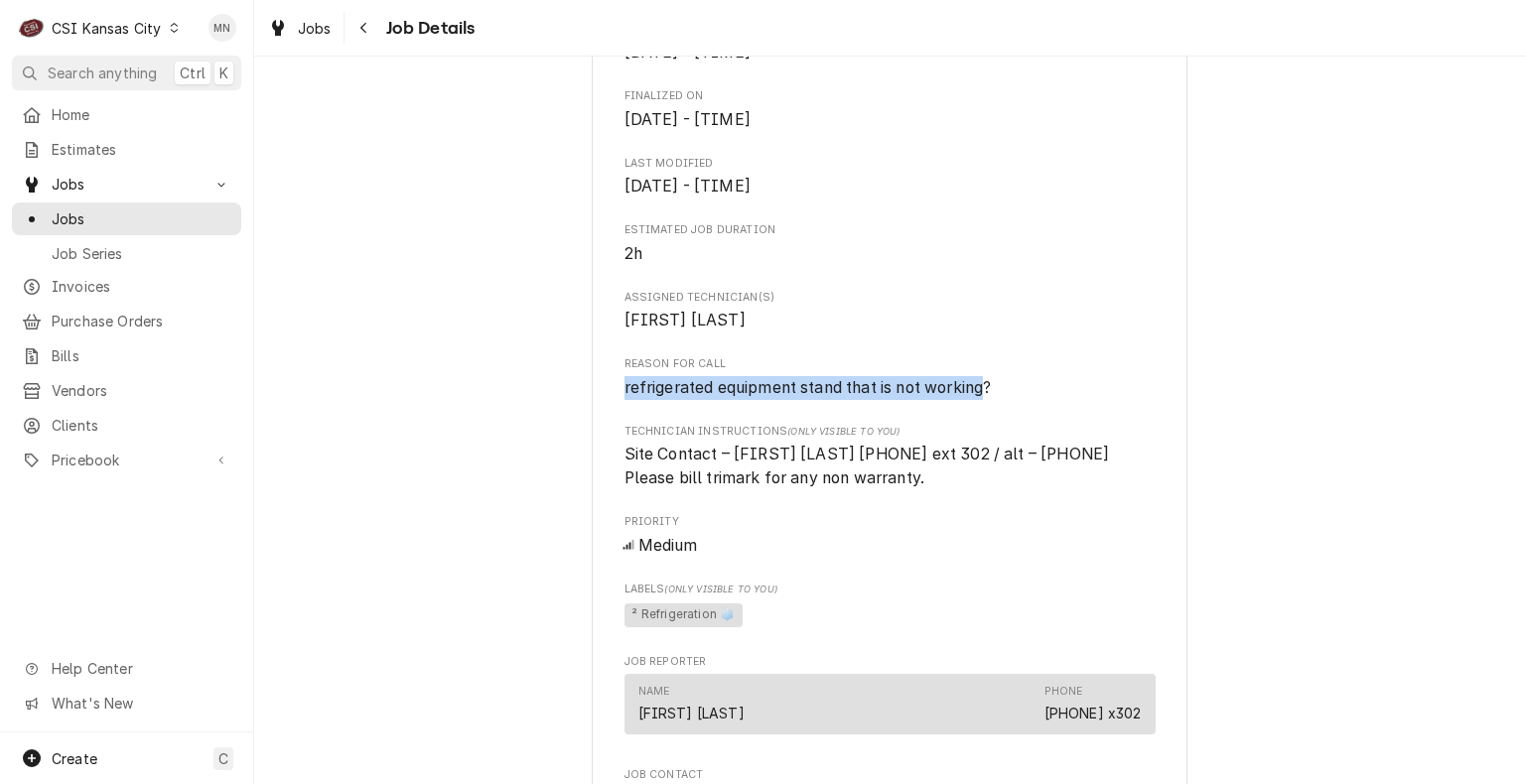 drag, startPoint x: 615, startPoint y: 390, endPoint x: 979, endPoint y: 399, distance: 364.11125 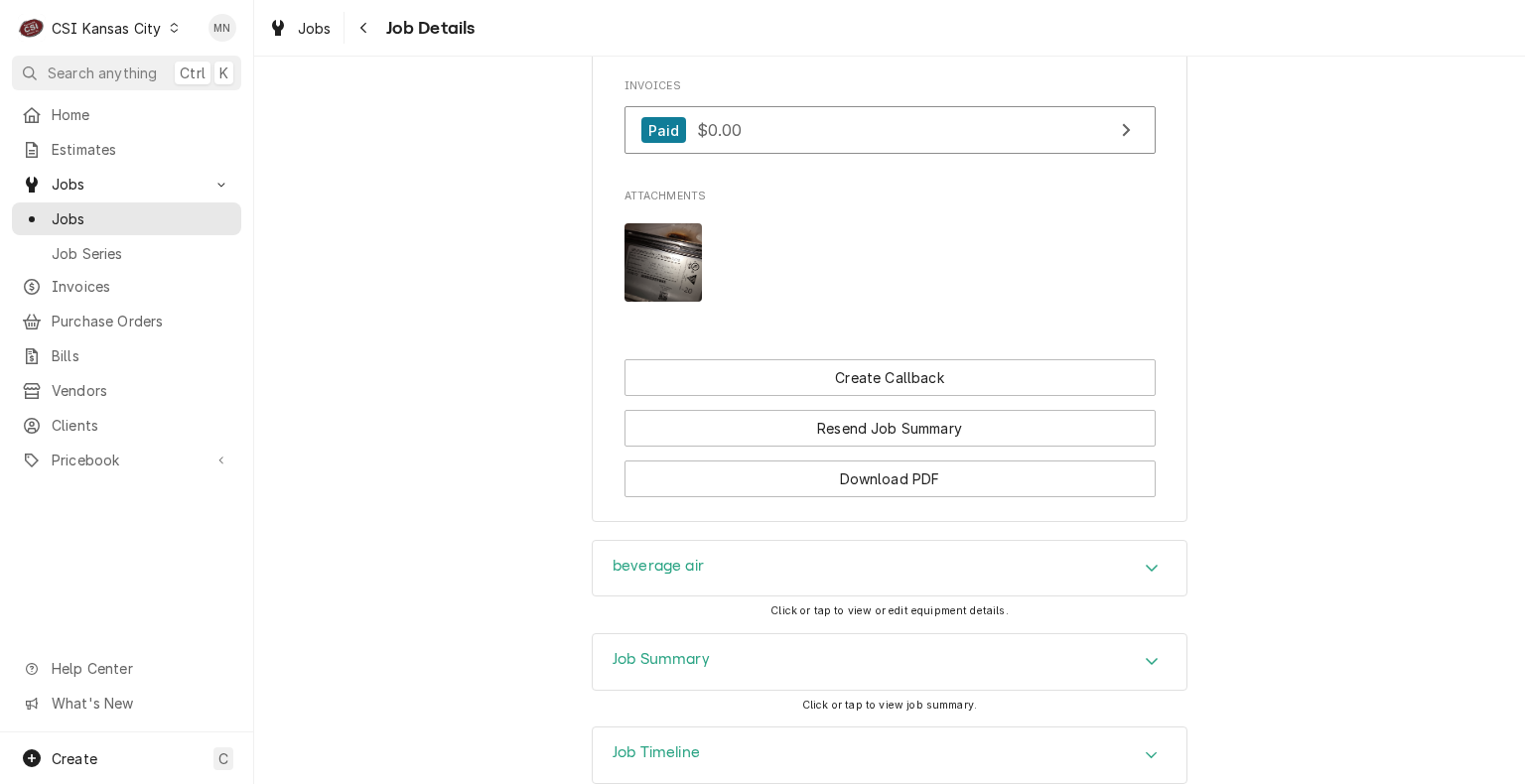 scroll, scrollTop: 1998, scrollLeft: 0, axis: vertical 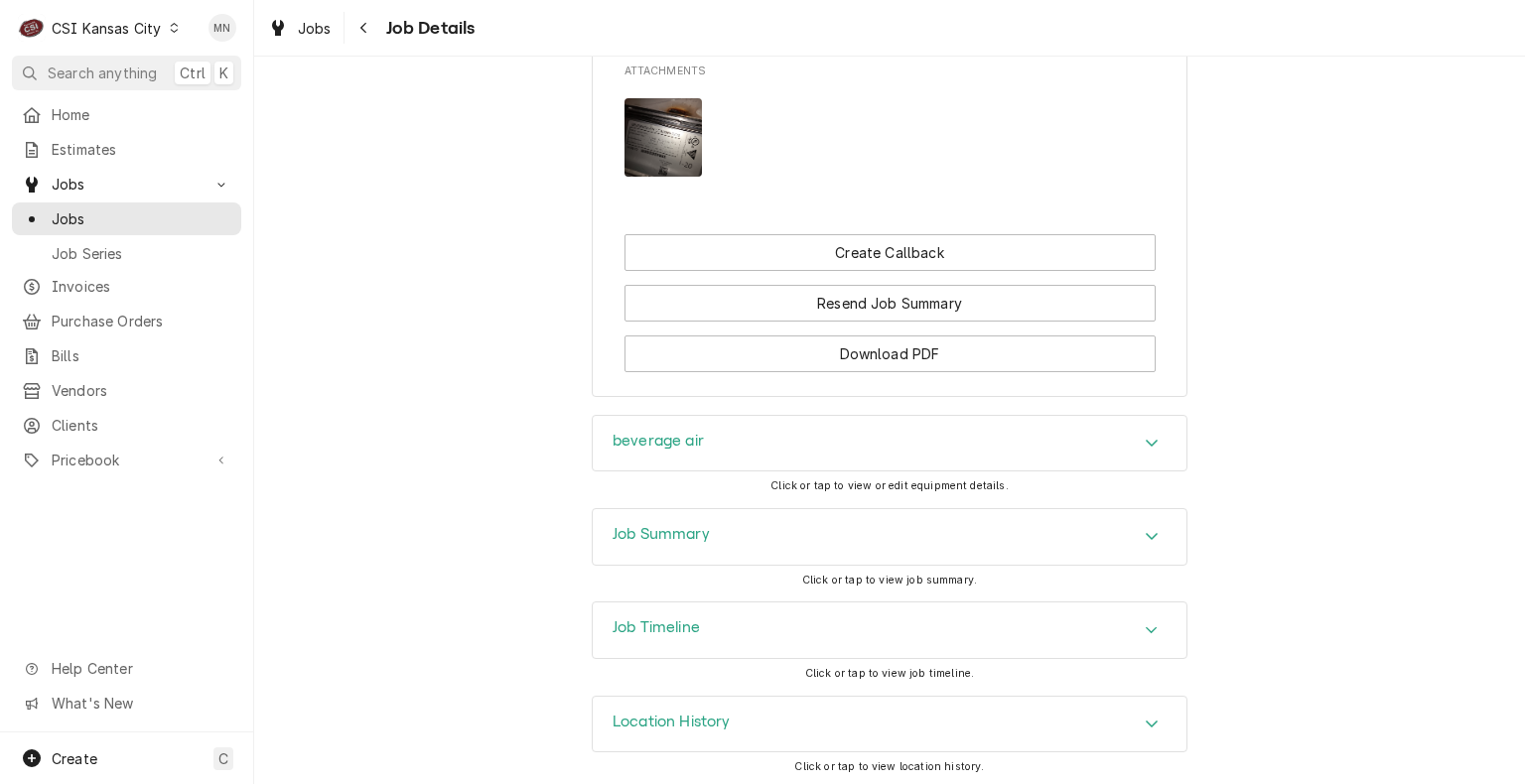 click on "Job Summary" at bounding box center [890, 537] 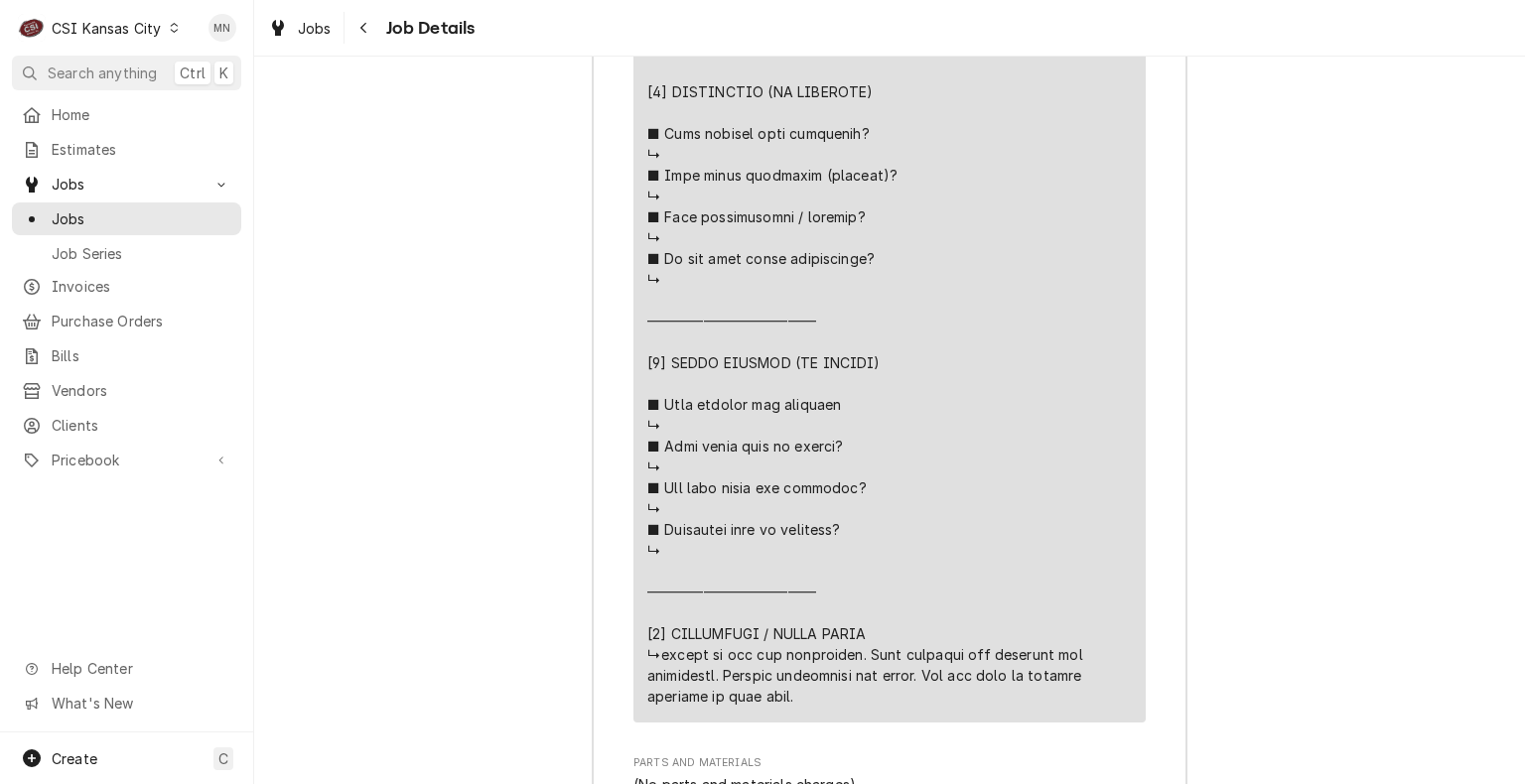 scroll, scrollTop: 4585, scrollLeft: 0, axis: vertical 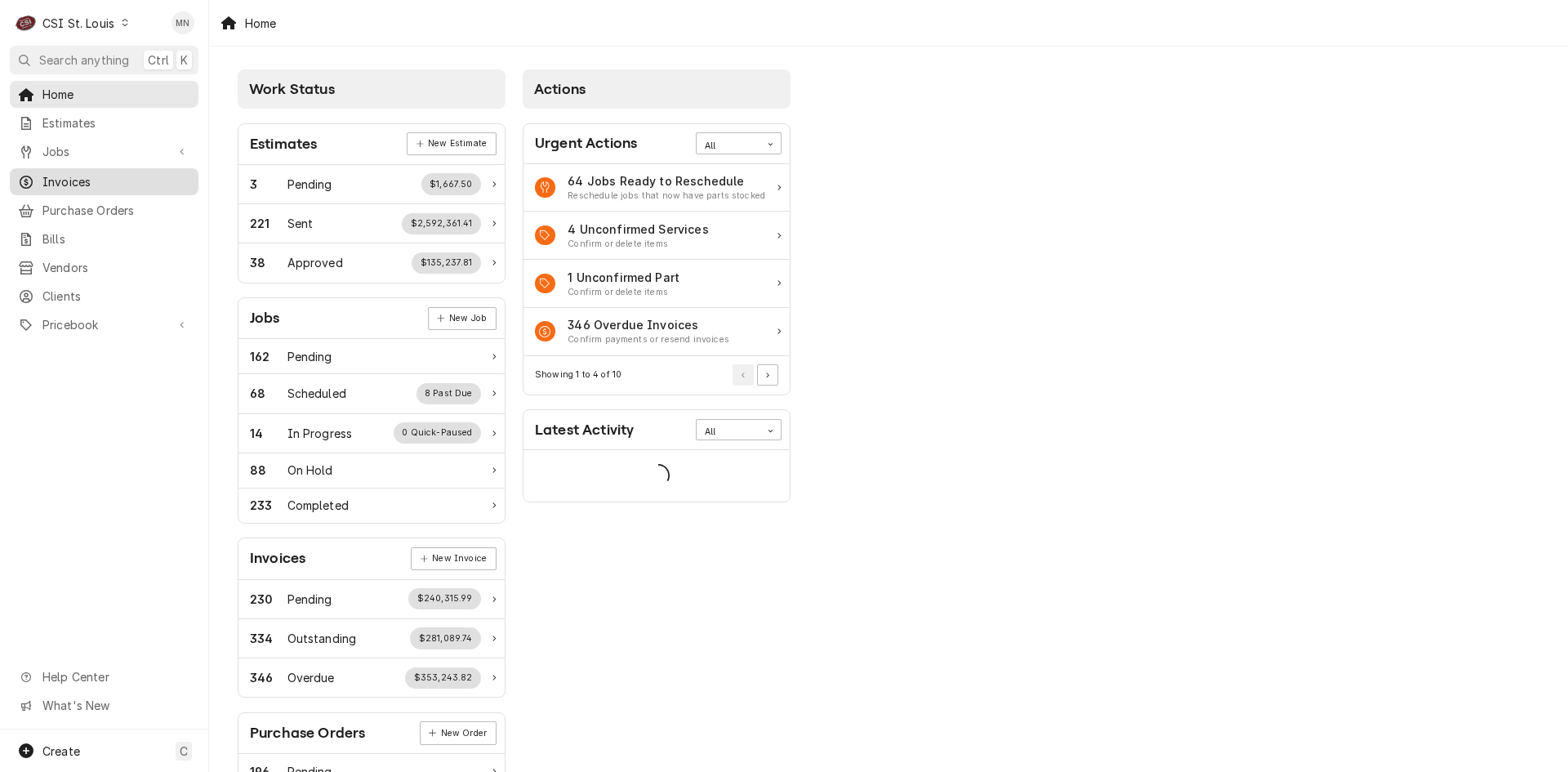 click on "Invoices" at bounding box center (116, 181) 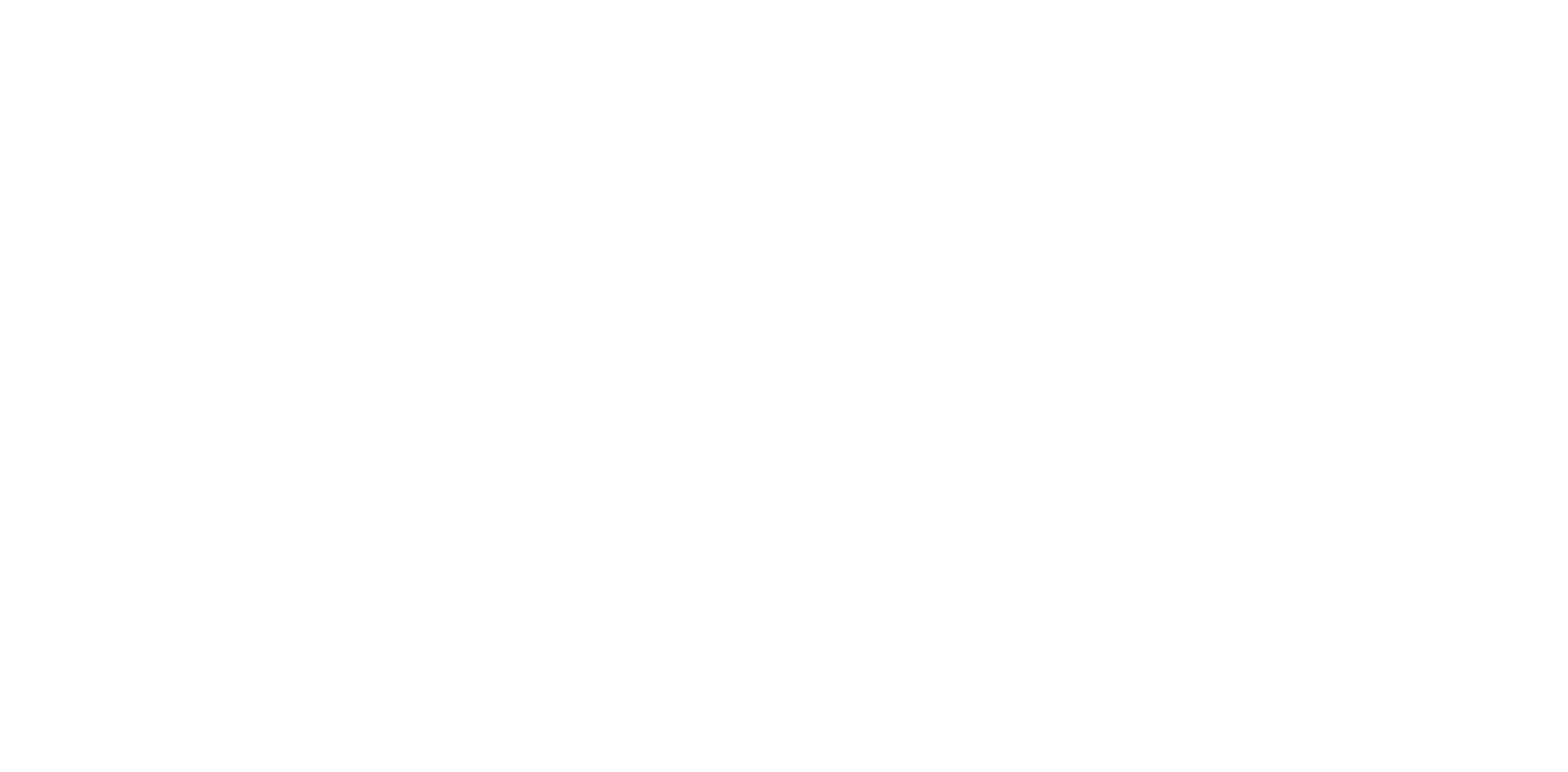 scroll, scrollTop: 0, scrollLeft: 0, axis: both 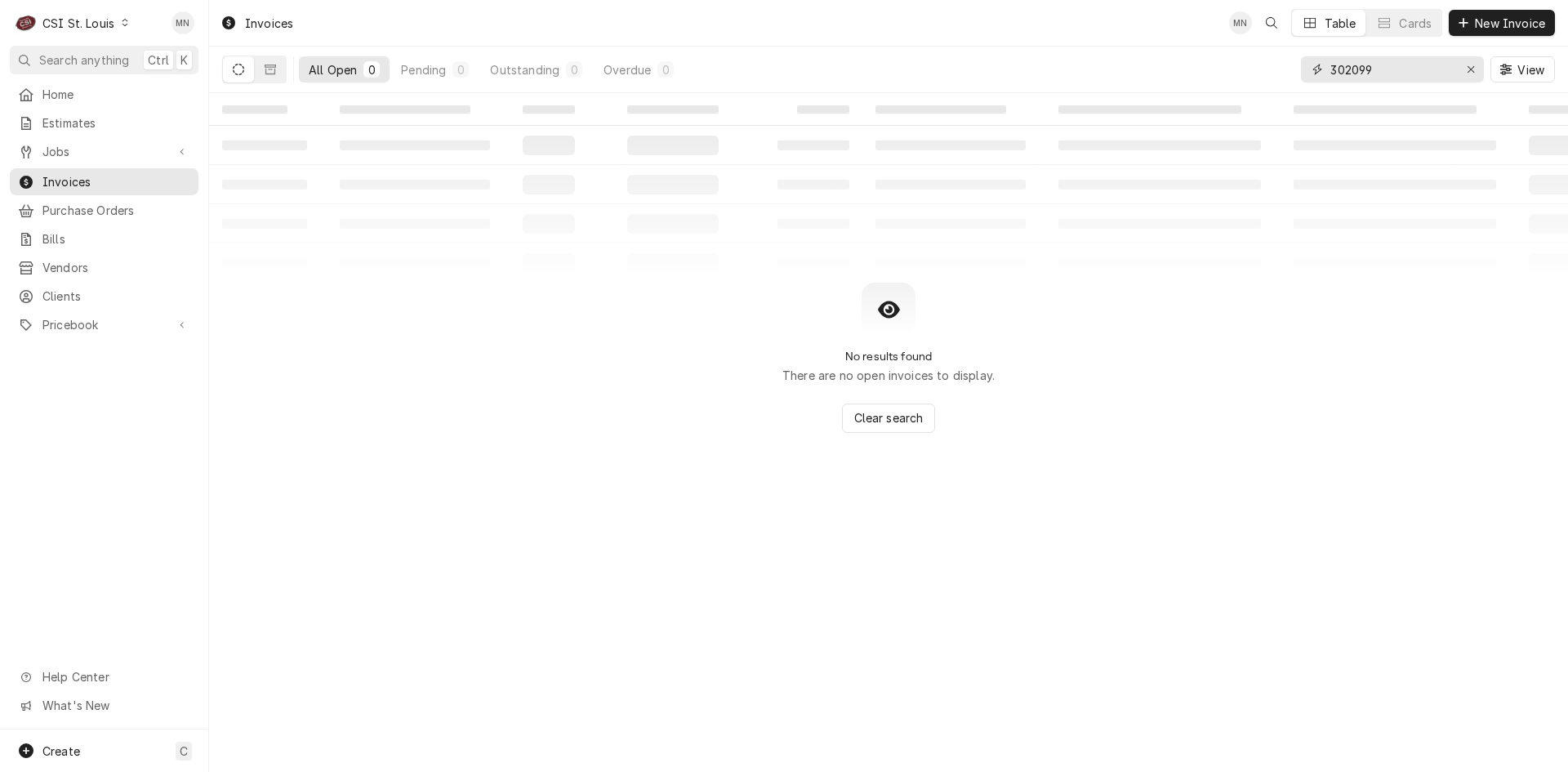 drag, startPoint x: 1383, startPoint y: 73, endPoint x: 1263, endPoint y: 73, distance: 120 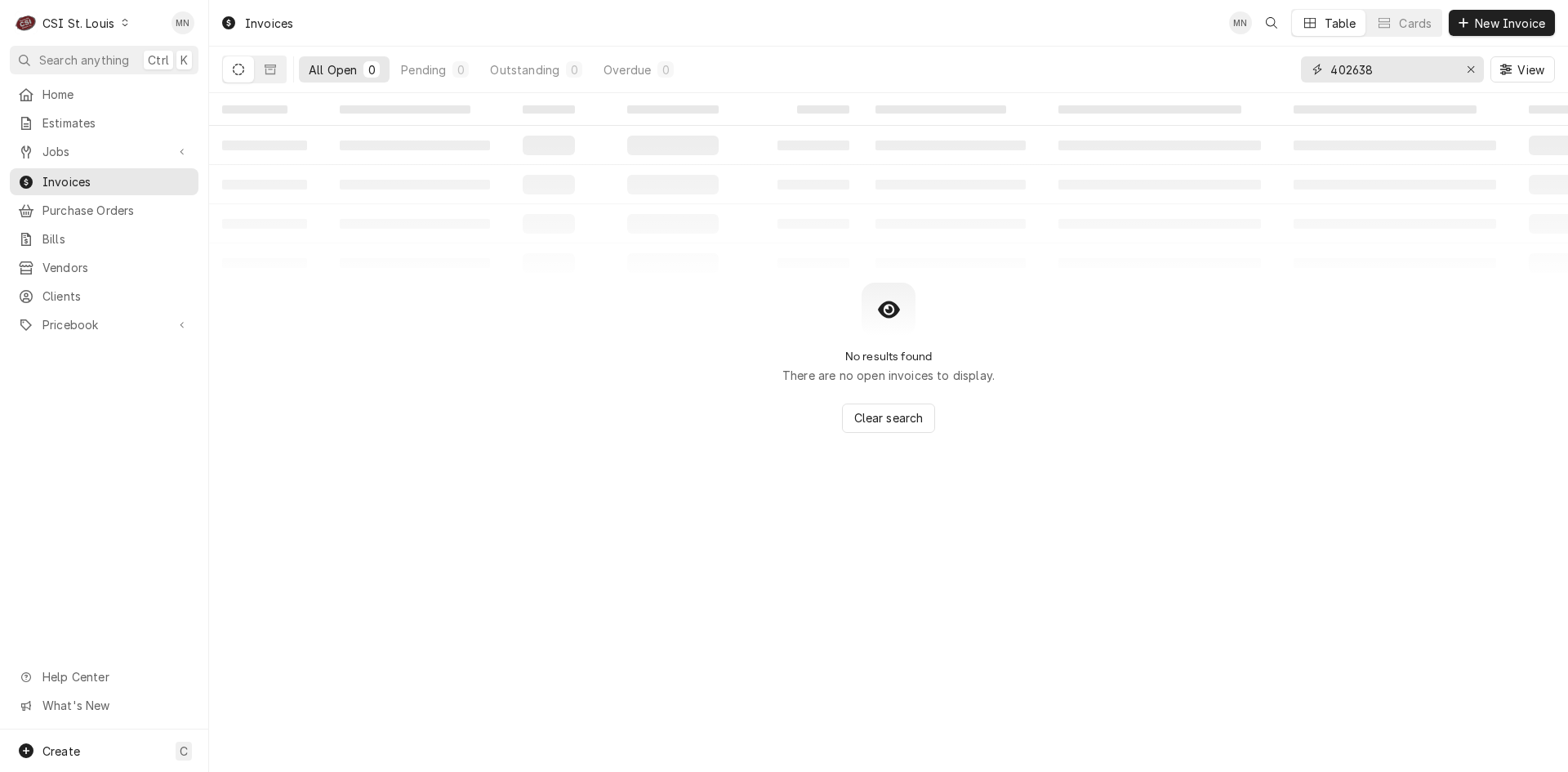 type on "402638" 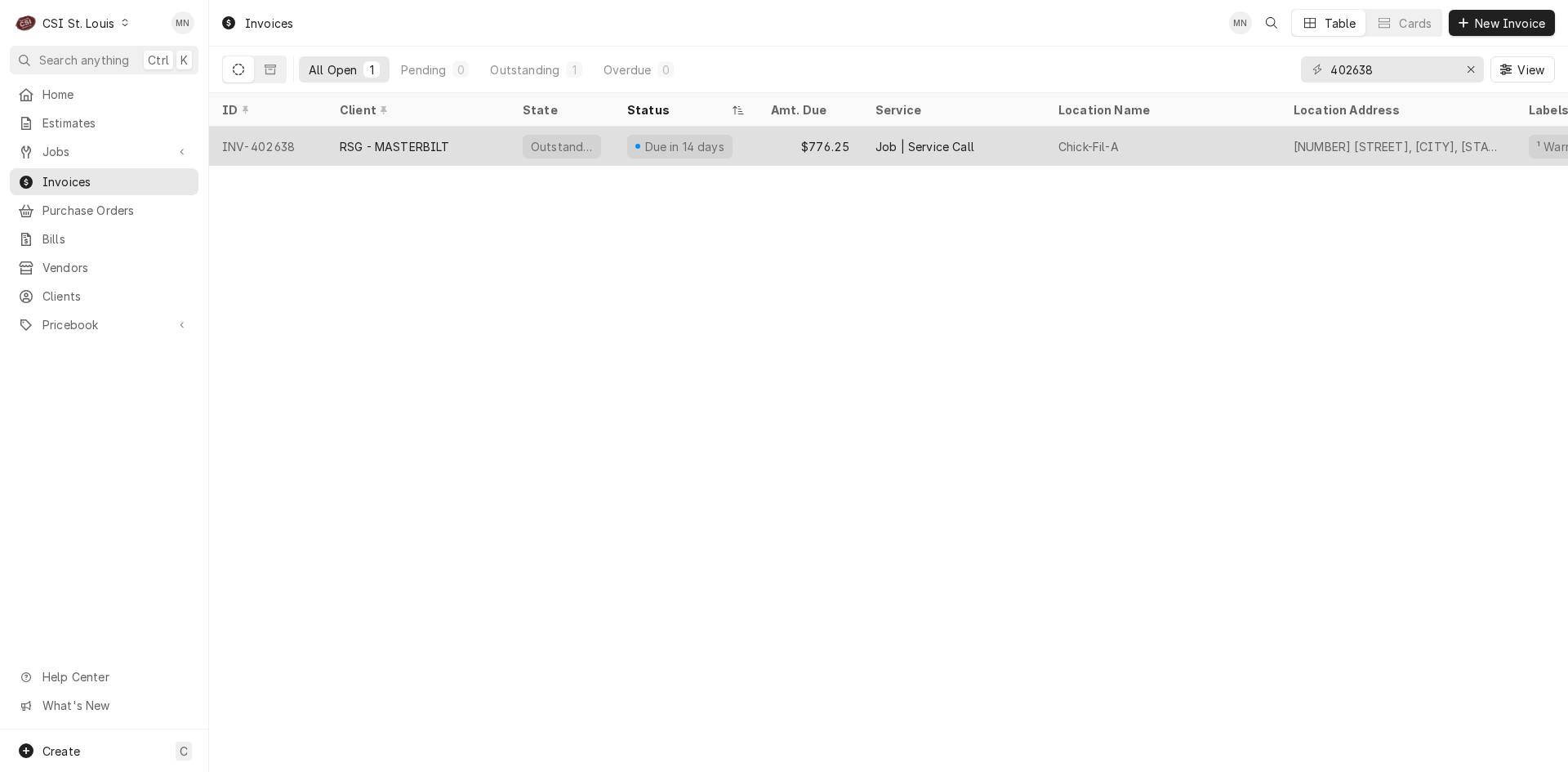 click on "RSG - MASTERBILT" at bounding box center [394, 146] 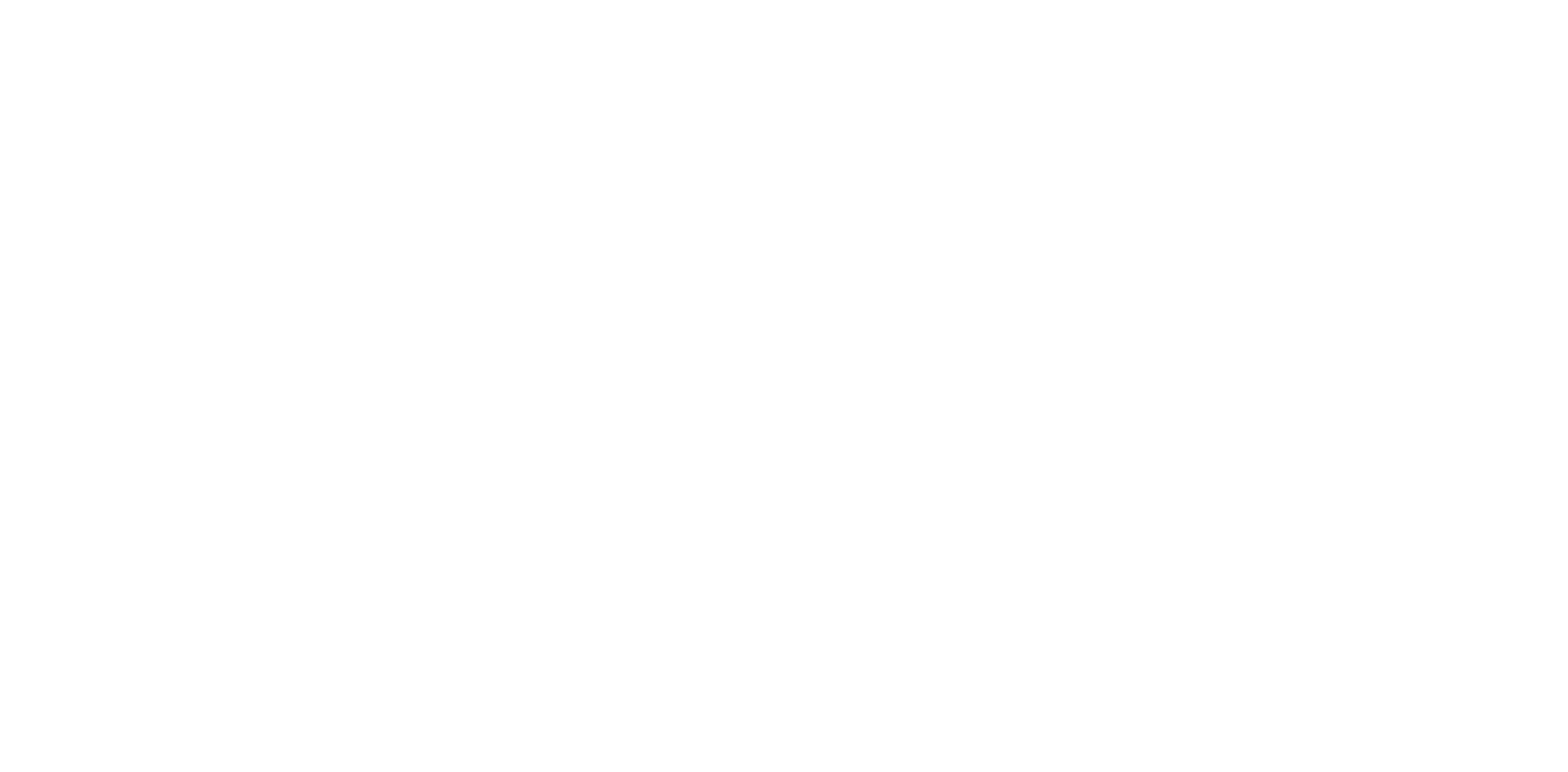 scroll, scrollTop: 0, scrollLeft: 0, axis: both 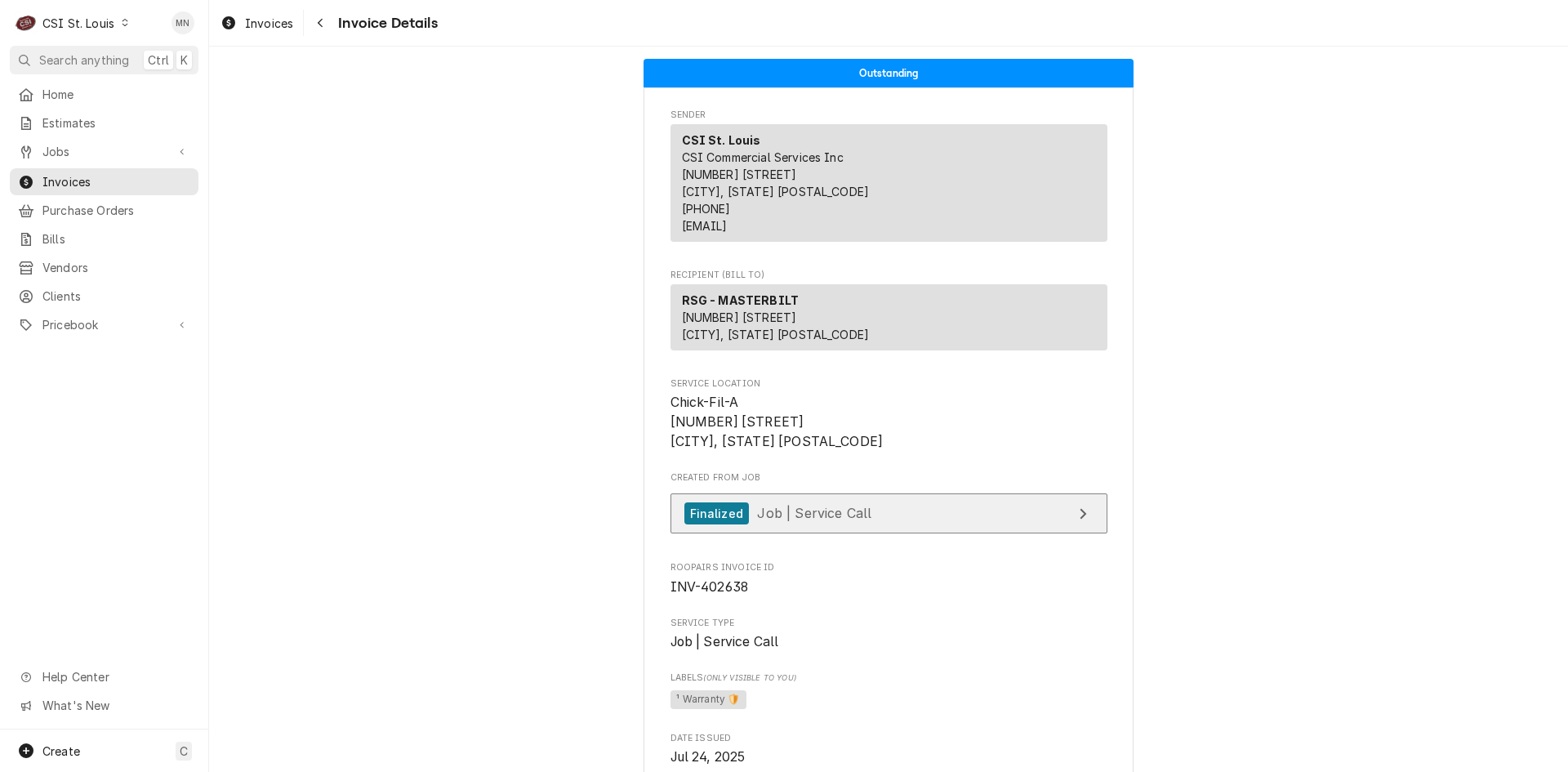 click on "Finalized Job | Service Call" at bounding box center (889, 513) 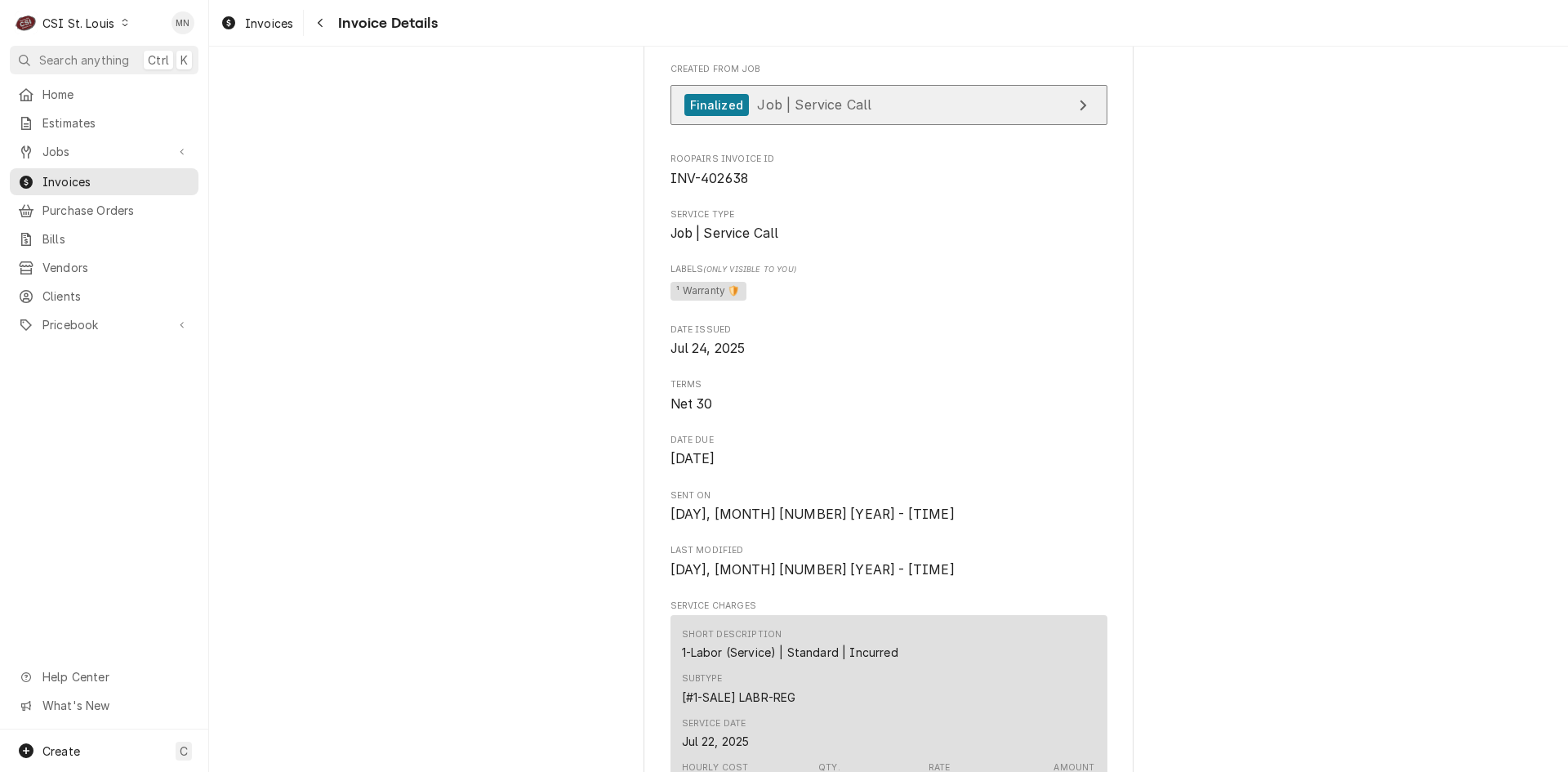 scroll, scrollTop: 490, scrollLeft: 0, axis: vertical 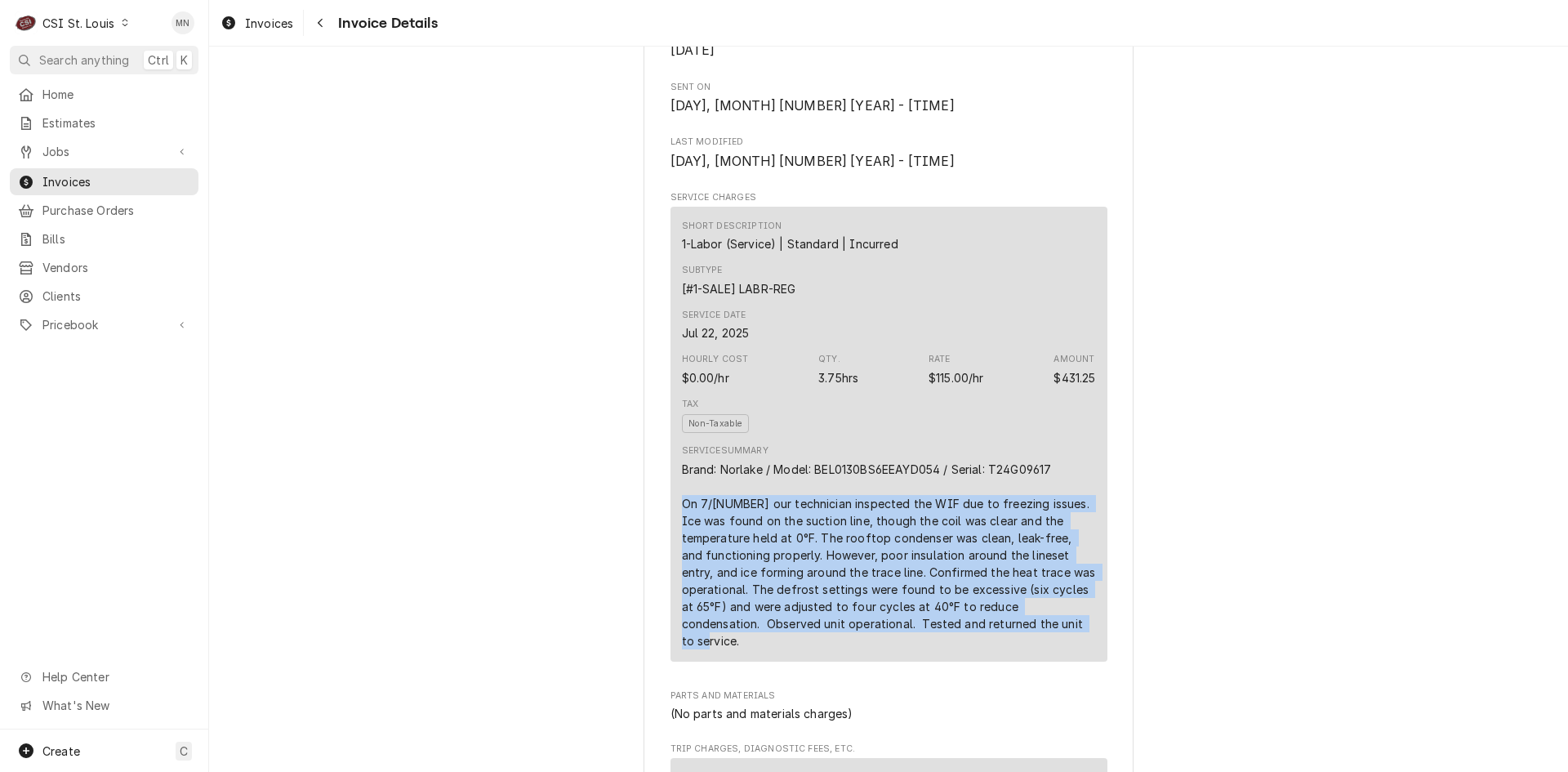 drag, startPoint x: 674, startPoint y: 511, endPoint x: 989, endPoint y: 604, distance: 328.4418 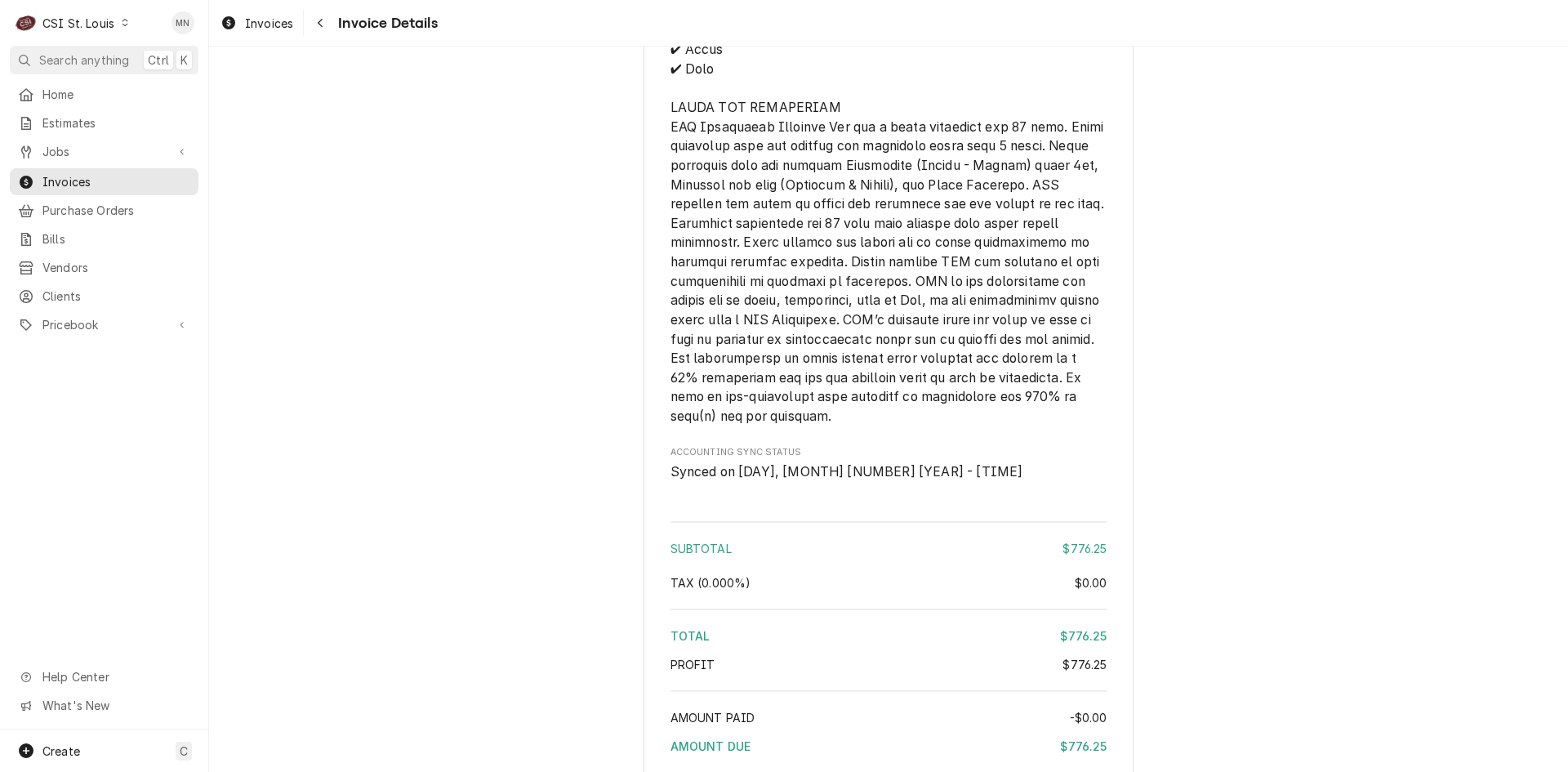 scroll, scrollTop: 2567, scrollLeft: 0, axis: vertical 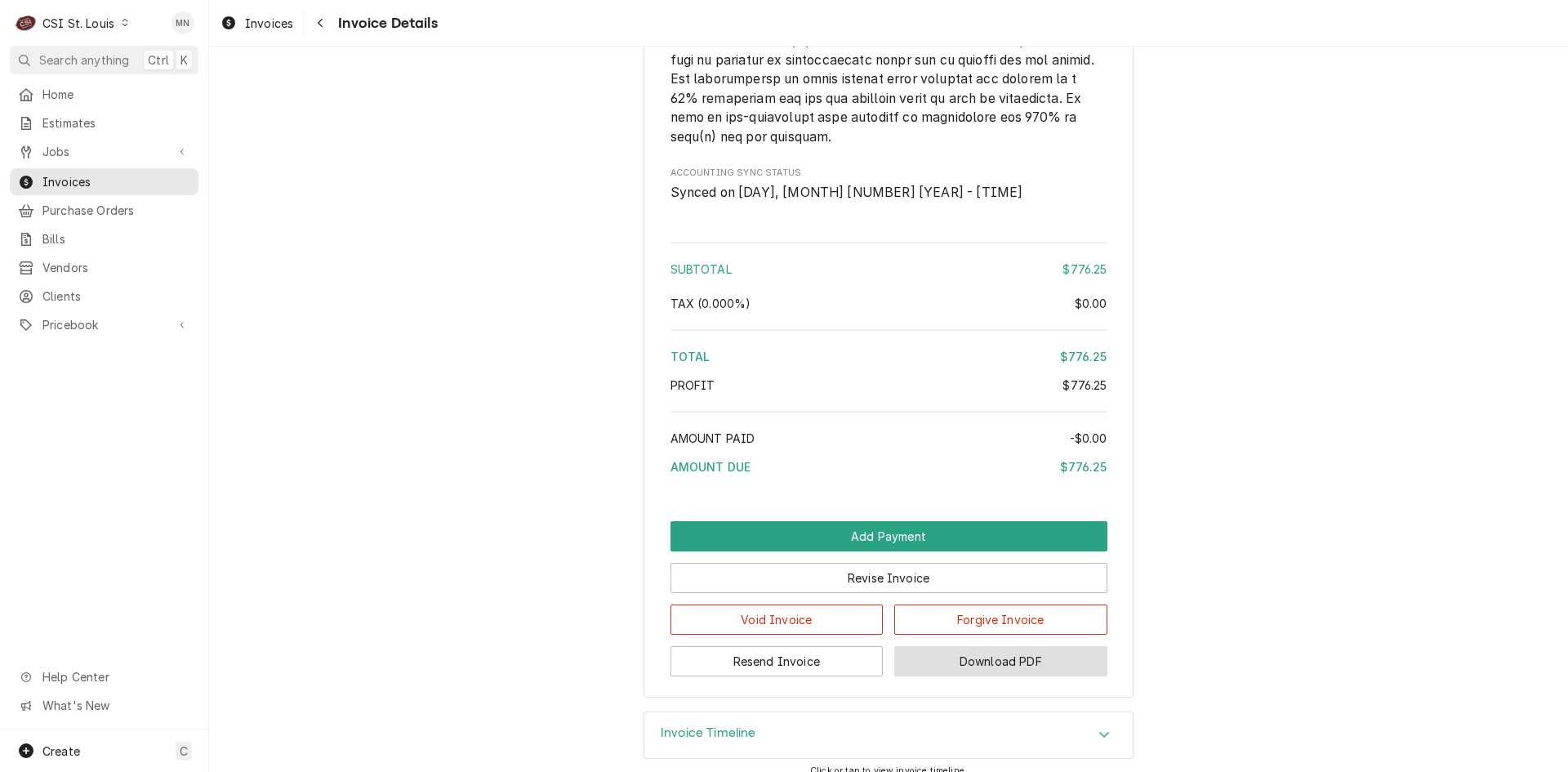 click on "Download PDF" at bounding box center [1000, 661] 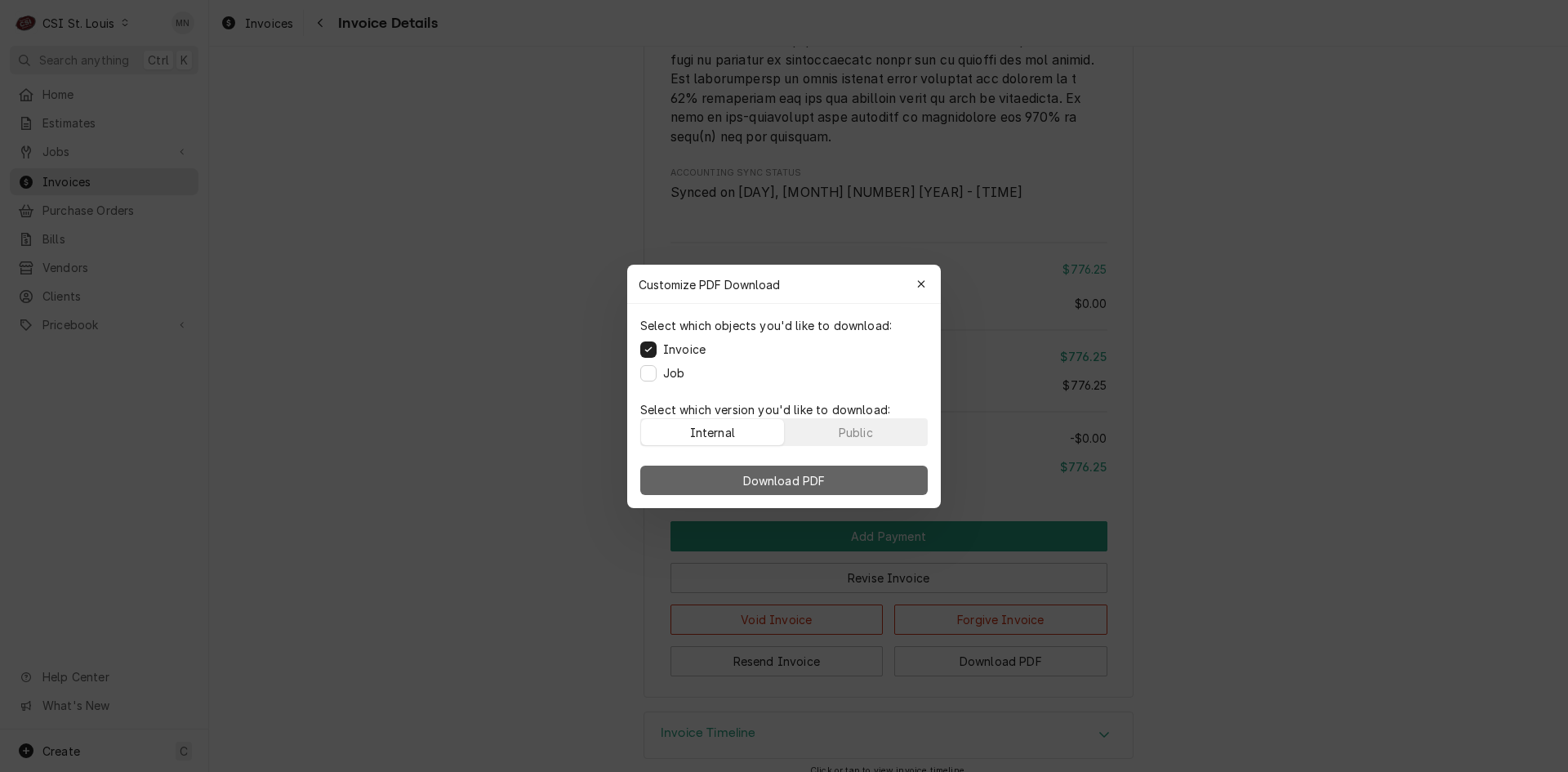 click on "Download PDF" at bounding box center [784, 480] 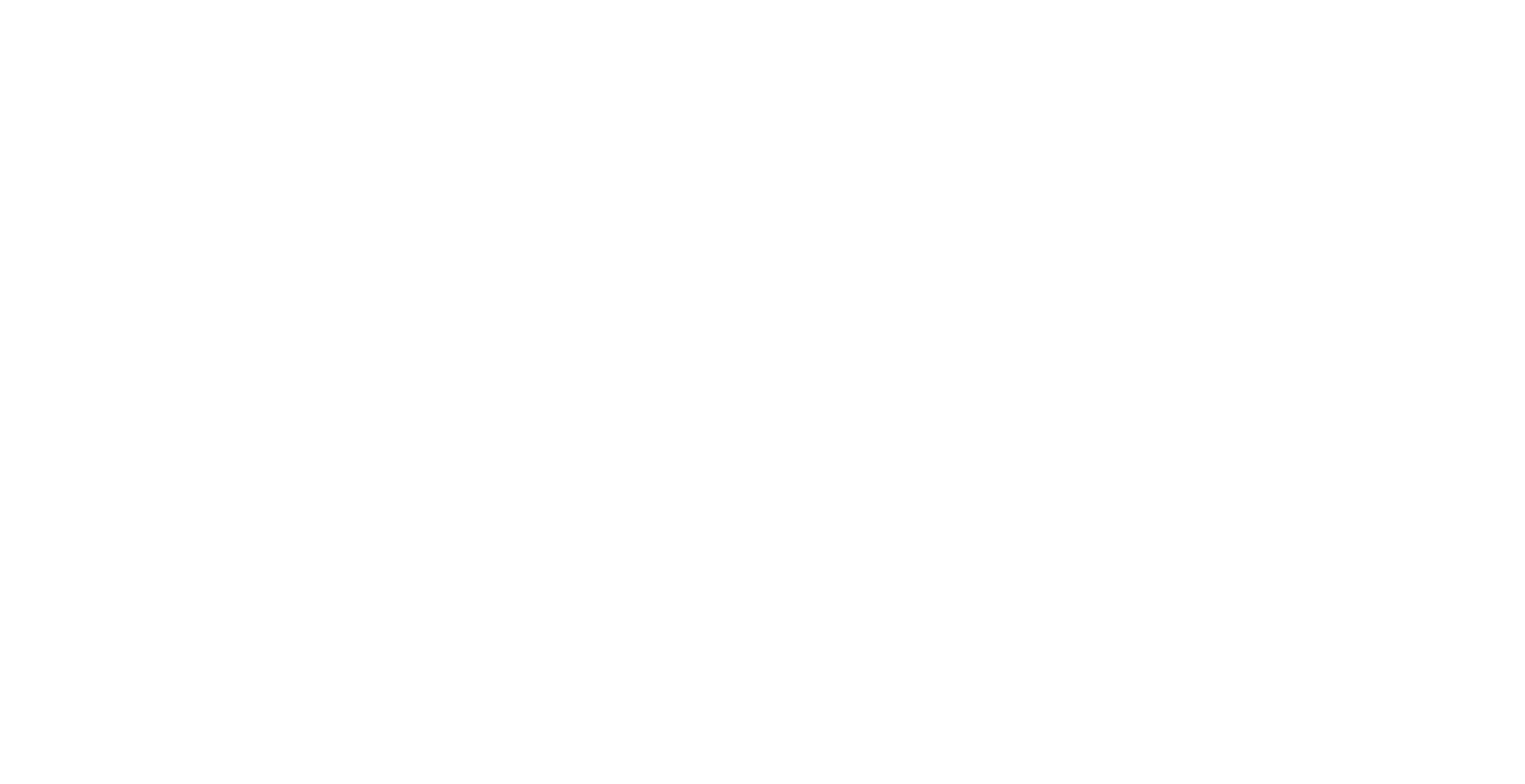 scroll, scrollTop: 0, scrollLeft: 0, axis: both 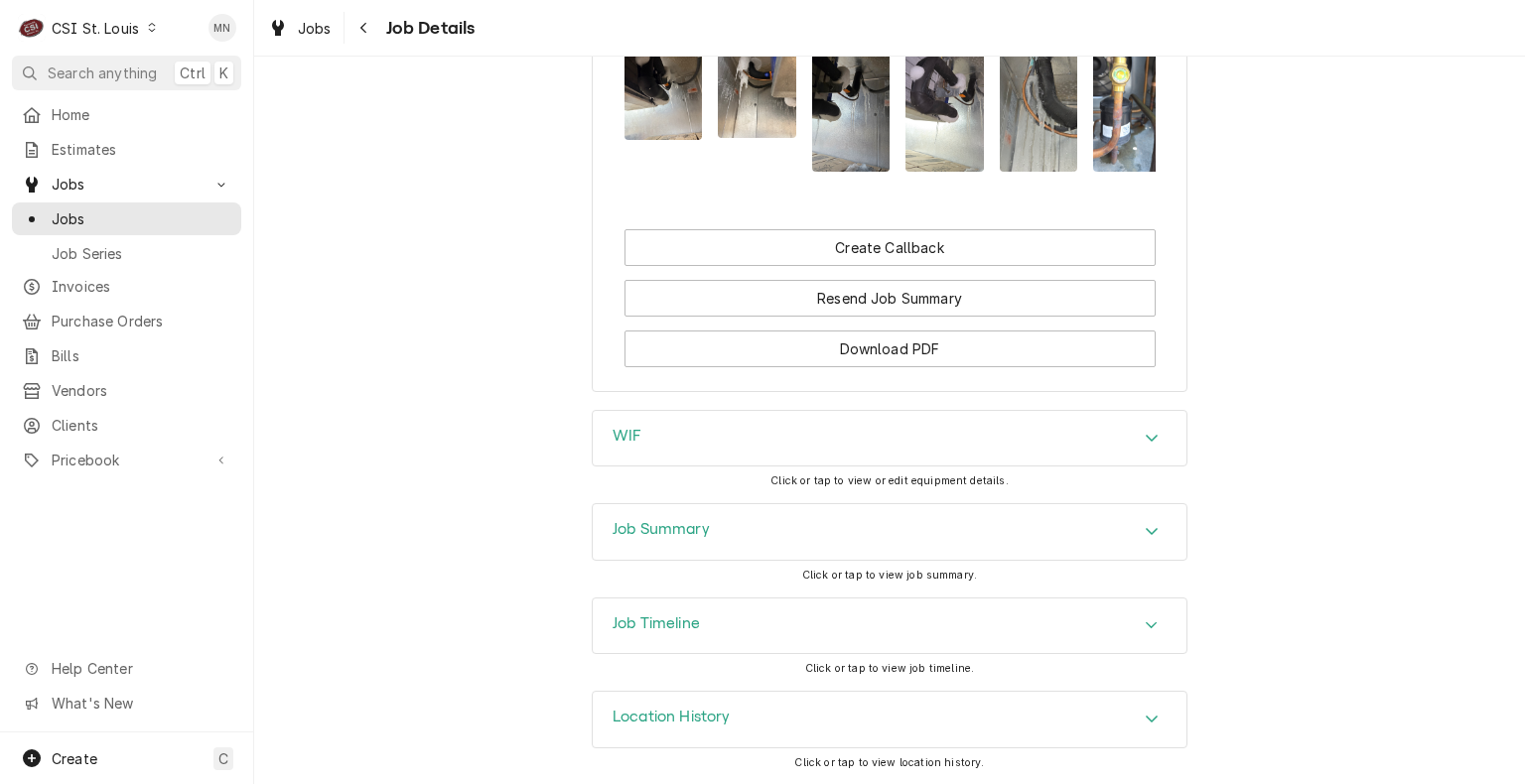 click on "Job Summary" at bounding box center [890, 532] 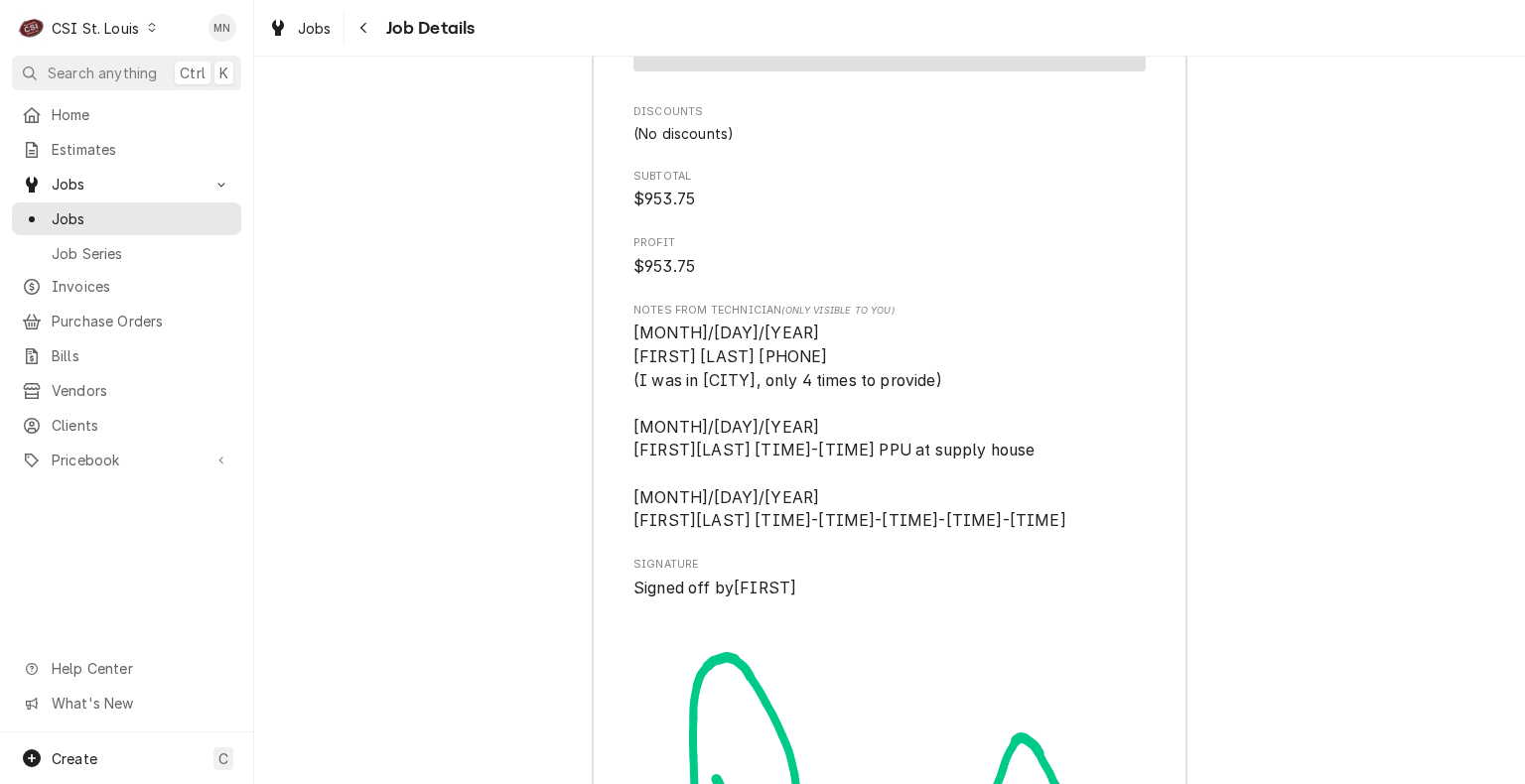 scroll, scrollTop: 6468, scrollLeft: 0, axis: vertical 